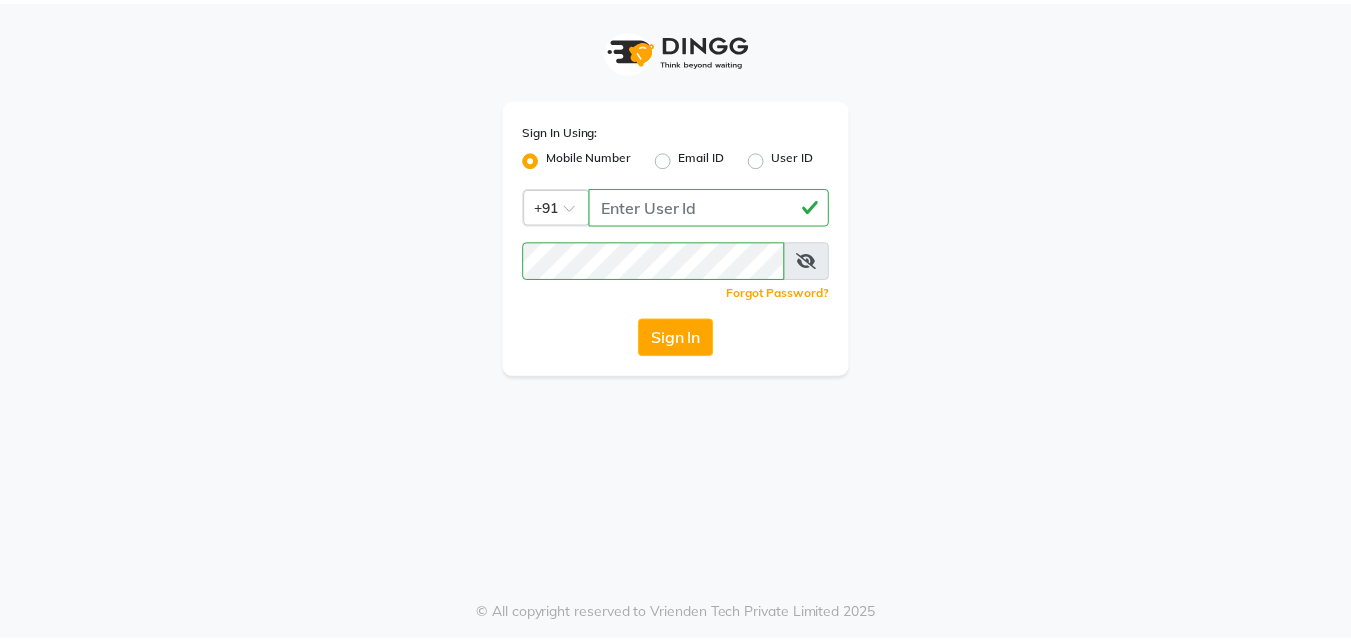 scroll, scrollTop: 0, scrollLeft: 0, axis: both 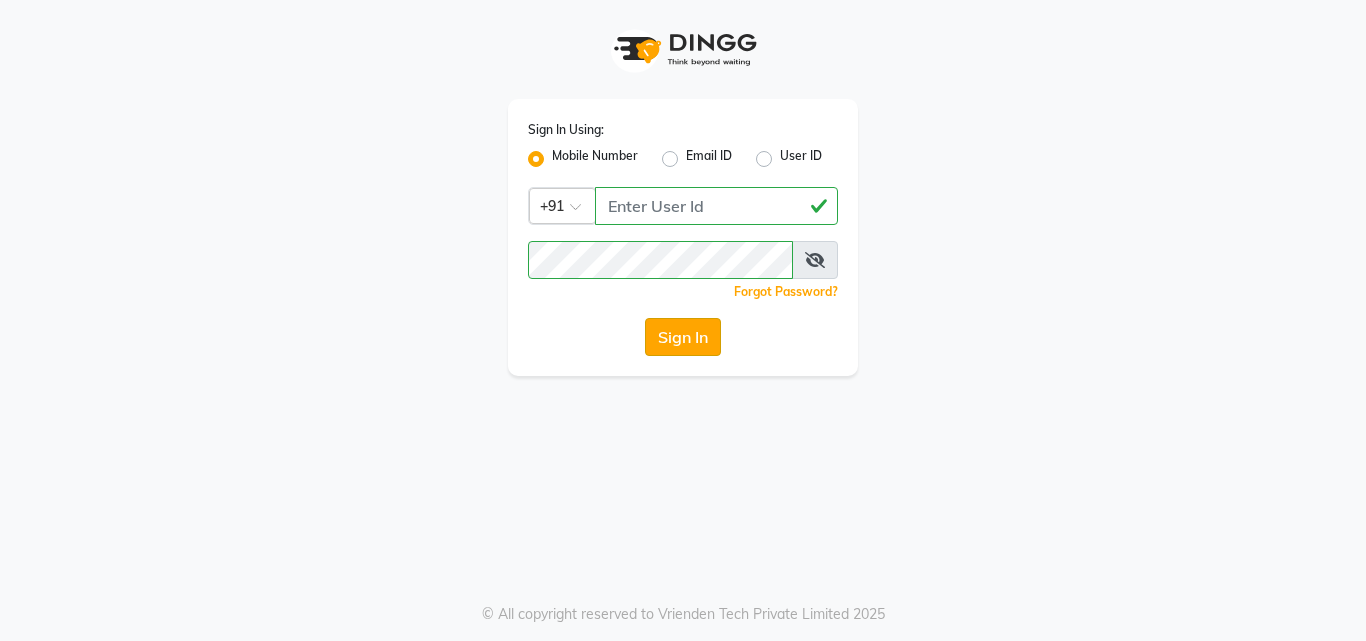 click on "Sign In" 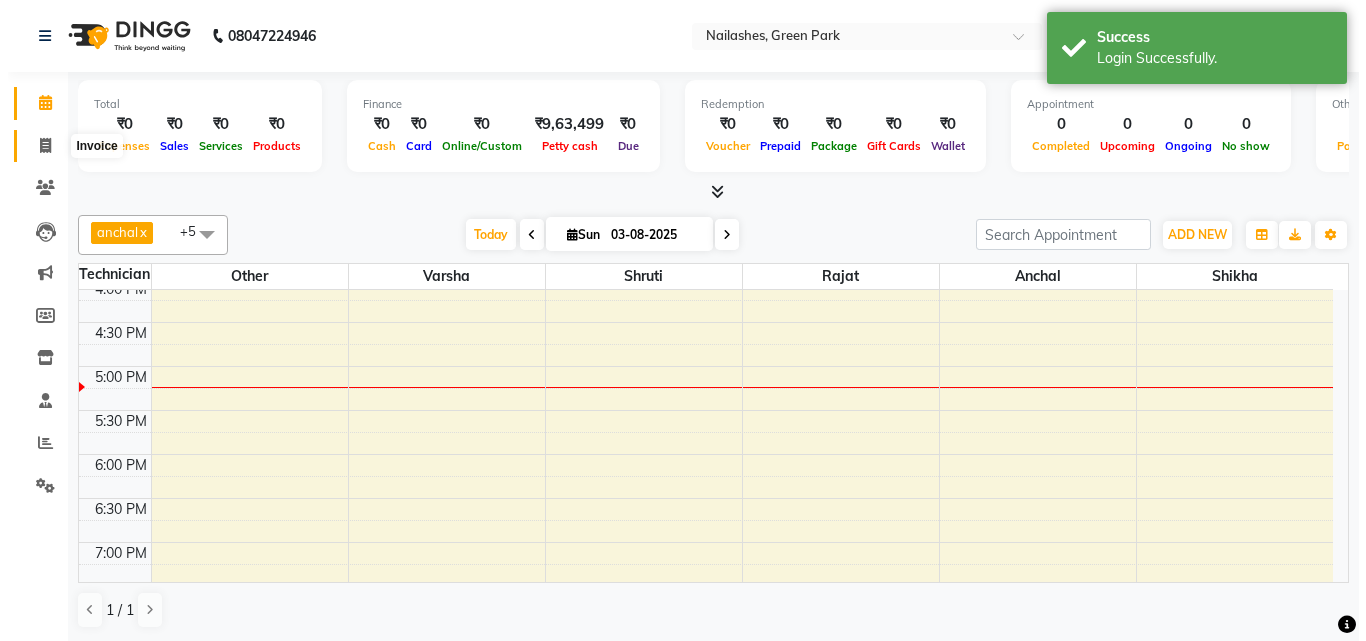 scroll, scrollTop: 715, scrollLeft: 0, axis: vertical 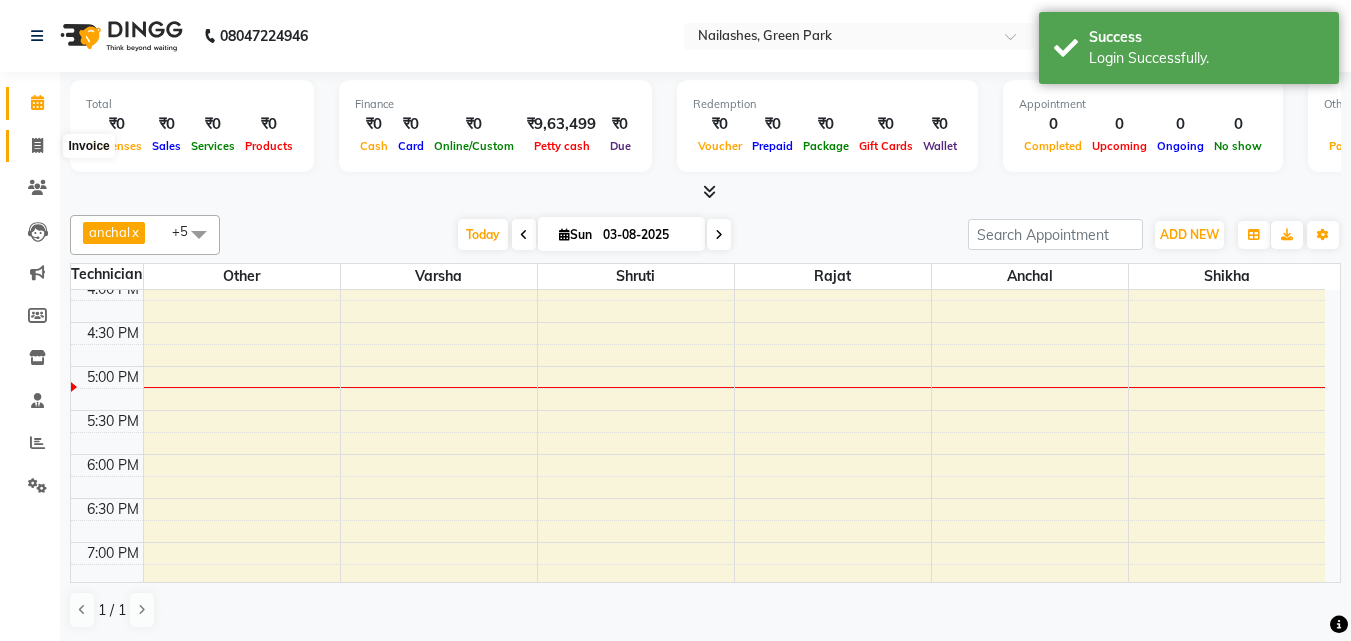 click 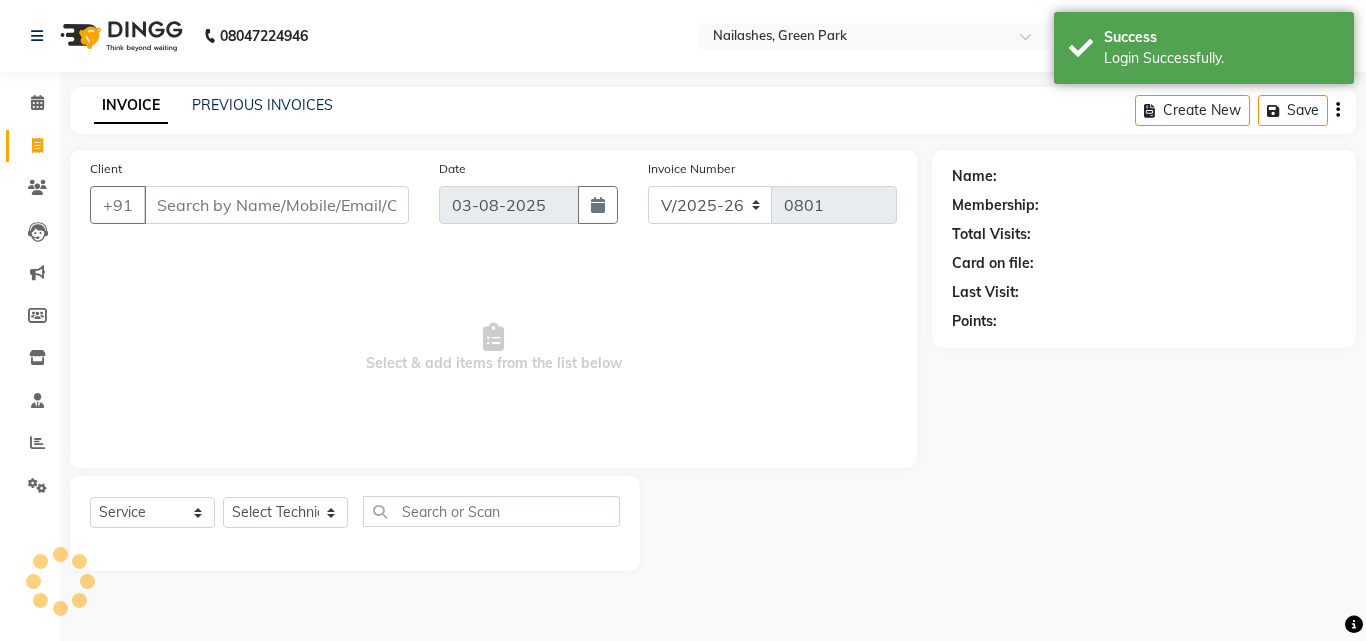scroll, scrollTop: 0, scrollLeft: 0, axis: both 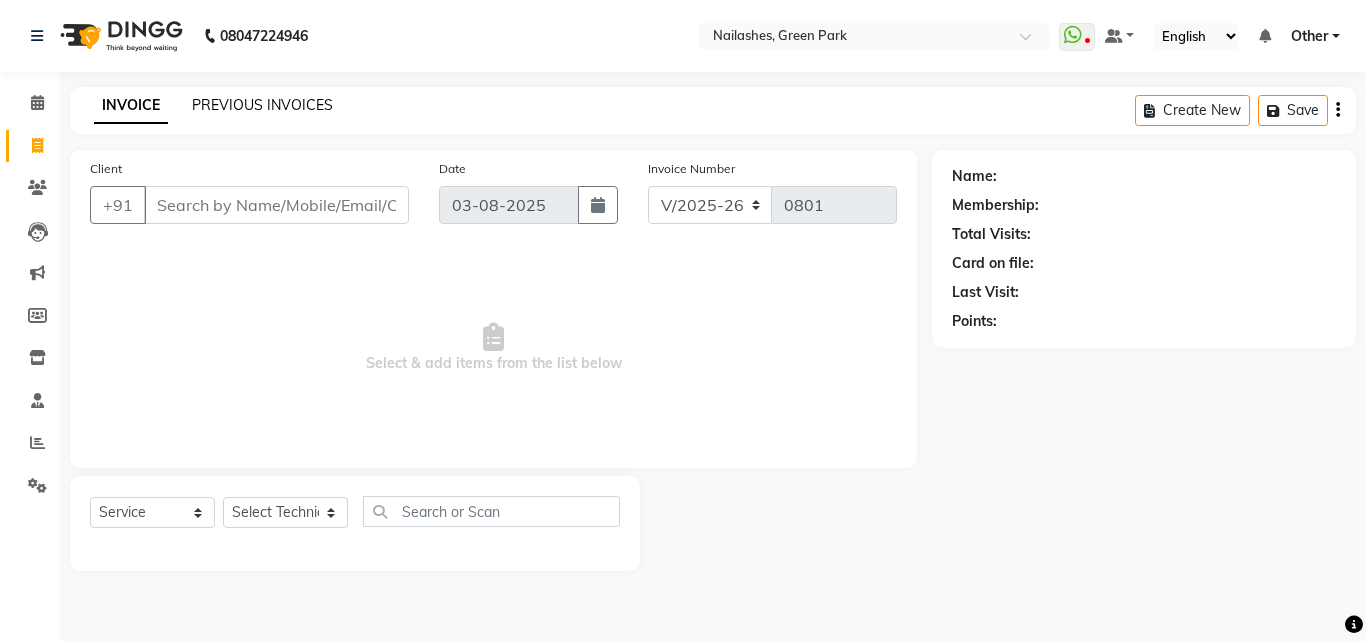 click on "PREVIOUS INVOICES" 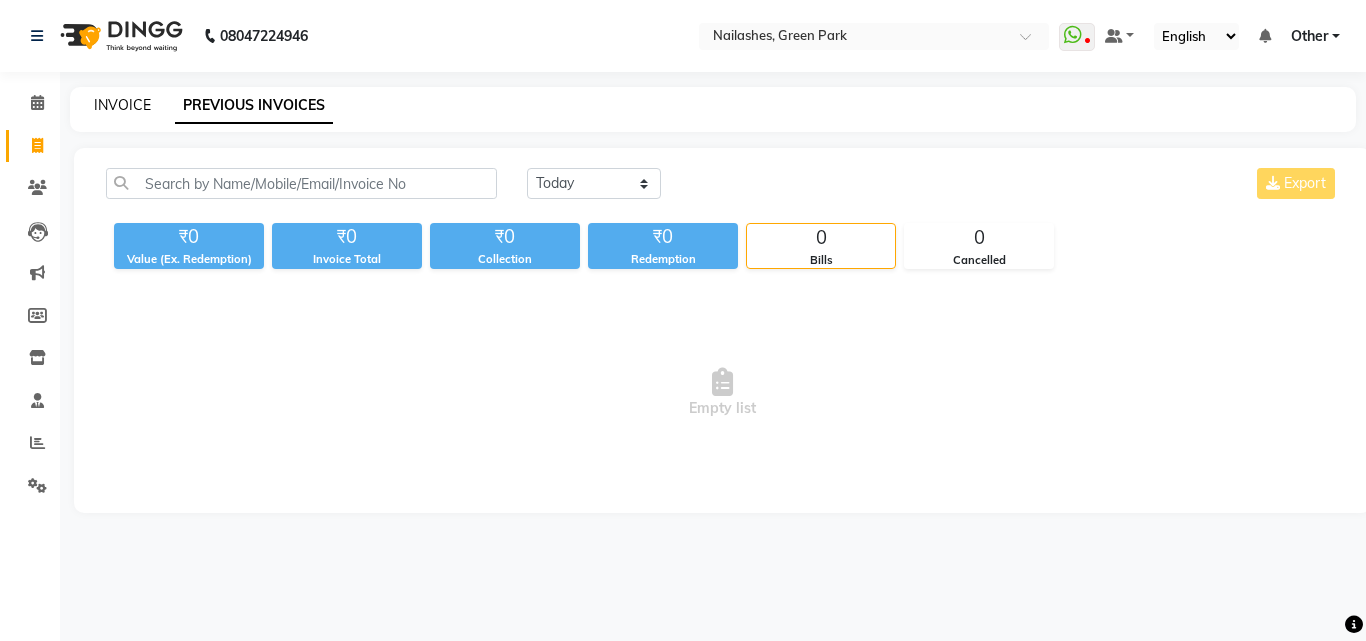 click on "INVOICE" 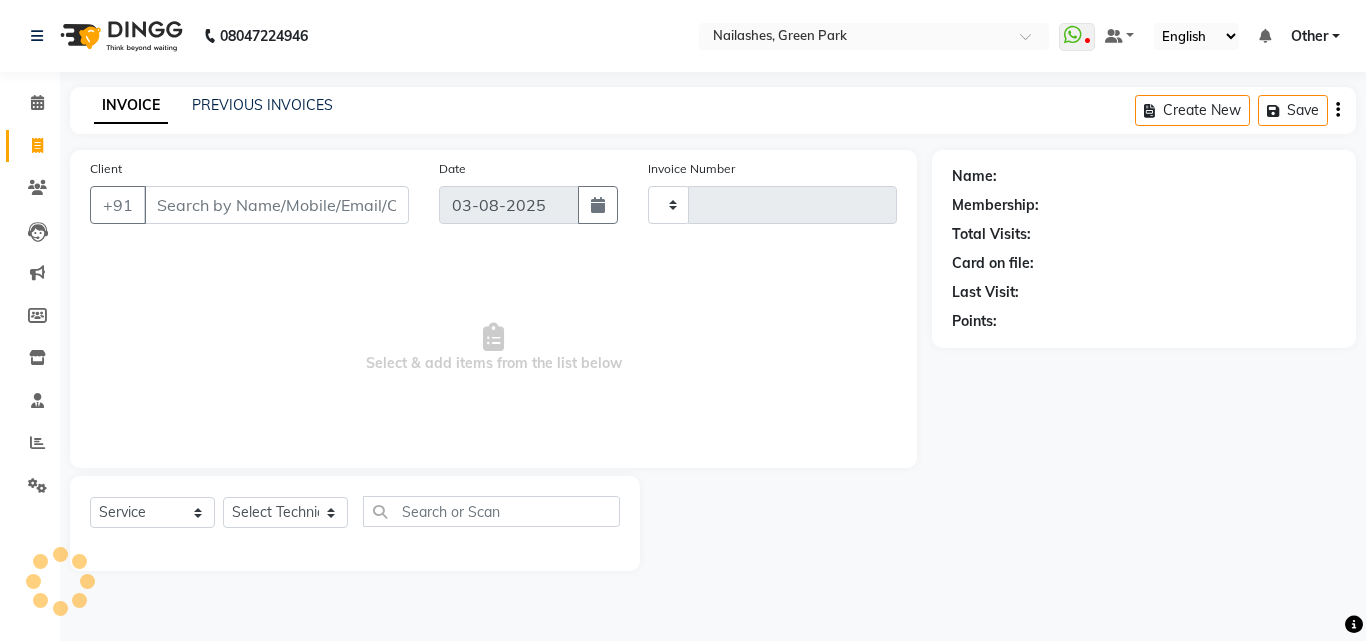 type on "0801" 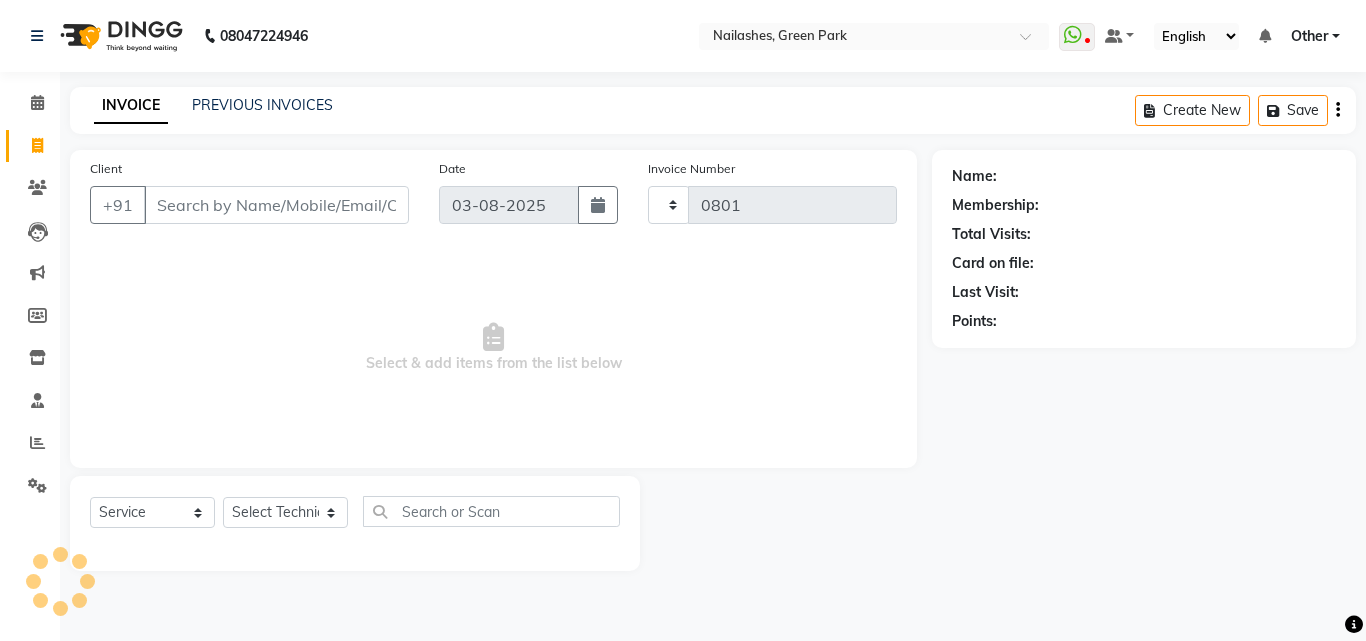 select on "3755" 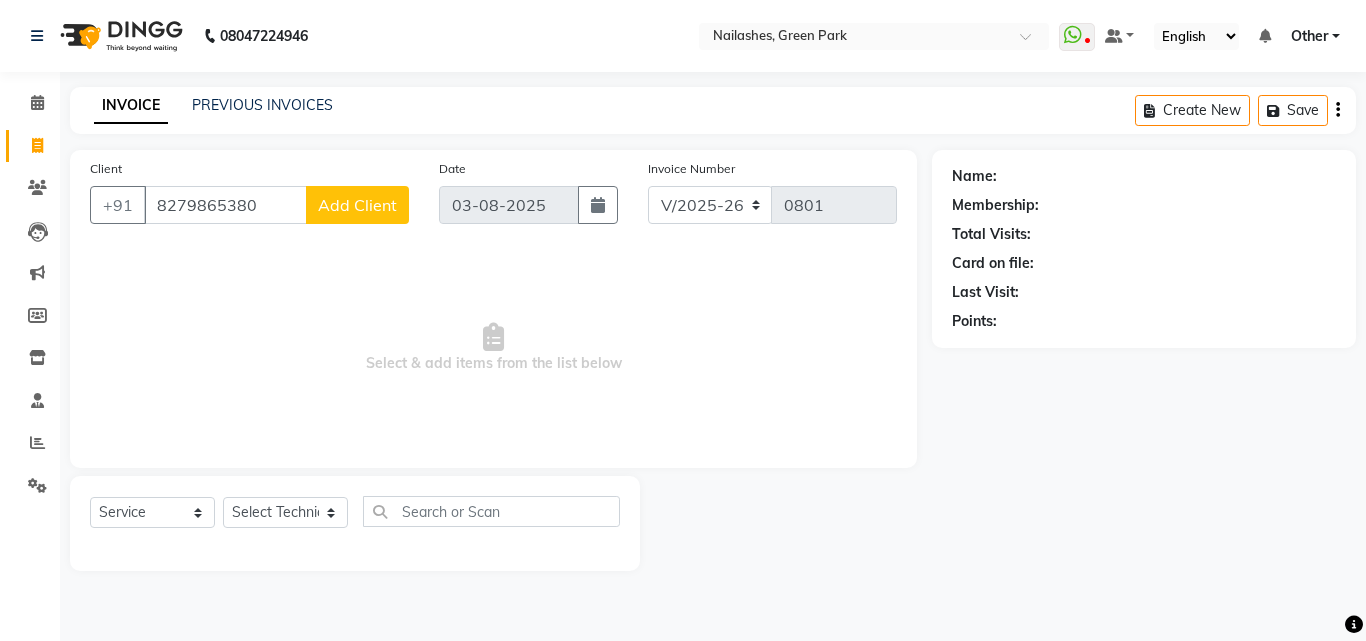 type on "8279865380" 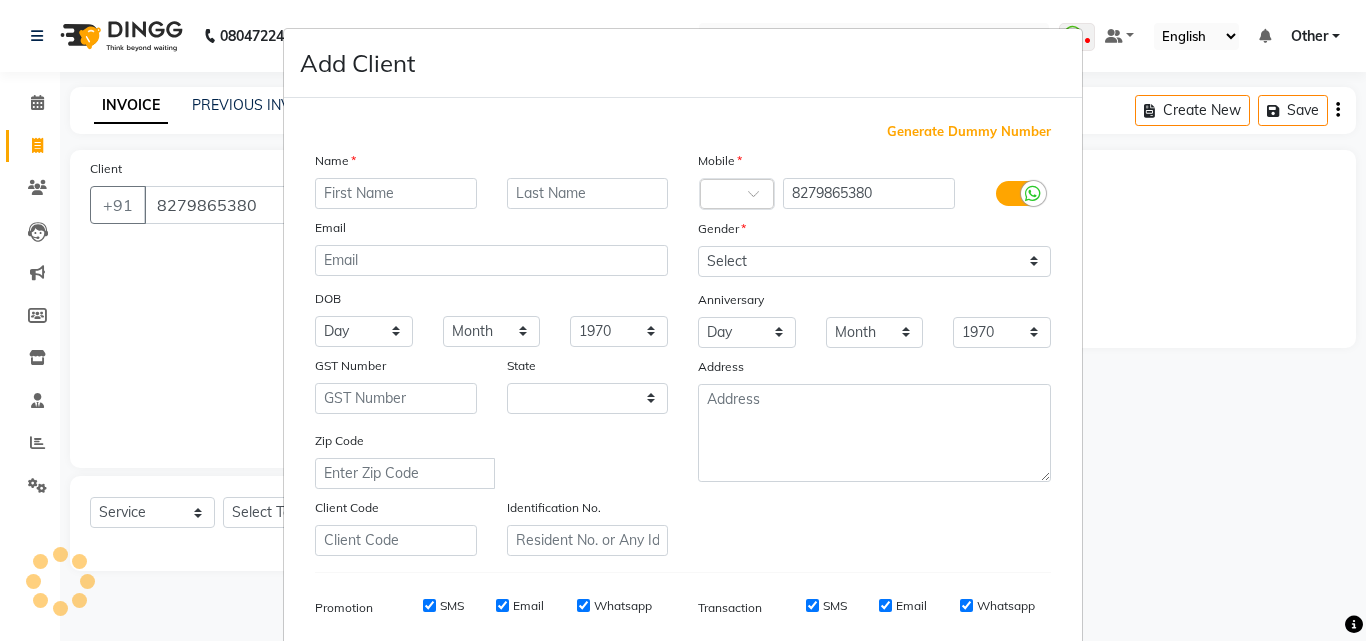 select on "21" 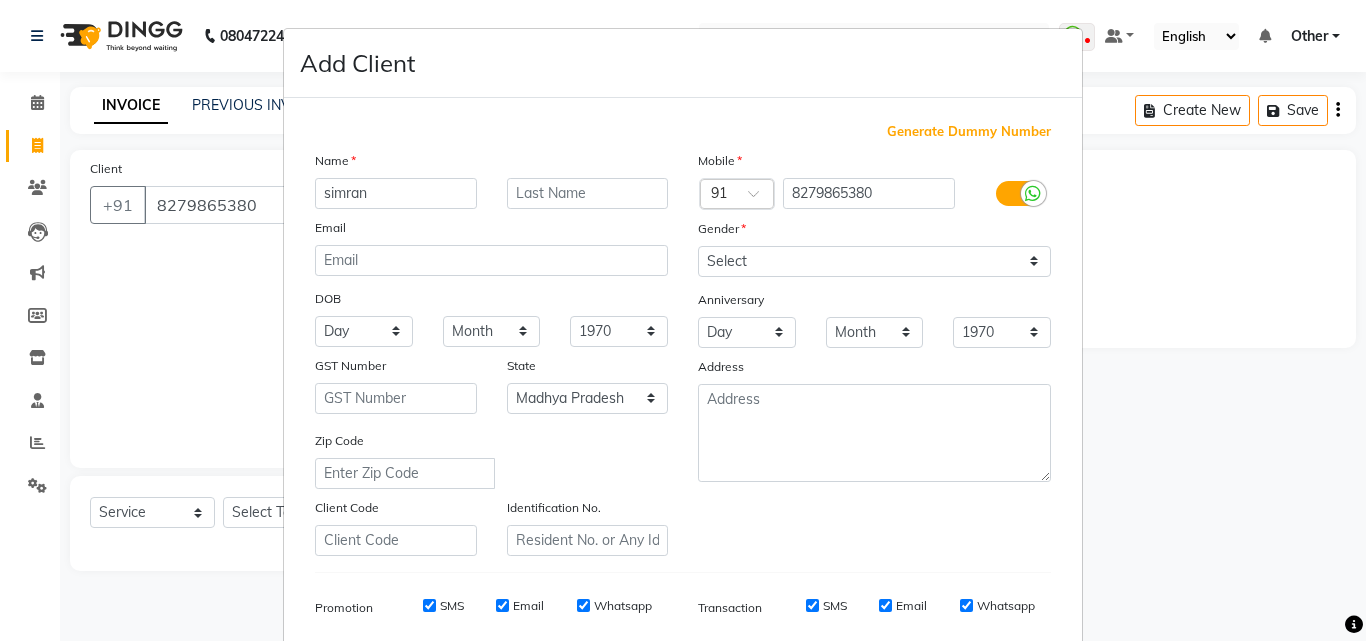 type on "simran" 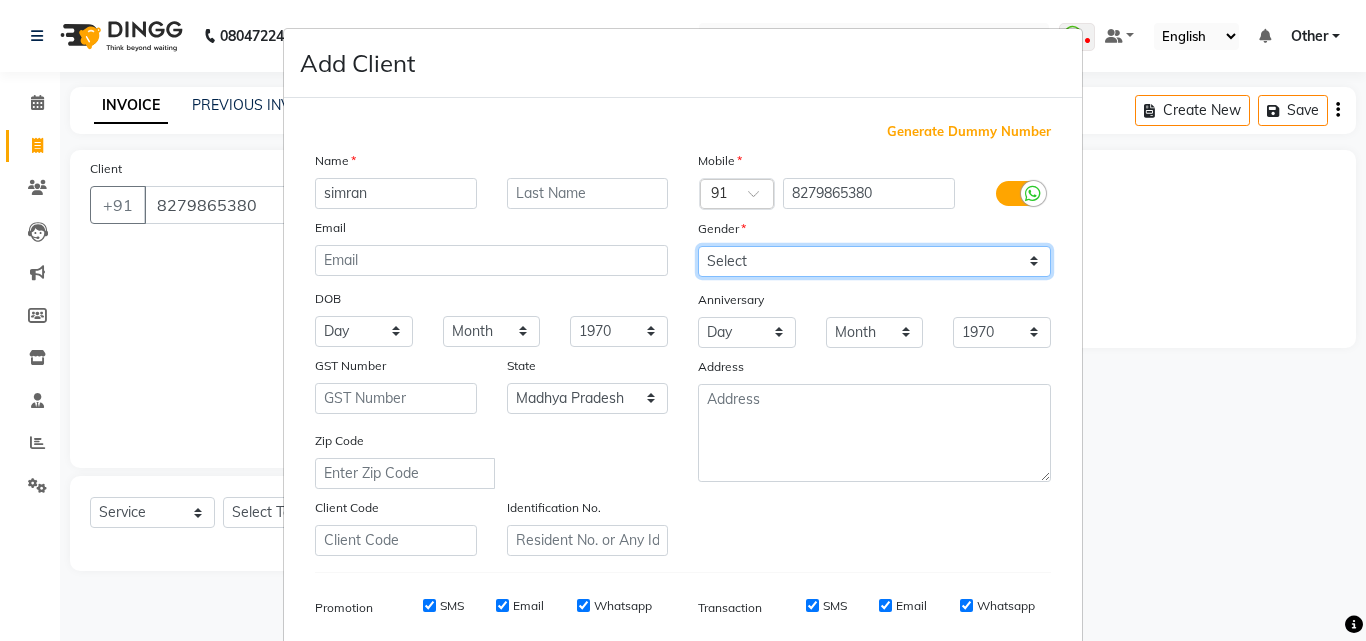 click on "Select Male Female Other Prefer Not To Say" at bounding box center (874, 261) 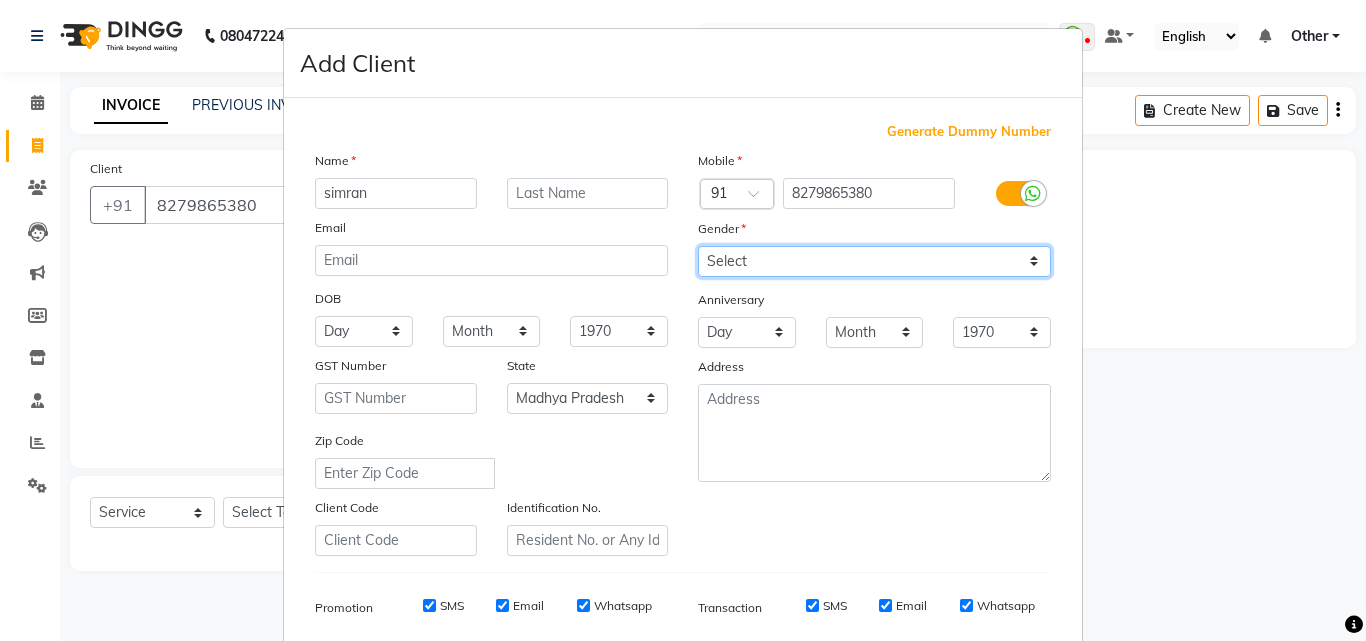 select on "female" 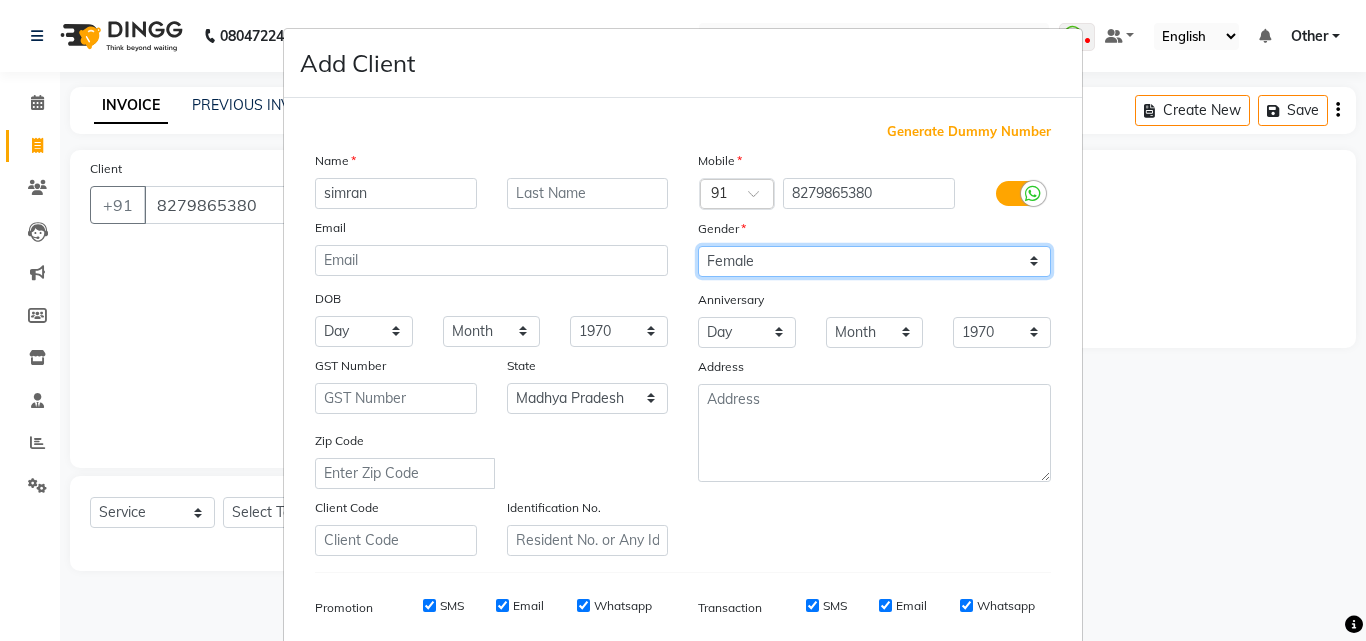 click on "Select Male Female Other Prefer Not To Say" at bounding box center (874, 261) 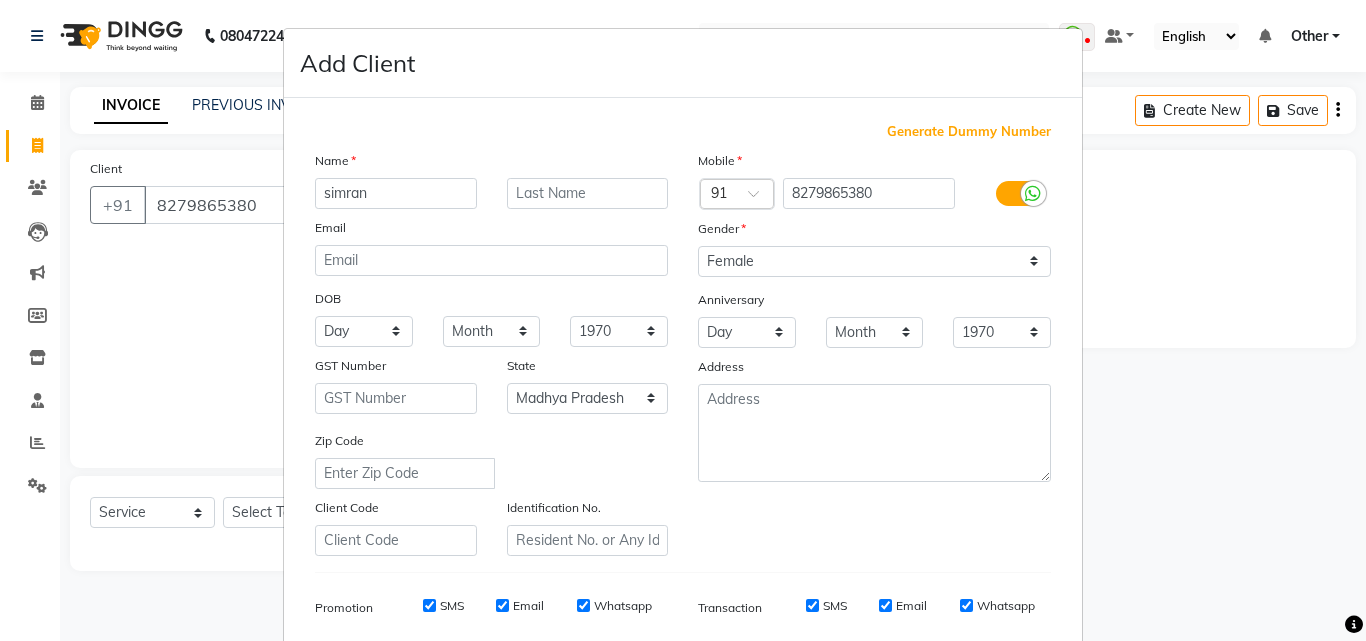 click on "Add Client Generate Dummy Number Name [FIRST] Email DOB Day 01 02 03 04 05 06 07 08 09 10 11 12 13 14 15 16 17 18 19 20 21 22 23 24 25 26 27 28 29 30 31 Month January February March April May June July August September October November December 1940 1941 1942 1943 1944 1945 1946 1947 1948 1949 1950 1951 1952 1953 1954 1955 1956 1957 1958 1959 1960 1961 1962 1963 1964 1965 1966 1967 1968 1969 1970 1971 1972 1973 1974 1975 1976 1977 1978 1979 1980 1981 1982 1983 1984 1985 1986 1987 1988 1989 1990 1991 1992 1993 1994 1995 1996 1997 1998 1999 2000 2001 2002 2003 2004 2005 2006 2007 2008 2009 2010 2011 2012 2013 2014 2015 2016 2017 2018 2019 2020 2021 2022 2023 2024 GST Number State Select Andaman and Nicobar Islands Andhra Pradesh Arunachal Pradesh Assam Bihar Chandigarh Chhattisgarh Dadra and Nagar Haveli Daman and Diu Delhi Goa Gujarat Haryana Himachal Pradesh Jammu and Kashmir Jharkhand Karnataka Kerala Lakshadweep Madhya Pradesh Maharashtra Manipur Meghalaya Mizoram Nagaland Odisha Pondicherry Punjab Rajasthan" at bounding box center [683, 320] 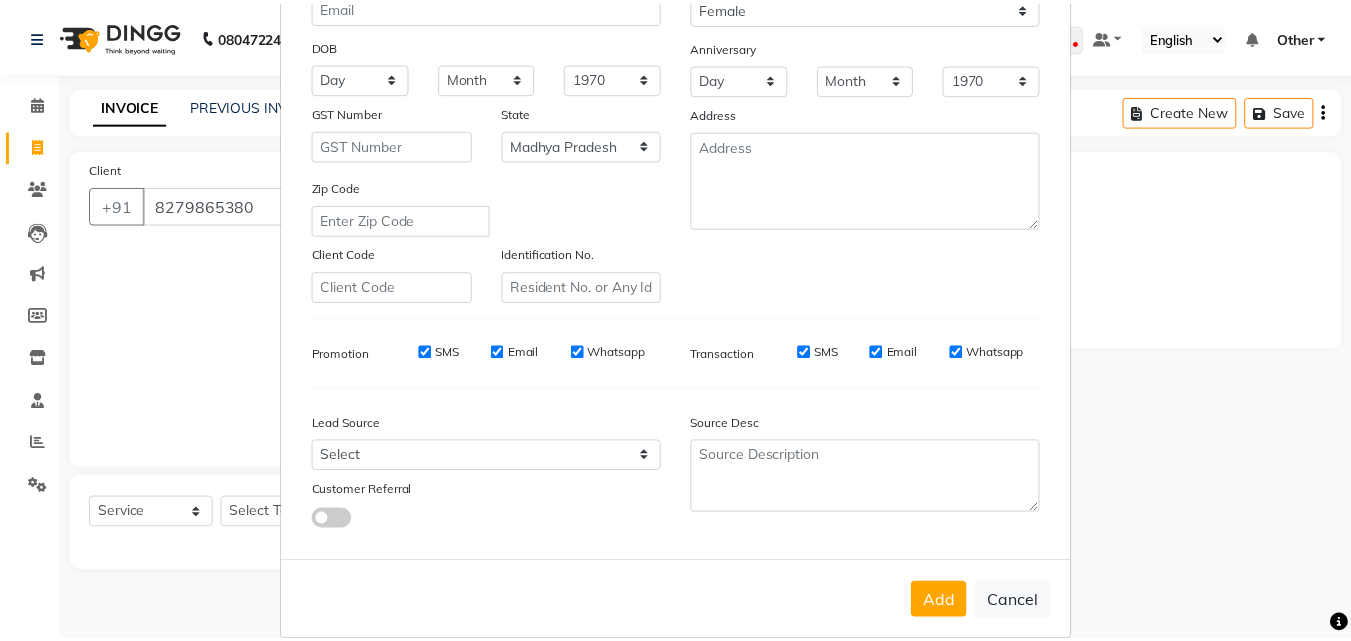 scroll, scrollTop: 282, scrollLeft: 0, axis: vertical 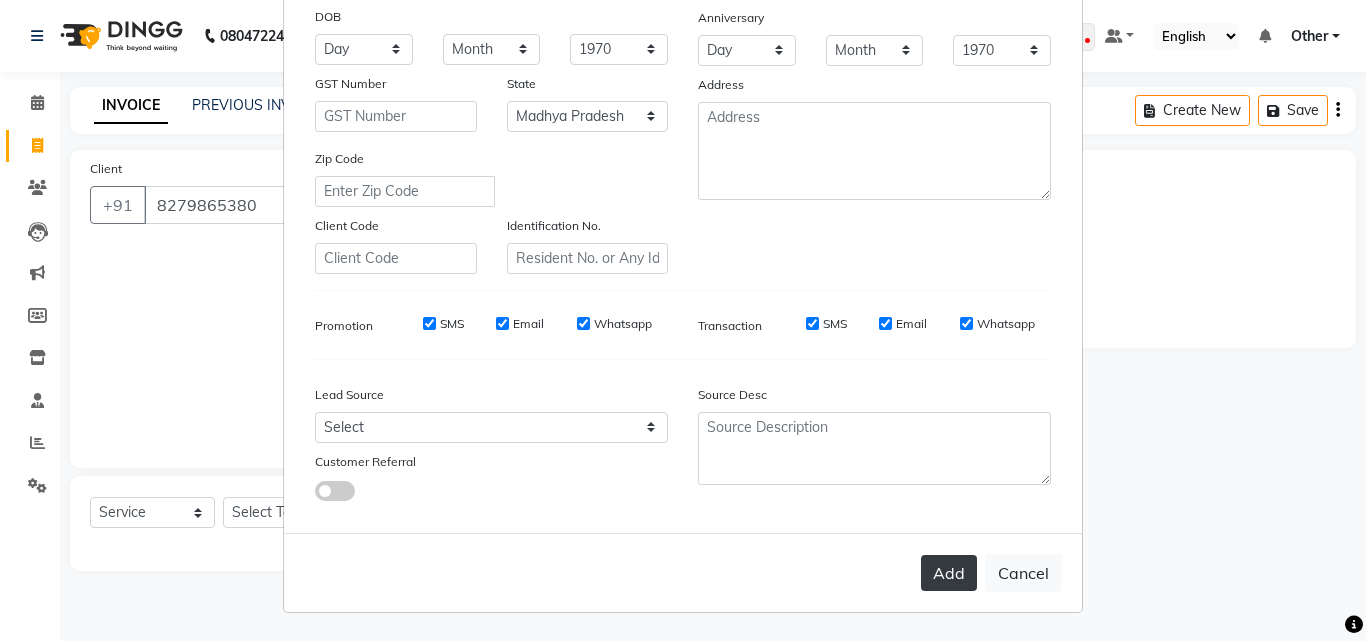click on "Add" at bounding box center [949, 573] 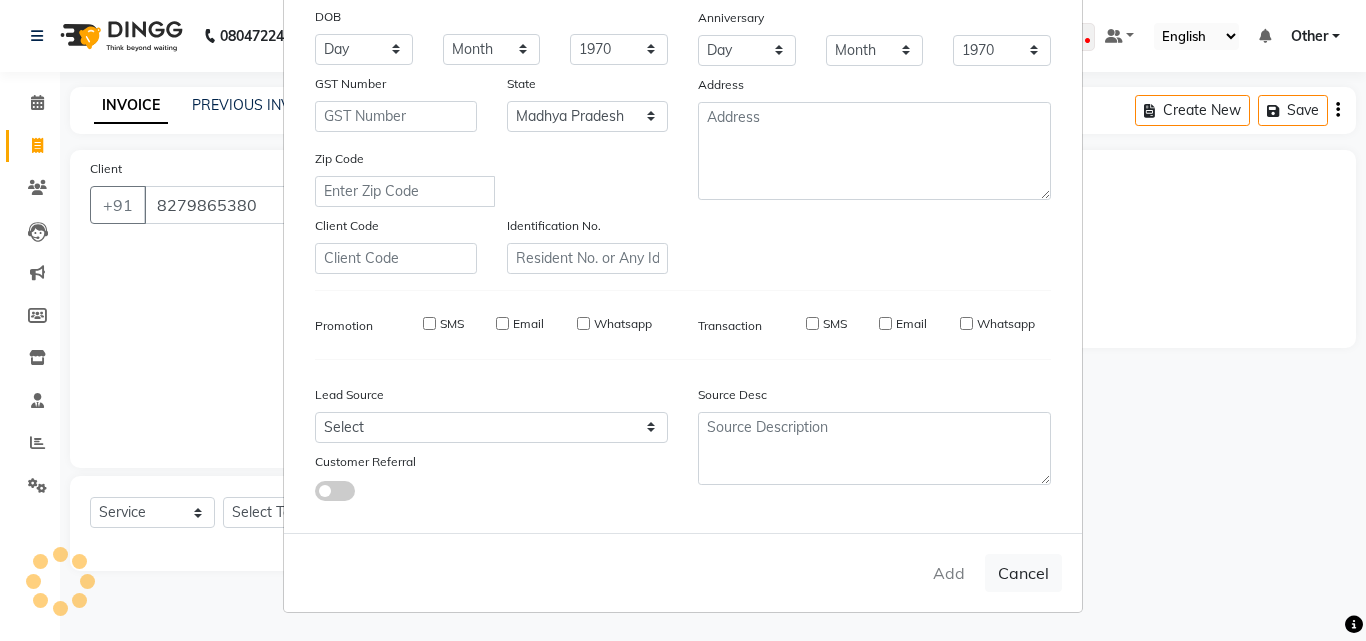 type on "82******80" 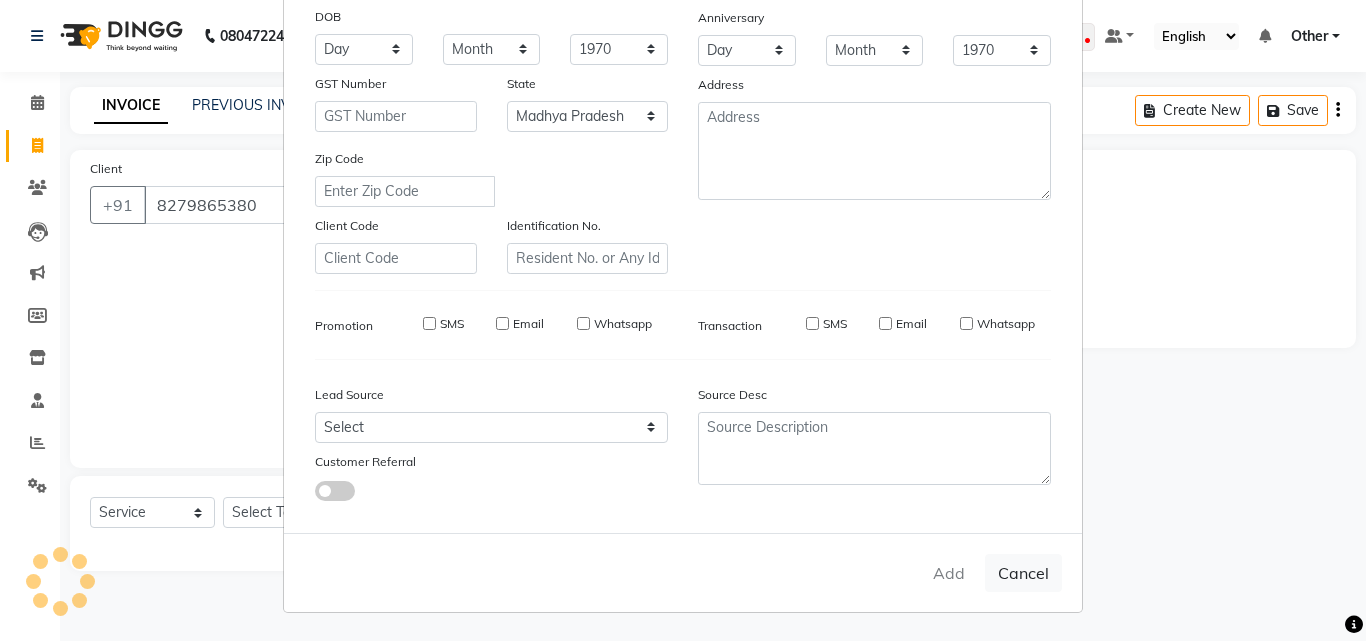 type 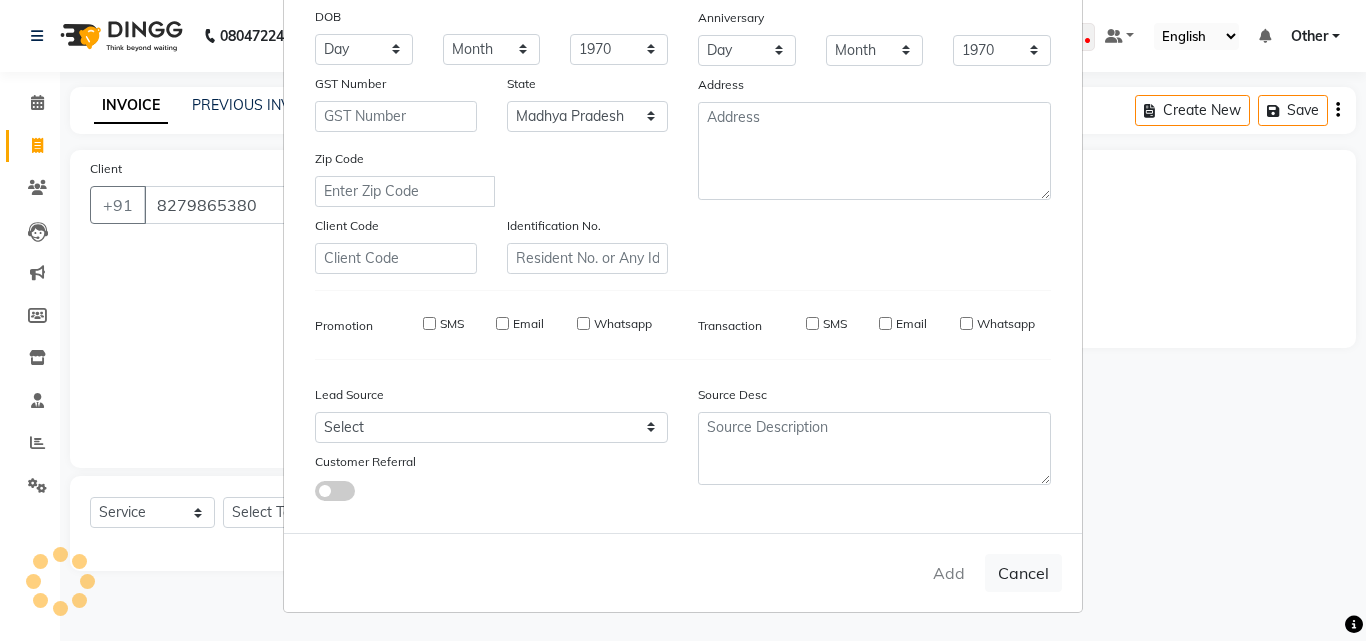 select 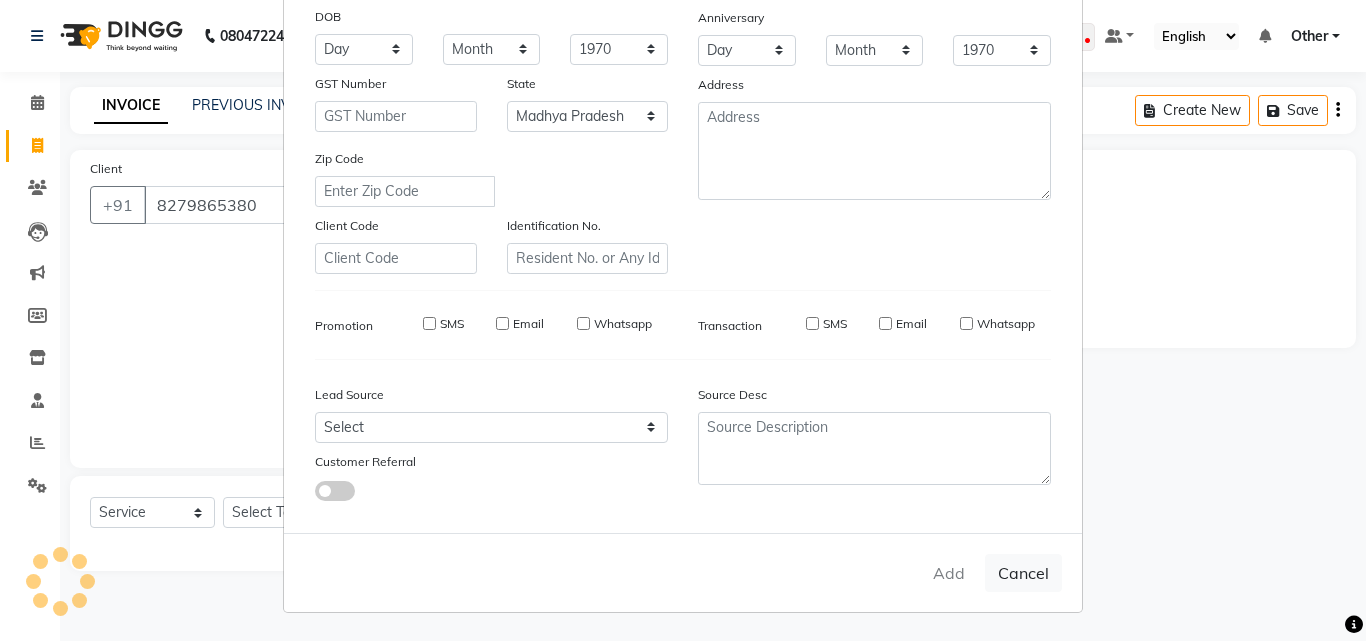 select on "null" 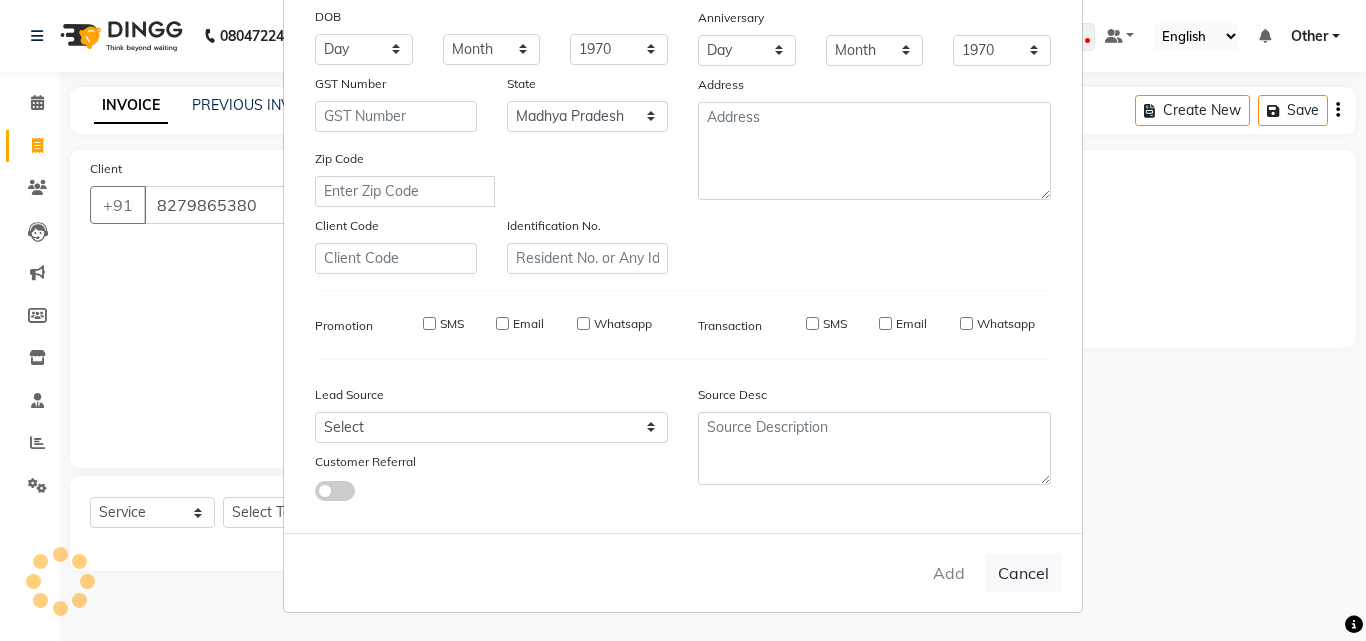 type 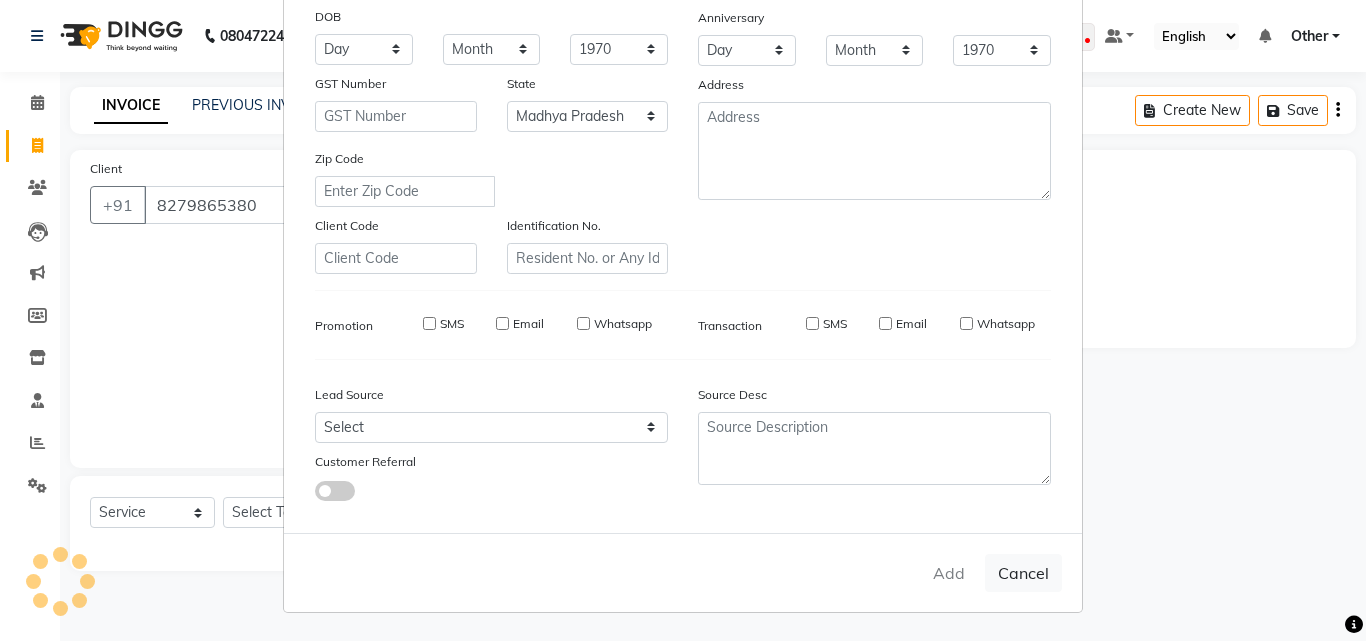 select 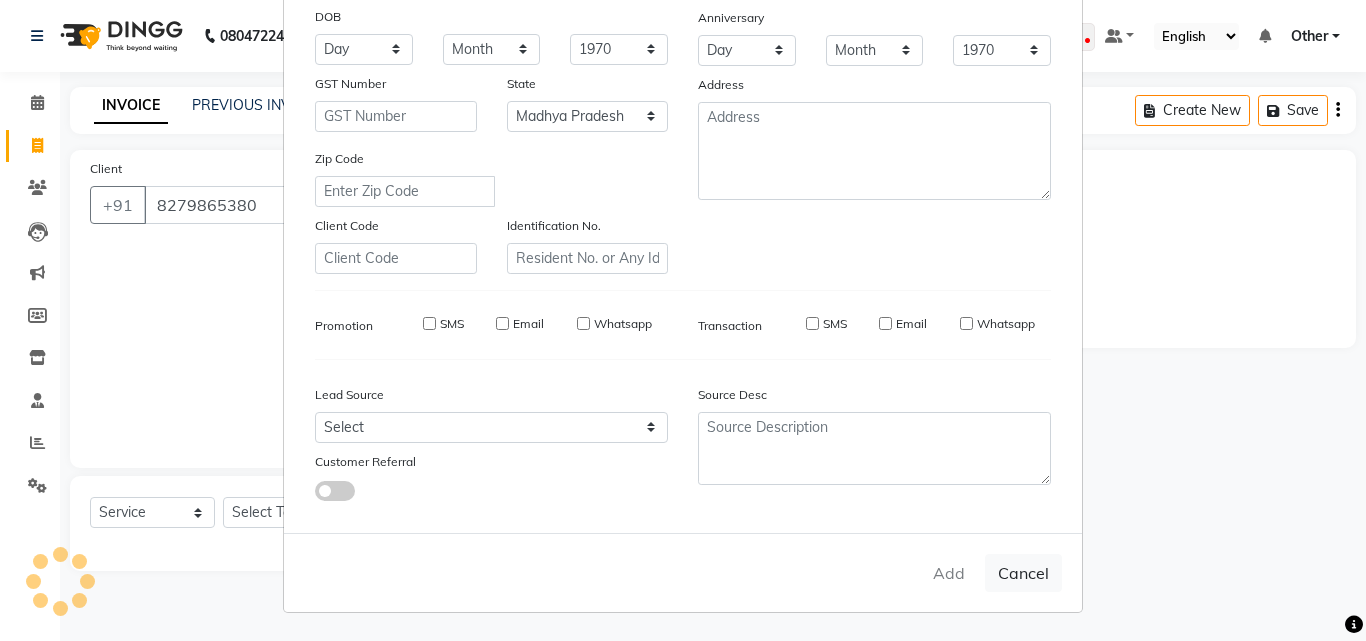 select 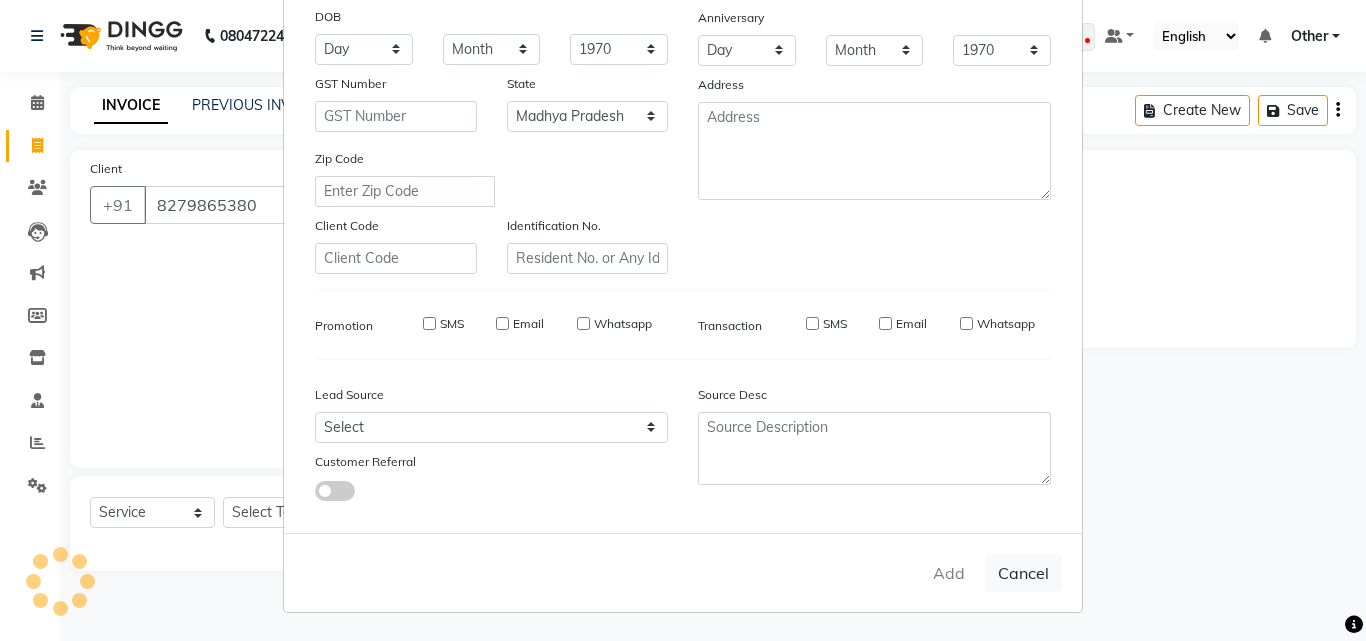 checkbox on "false" 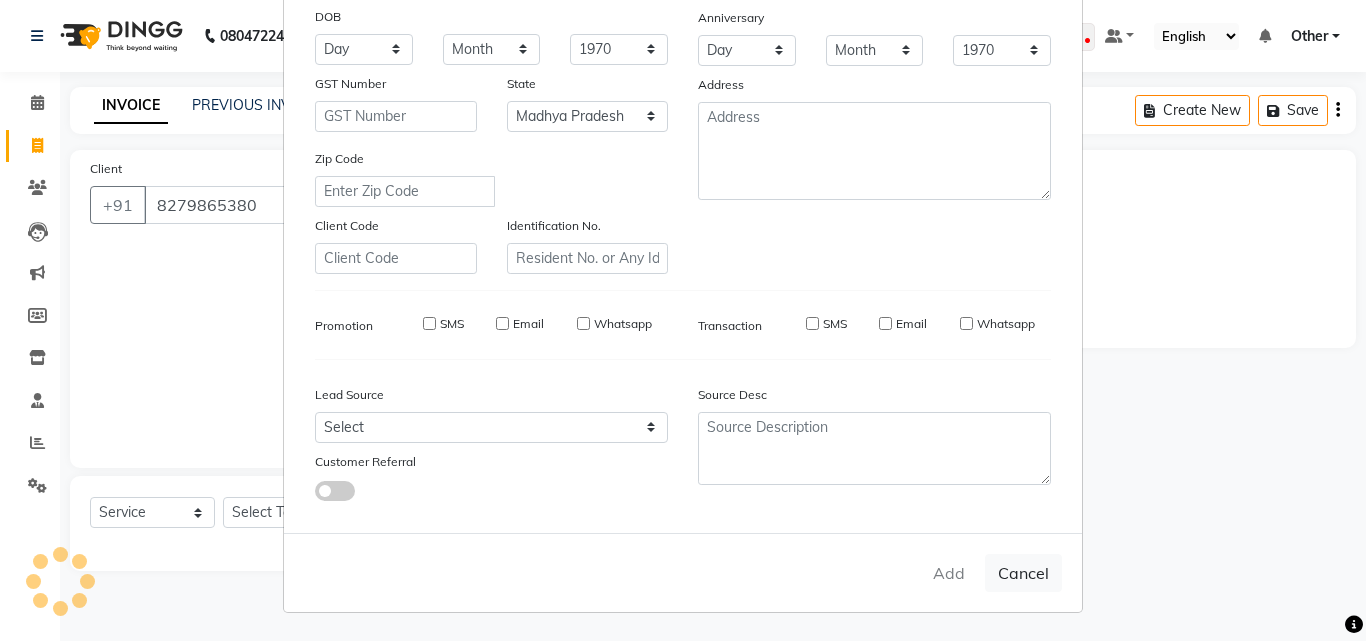 checkbox on "false" 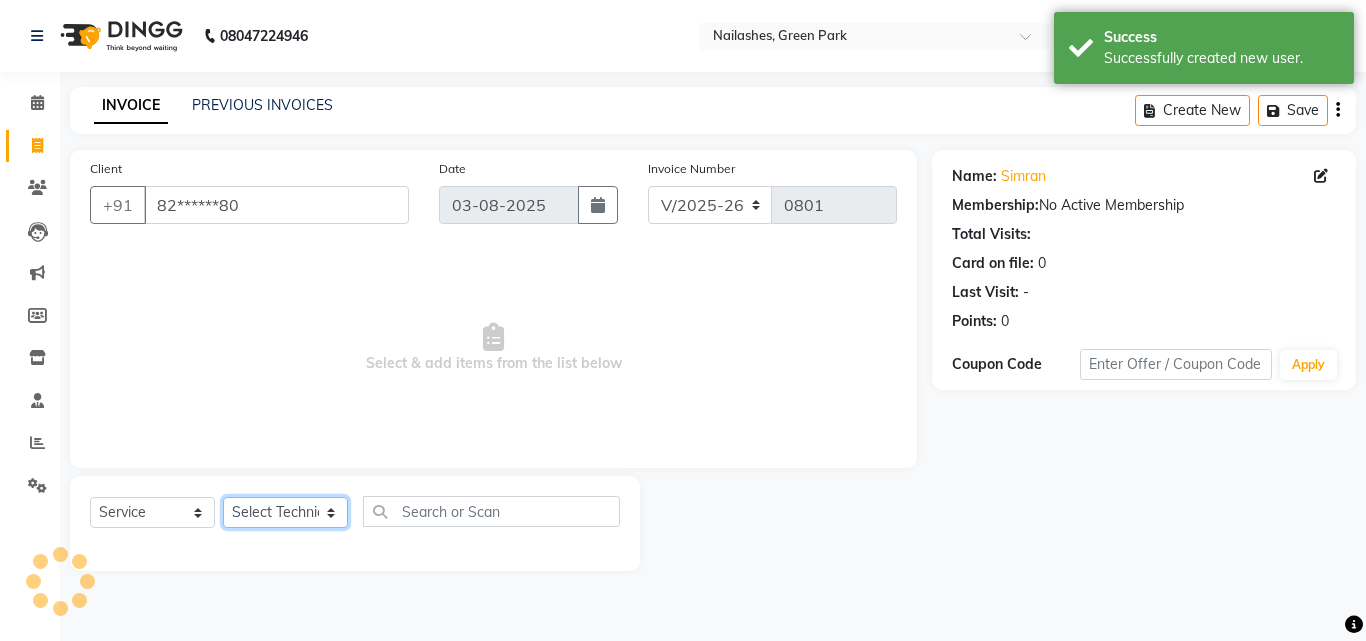 click on "Select Technician [FIRST] Other [FIRST] [FIRST] [FIRST] [FIRST]" 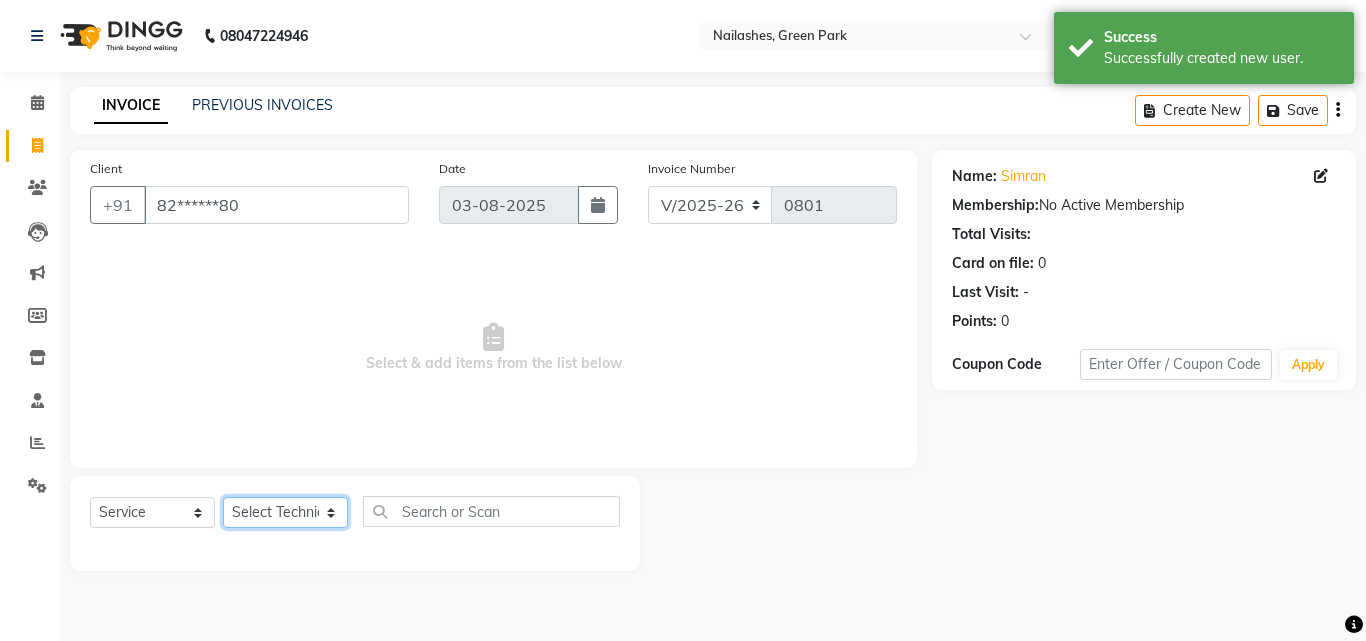 select on "[POSTAL_CODE]" 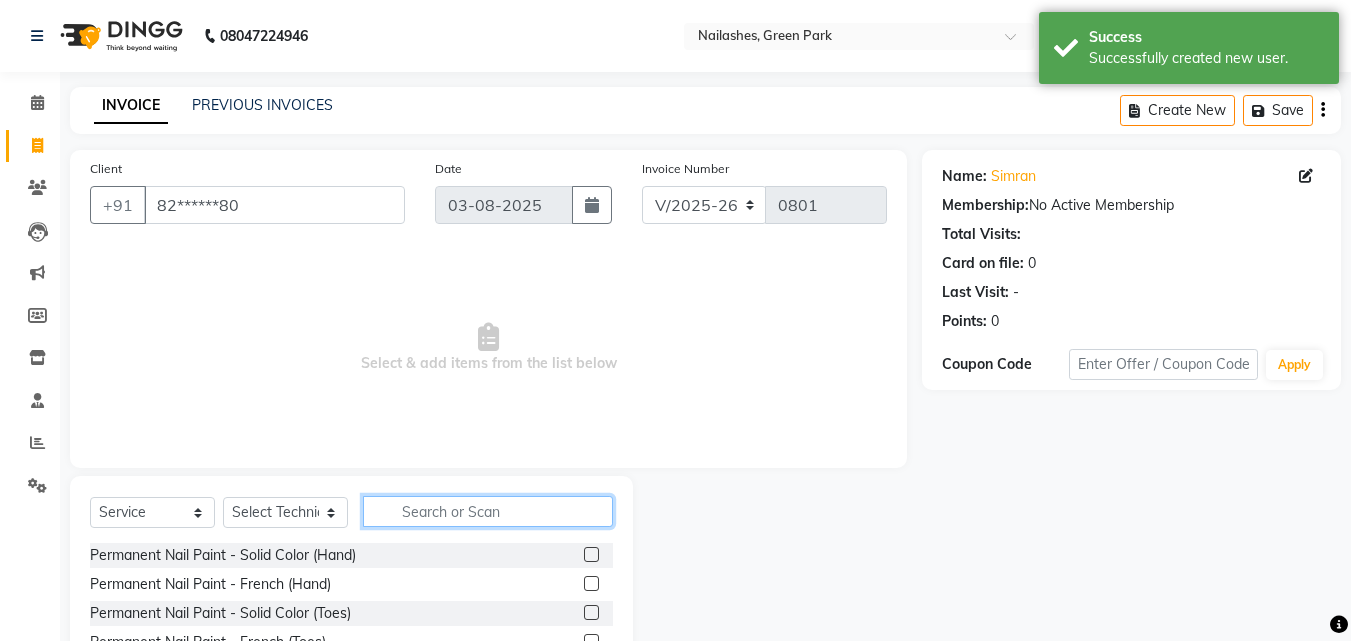 click 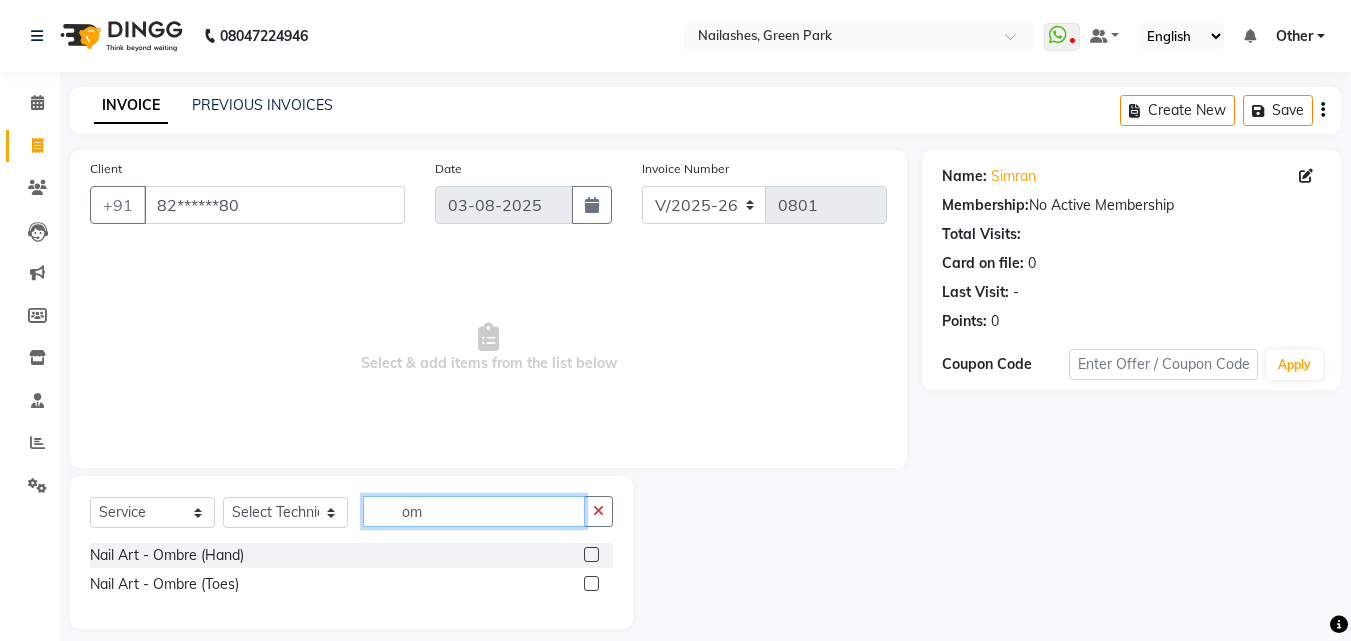 type on "o" 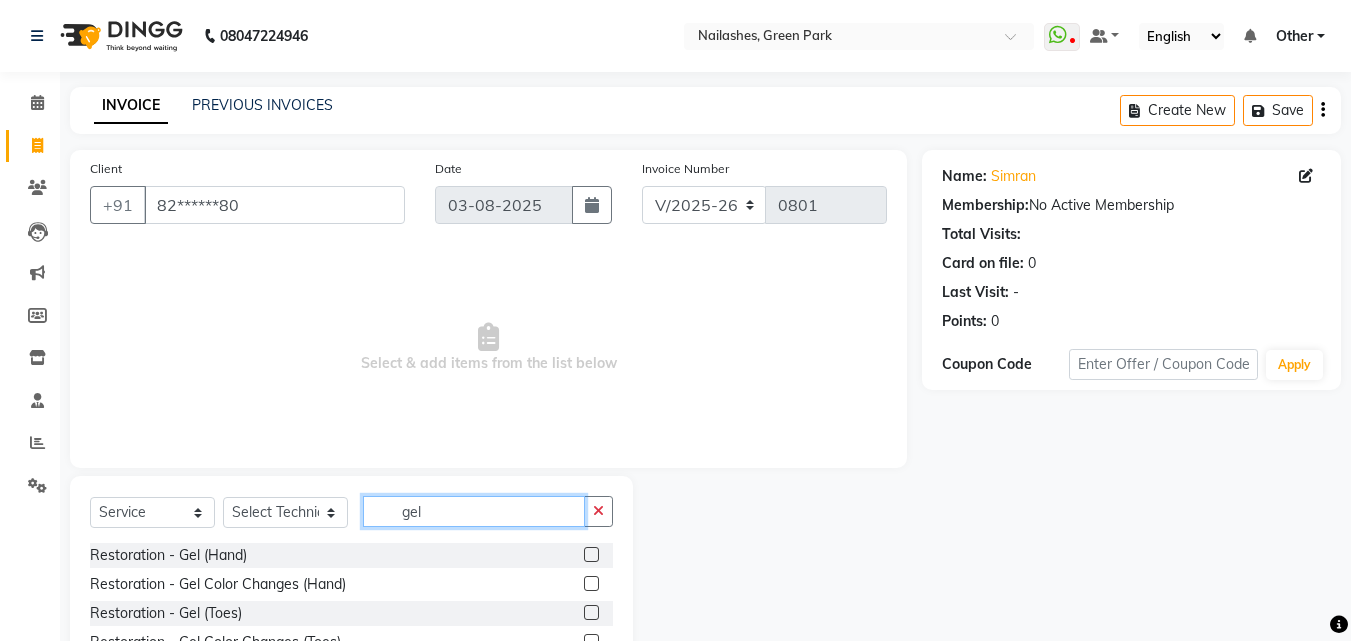 type on "gel" 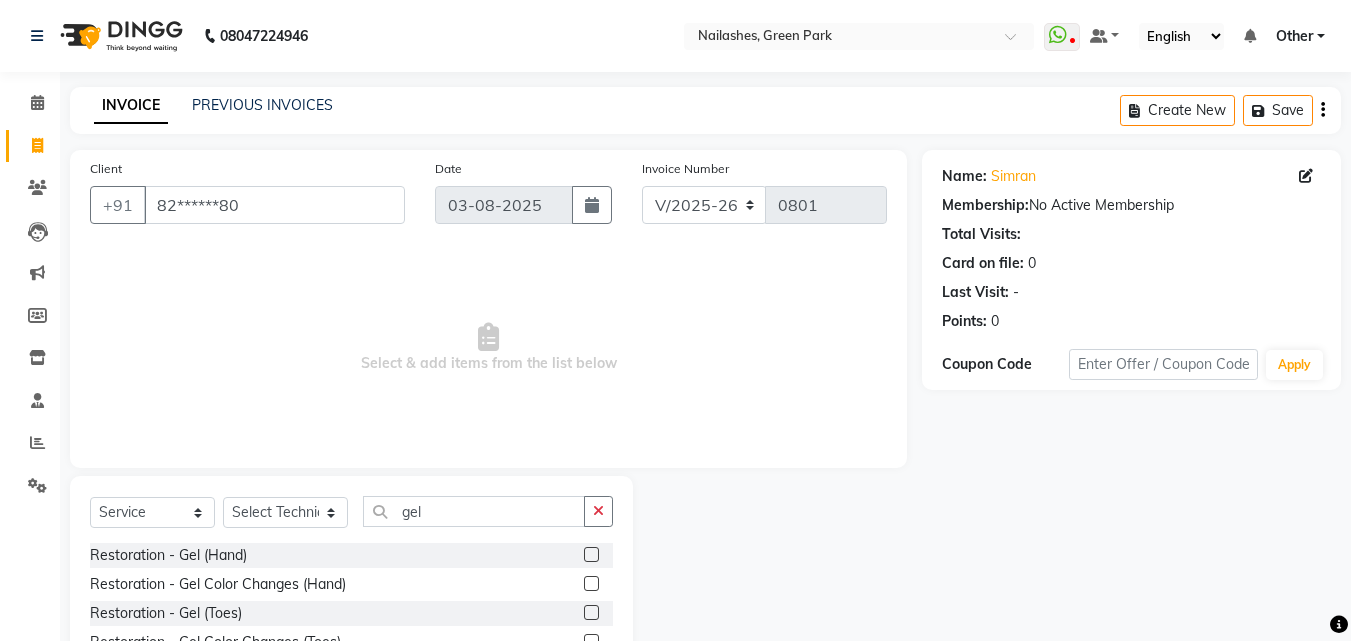 click 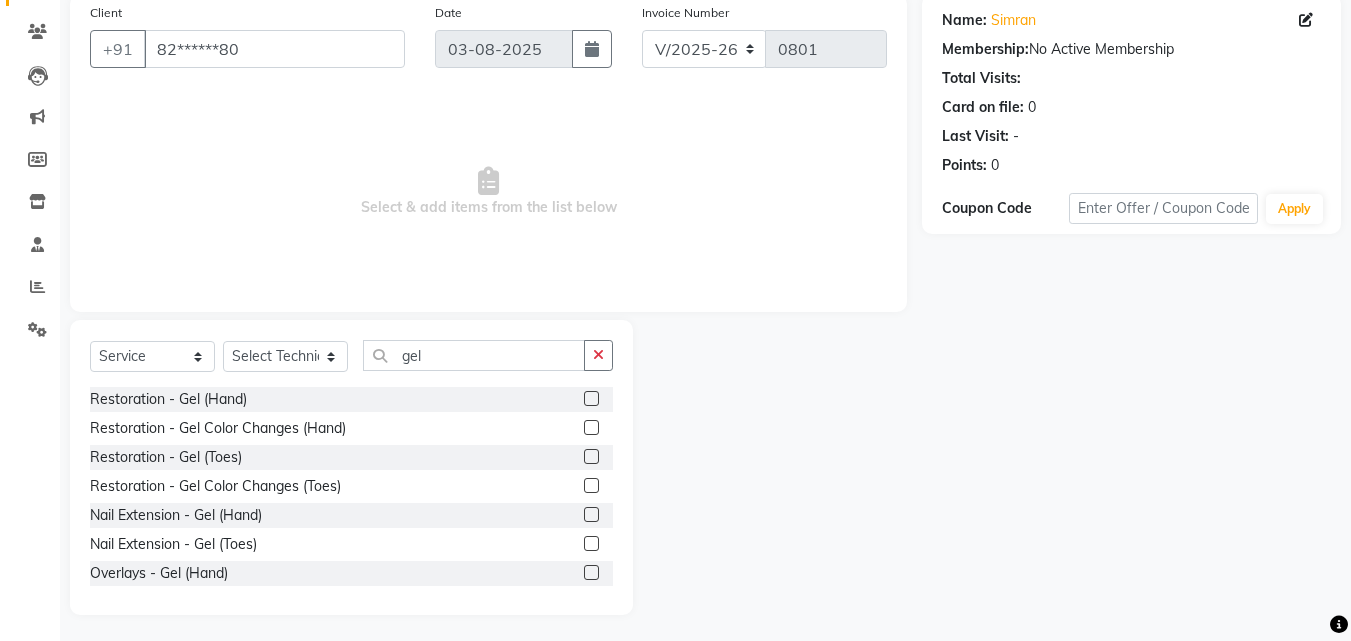 scroll, scrollTop: 160, scrollLeft: 0, axis: vertical 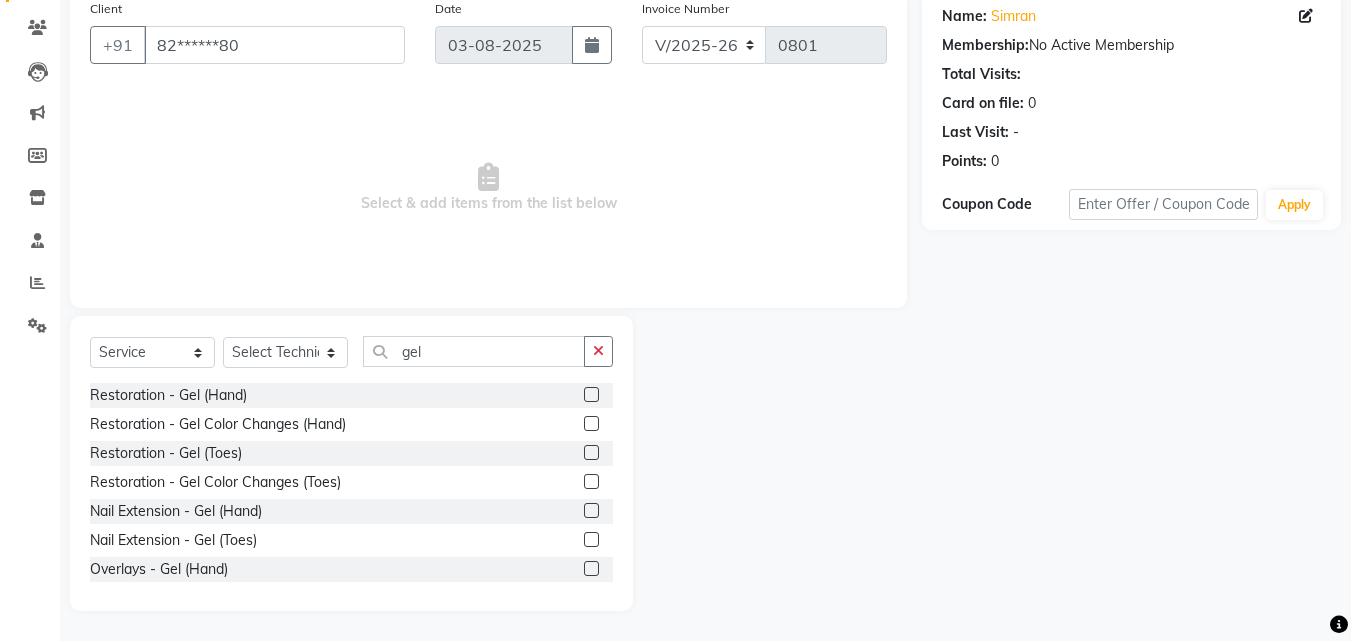 click 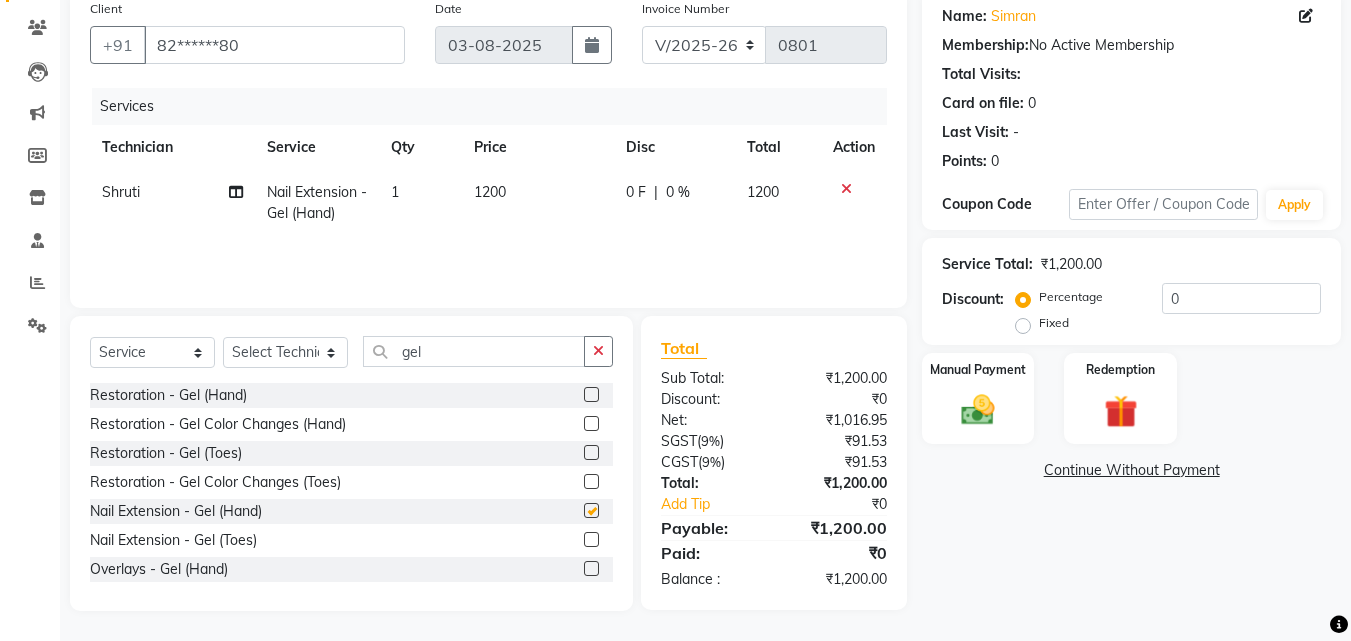 checkbox on "false" 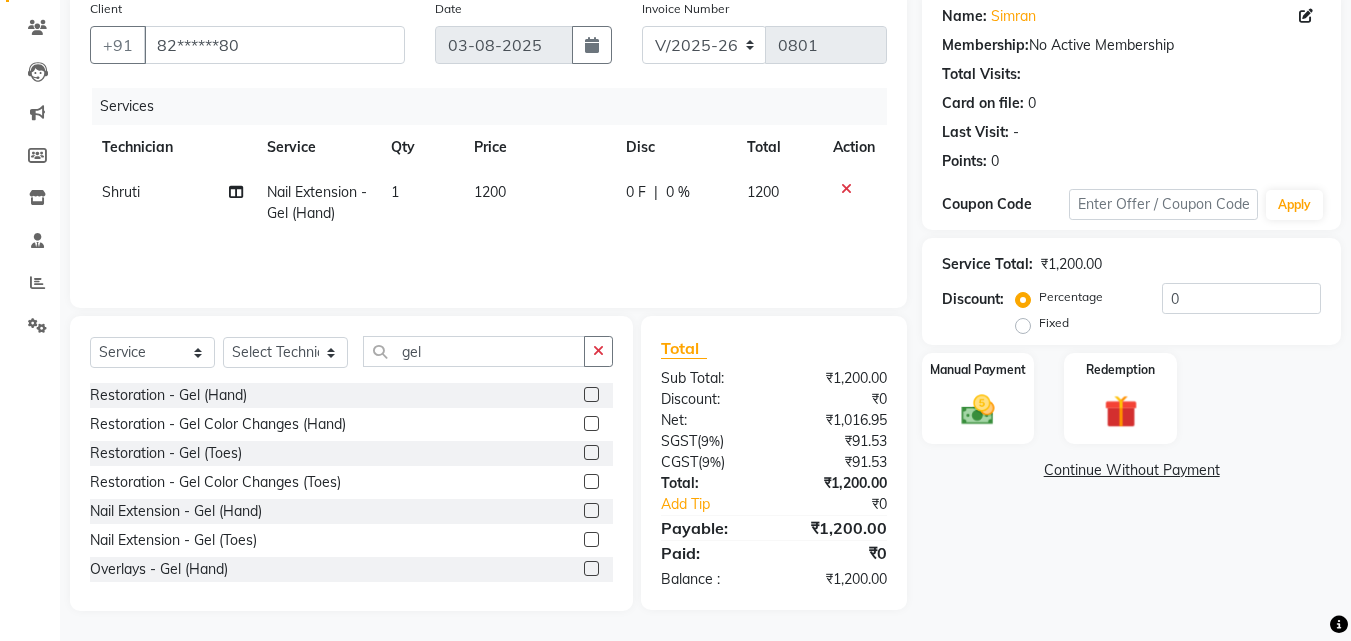 click on "Services Technician Service Qty Price Disc Total Action [FIRST] Nail Extension - Gel (Hand) 1 1200 0 F | 0 % 1200" 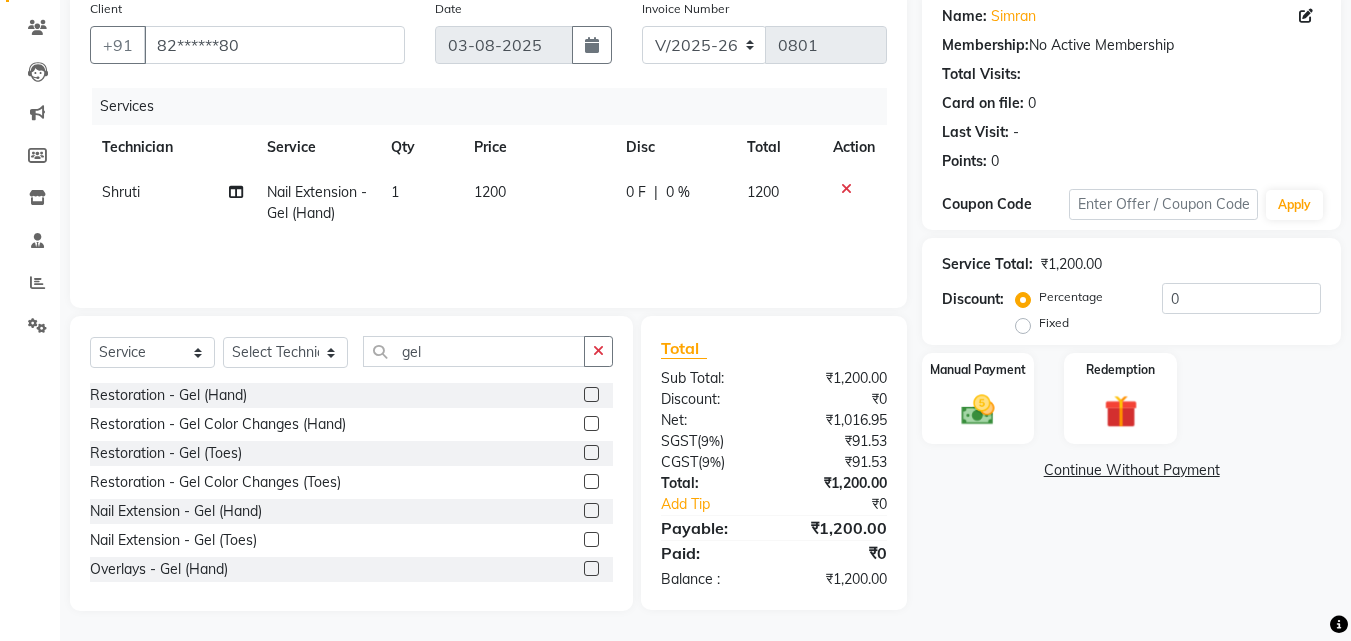 click on "1200" 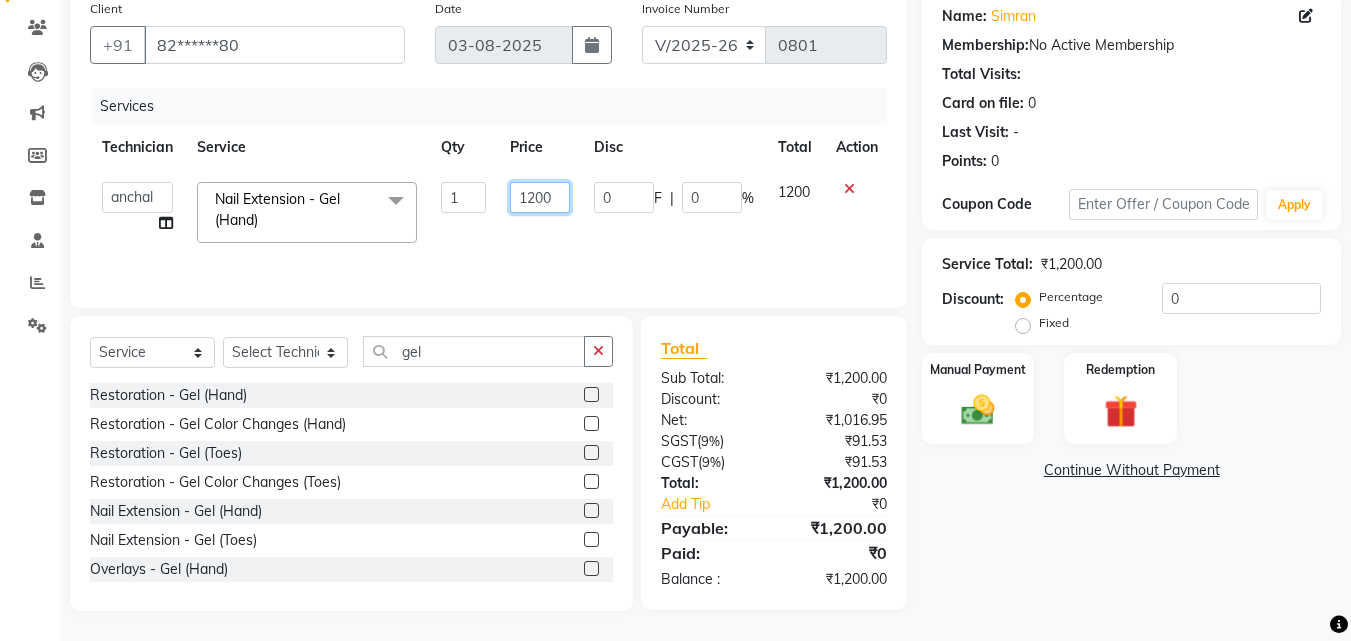 click on "1200" 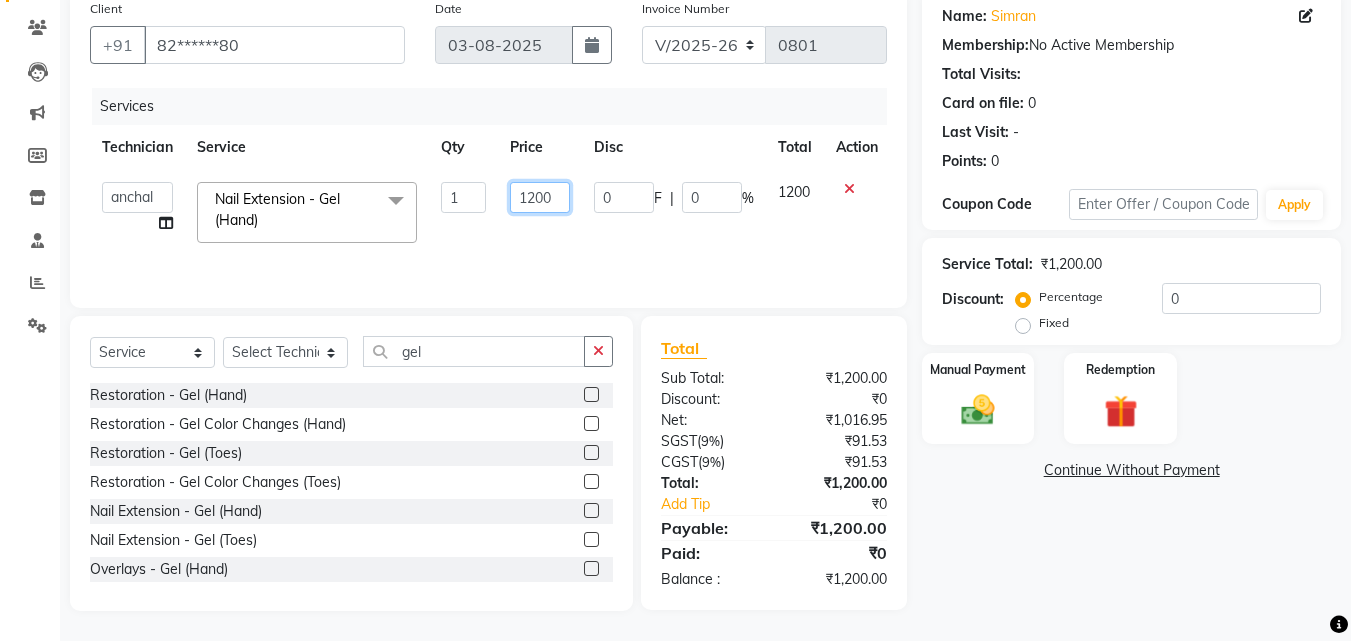 click on "1200" 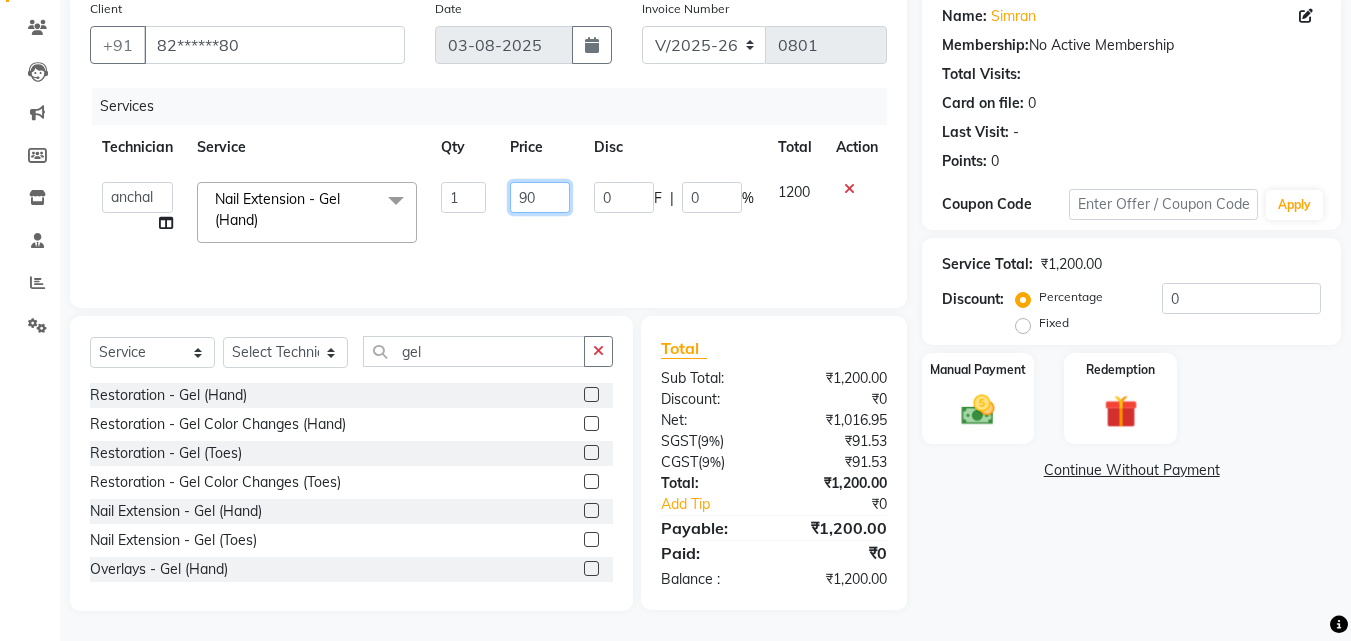 type on "900" 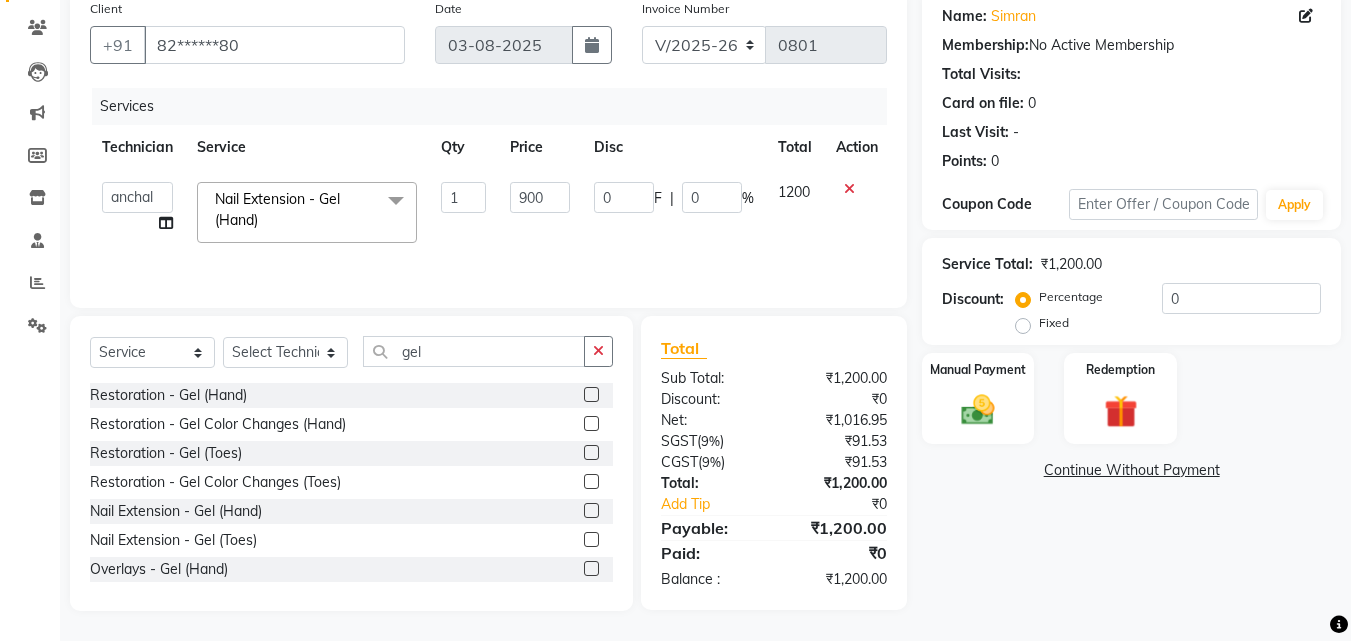 click on "Services Technician Service Qty Price Disc Total Action [FIRST] Other [FIRST] [FIRST] [FIRST] [FIRST] Nail Extension - Gel (Hand) 1" 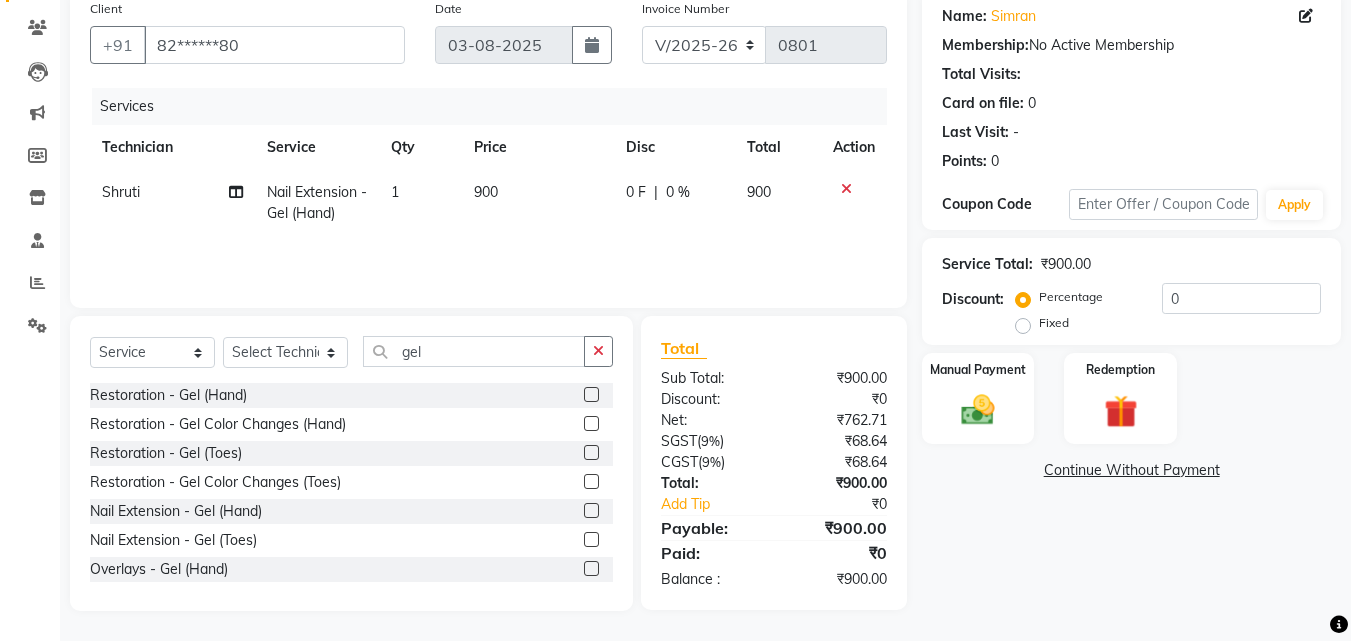 click on "Select Service Product Membership Package Voucher Prepaid Gift Card Select Technician [FIRST] Other [FIRST] [FIRST] [FIRST] [FIRST] gel Restoration - Gel (Hand) Restoration - Gel Color Changes (Hand) Restoration - Gel (Toes) Restoration - Gel Color Changes (Toes) Nail Extension - Gel (Hand) Nail Extension - Gel (Toes) Overlays - Gel (Hand) Overlays - Gel (Toes) Refills - Gel (Hand) Refills - Gel (Toes)" 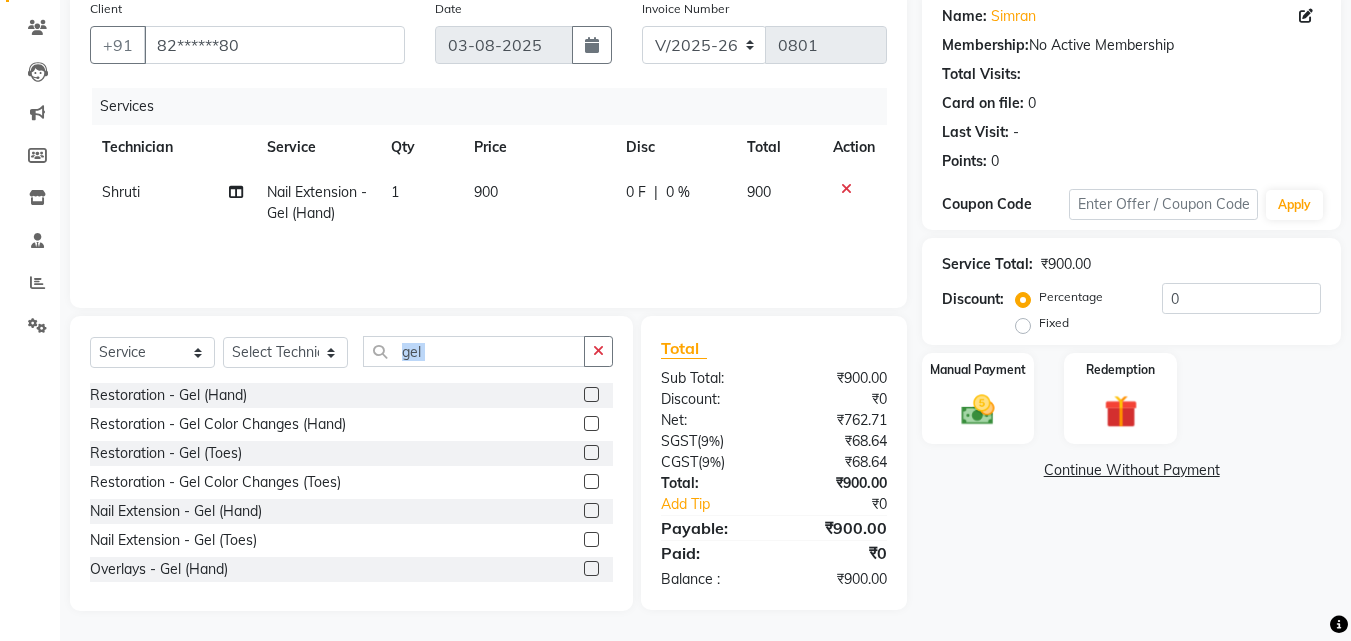 click on "Select Service Product Membership Package Voucher Prepaid Gift Card Select Technician [FIRST] Other [FIRST] [FIRST] [FIRST] [FIRST] gel Restoration - Gel (Hand) Restoration - Gel Color Changes (Hand) Restoration - Gel (Toes) Restoration - Gel Color Changes (Toes) Nail Extension - Gel (Hand) Nail Extension - Gel (Toes) Overlays - Gel (Hand) Overlays - Gel (Toes) Refills - Gel (Hand) Refills - Gel (Toes)" 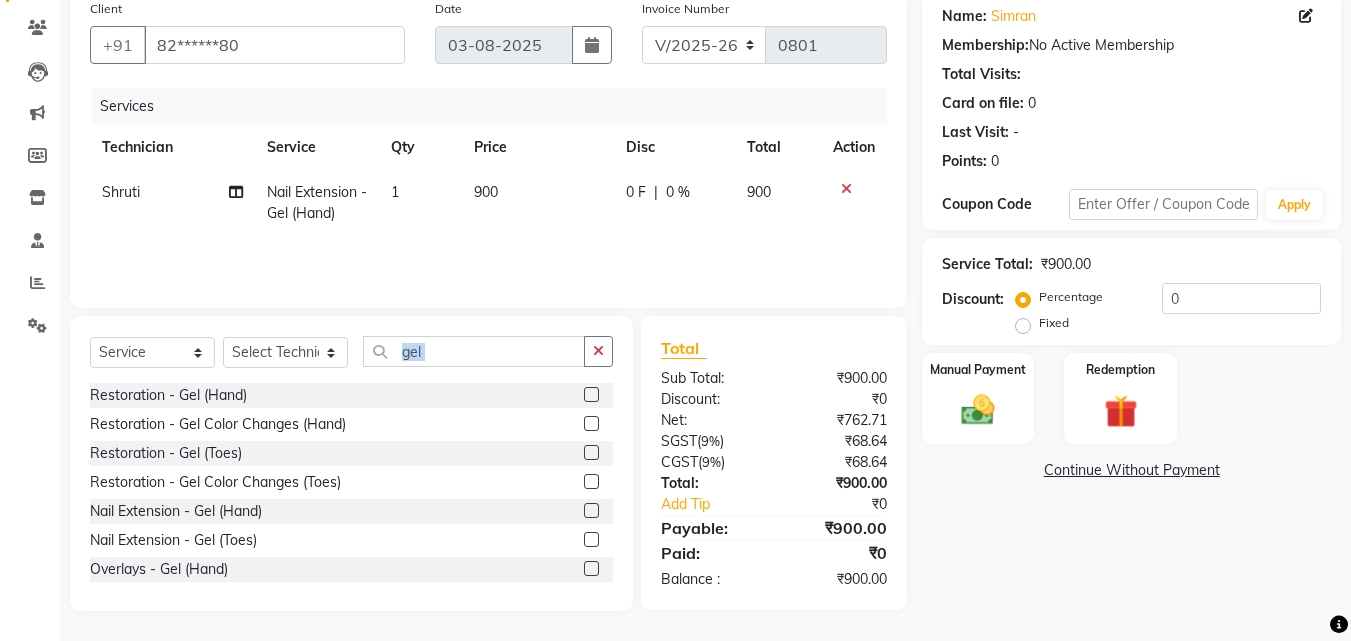 click on "Select Service Product Membership Package Voucher Prepaid Gift Card Select Technician [FIRST] Other [FIRST] [FIRST] [FIRST] [FIRST] gel Restoration - Gel (Hand) Restoration - Gel Color Changes (Hand) Restoration - Gel (Toes) Restoration - Gel Color Changes (Toes) Nail Extension - Gel (Hand) Nail Extension - Gel (Toes) Overlays - Gel (Hand) Overlays - Gel (Toes) Refills - Gel (Hand) Refills - Gel (Toes)" 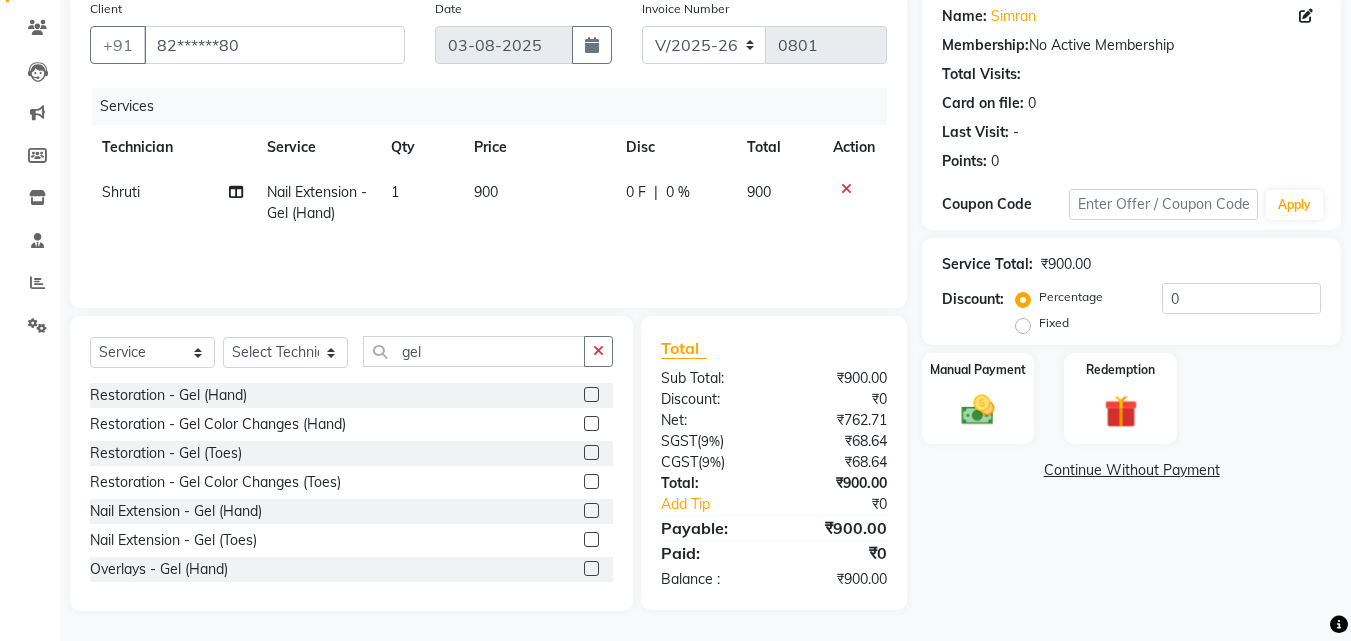 click on "Restoration - Gel (Hand)" 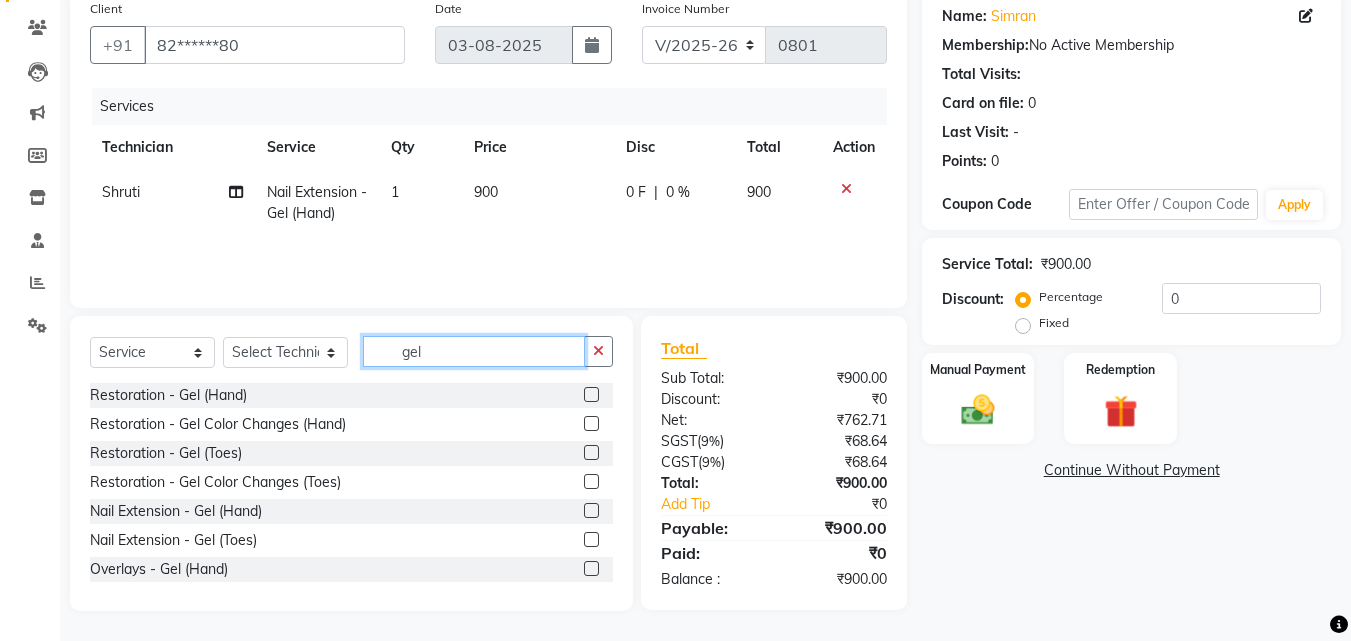 click on "gel" 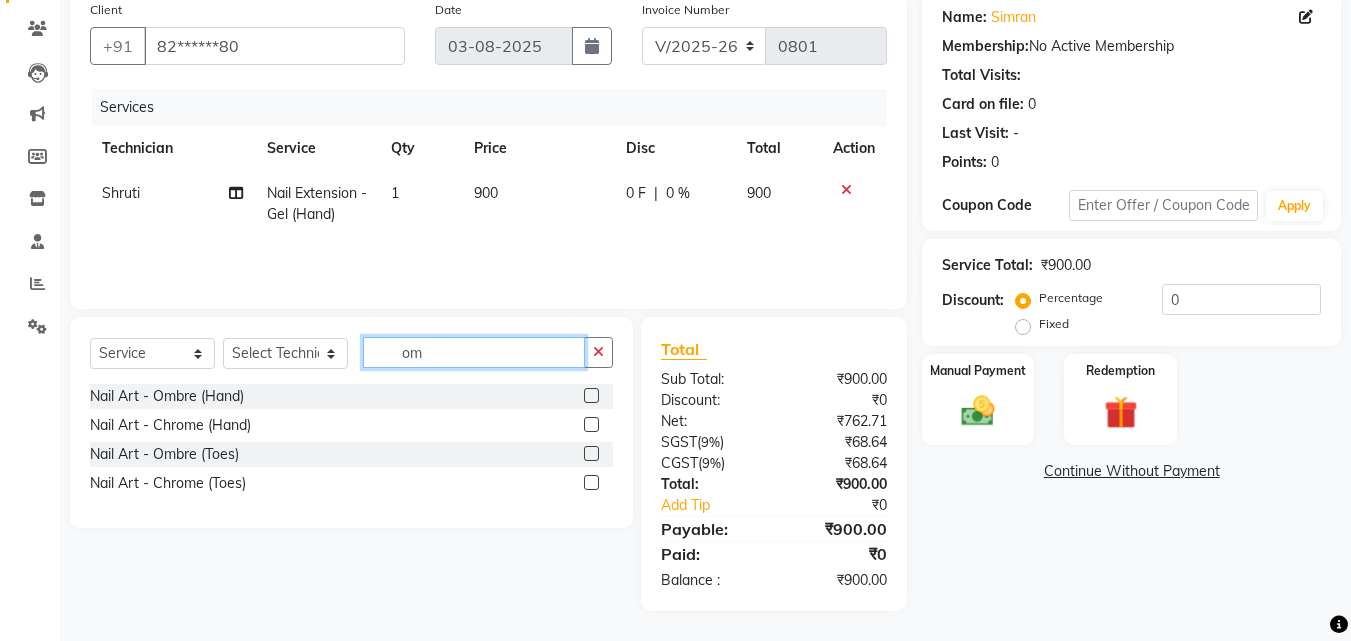 scroll, scrollTop: 159, scrollLeft: 0, axis: vertical 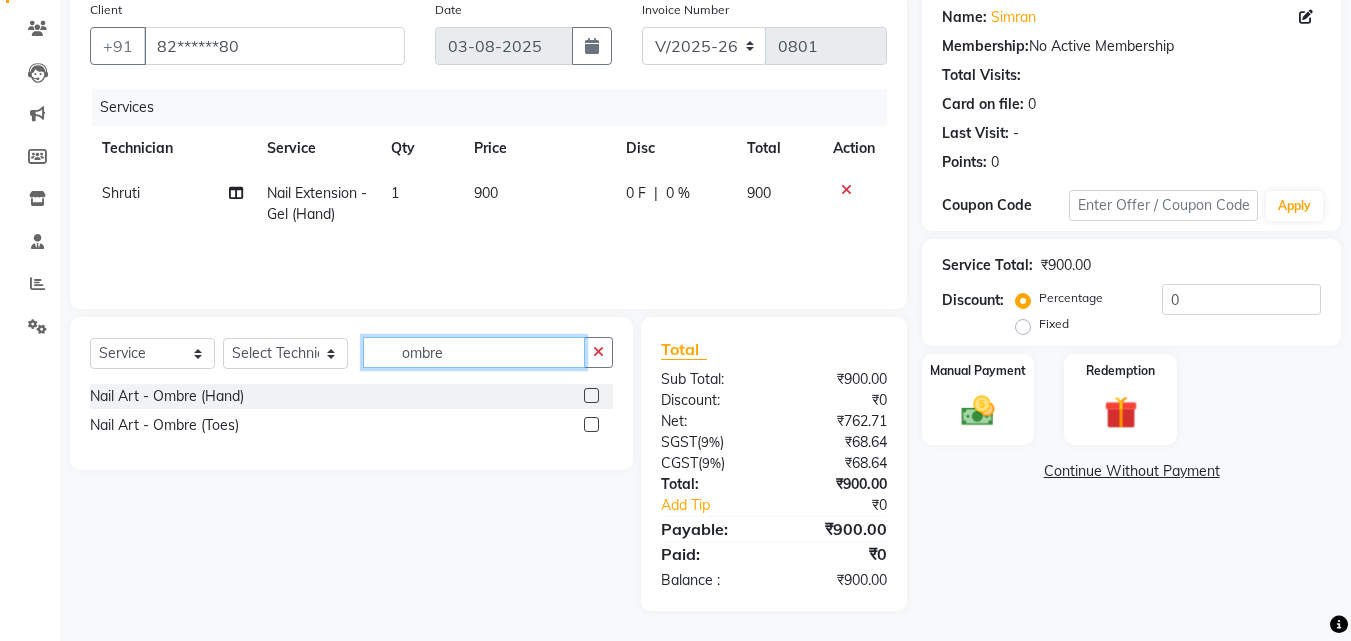 type on "ombre" 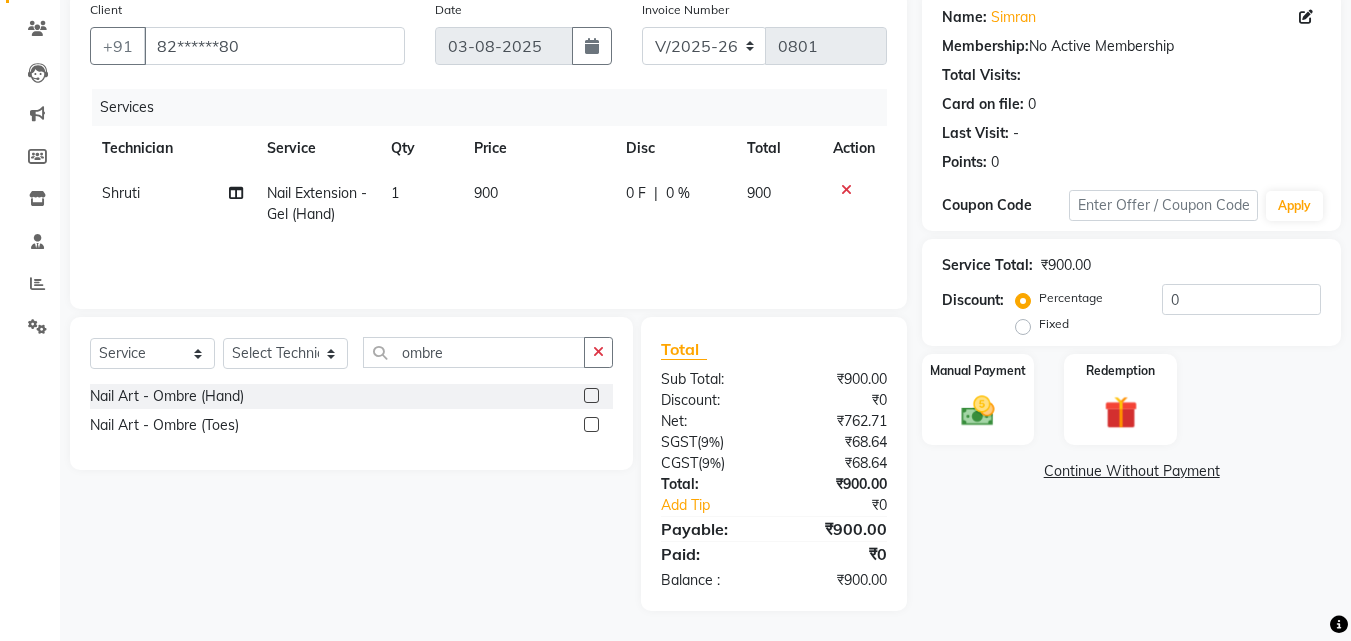 click 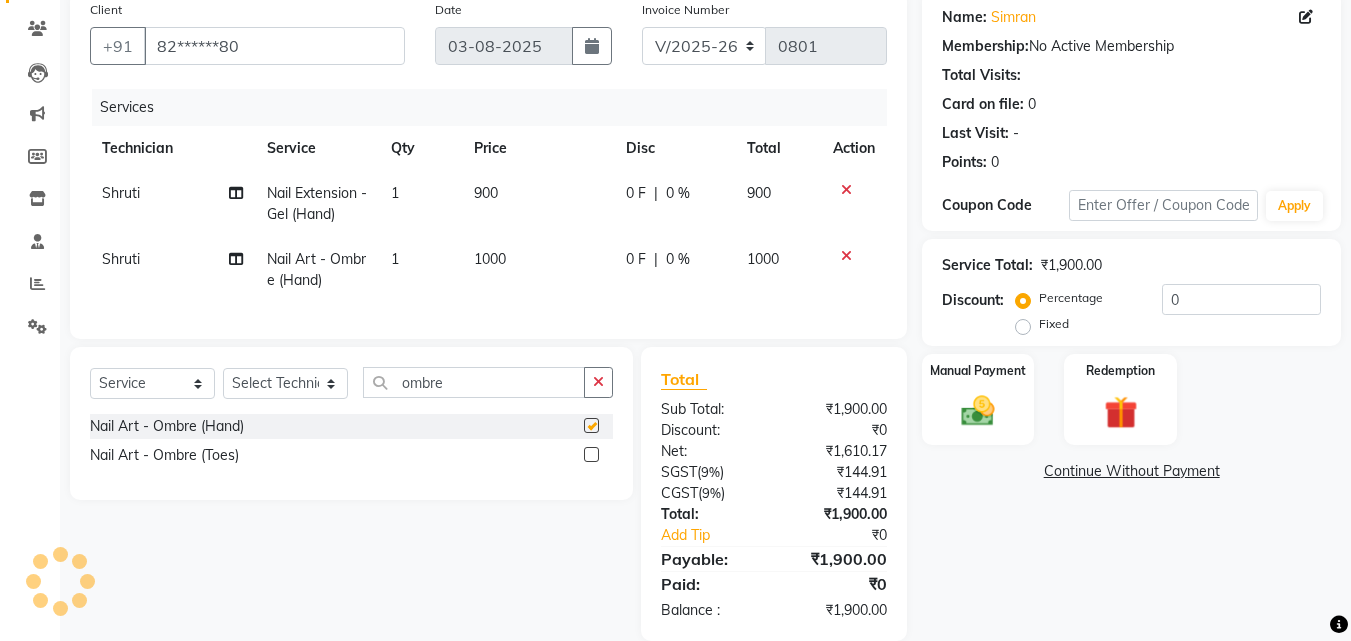checkbox on "false" 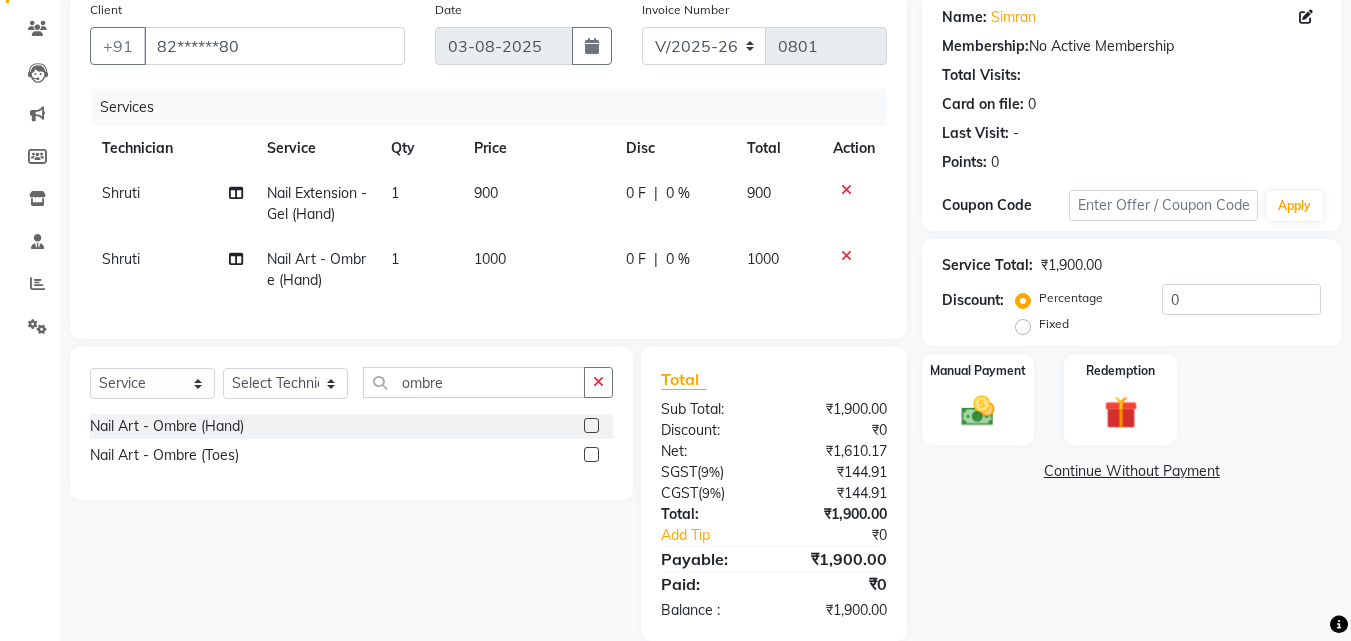 click on "1000" 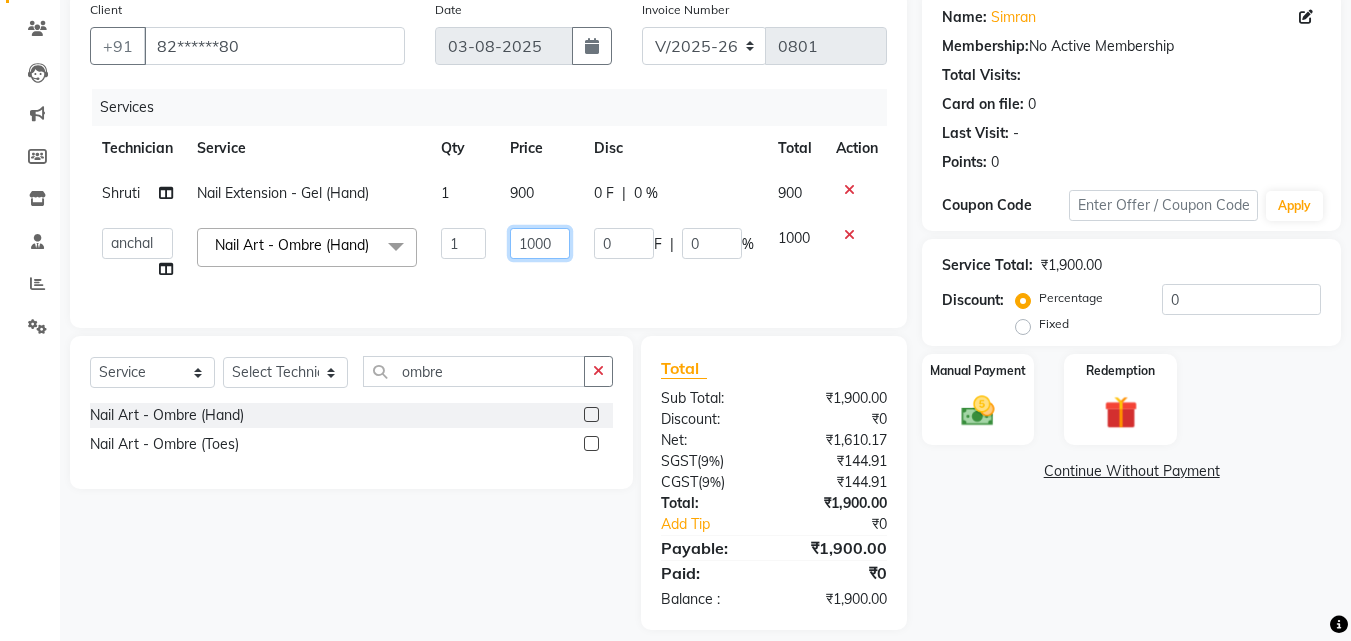 click on "1000" 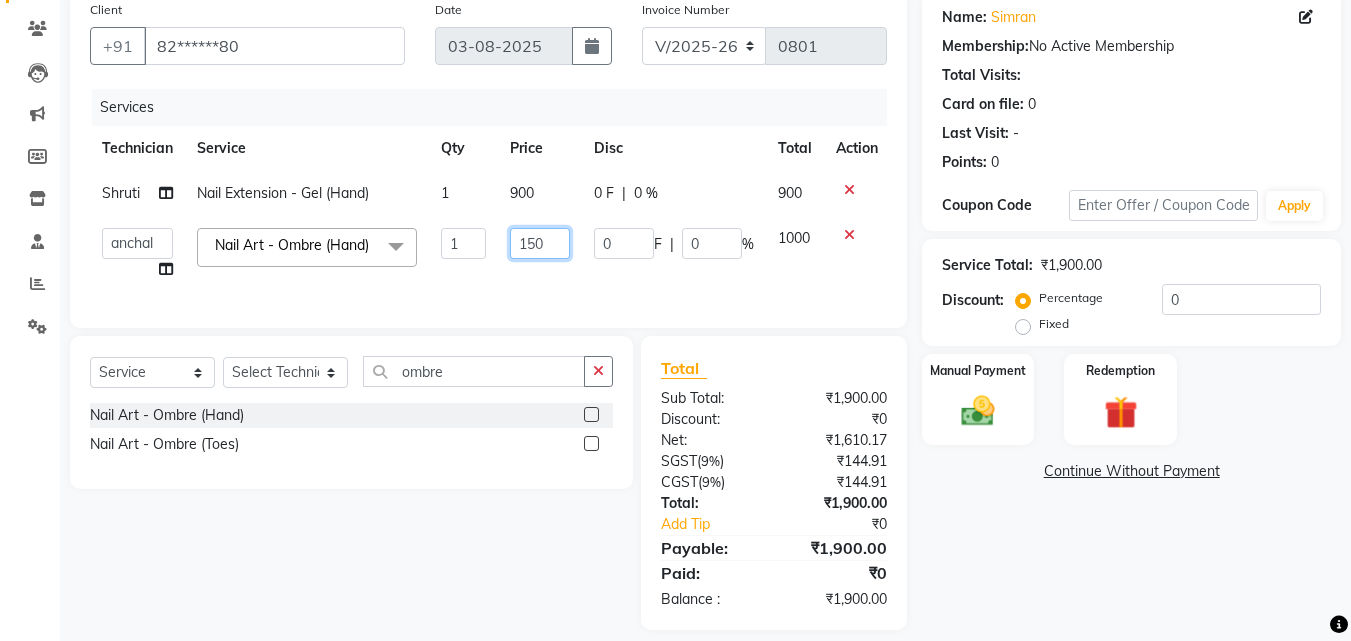 type on "1500" 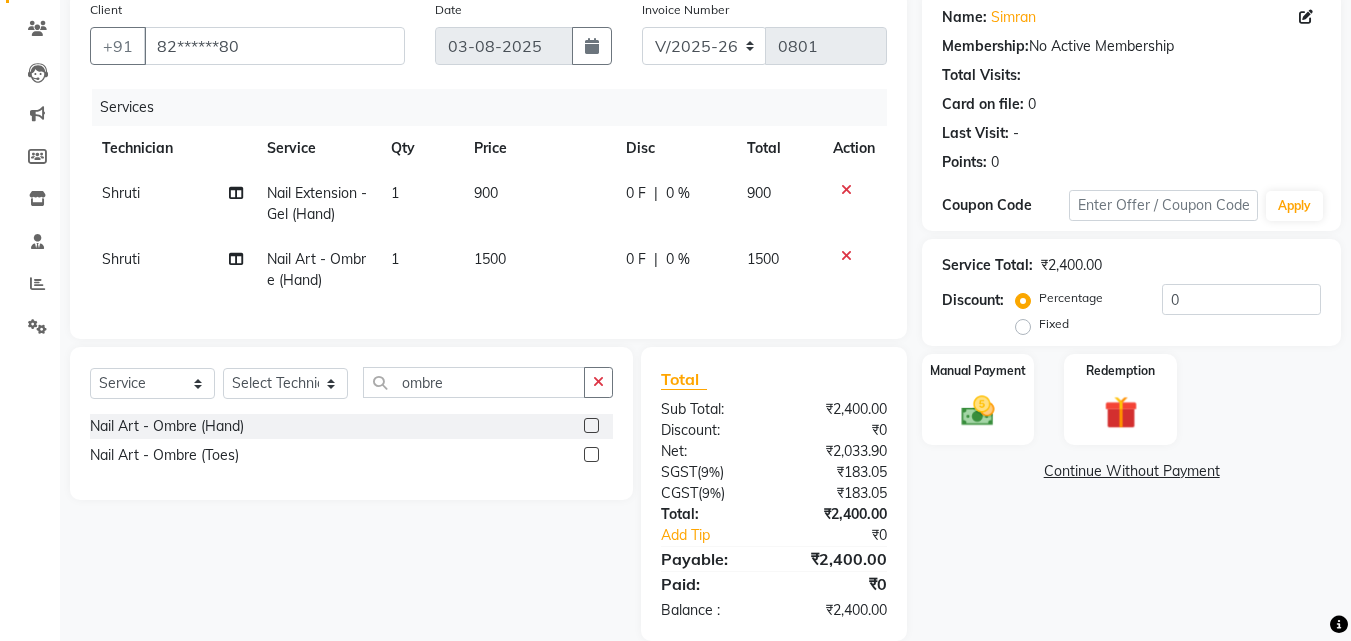 click on "1500" 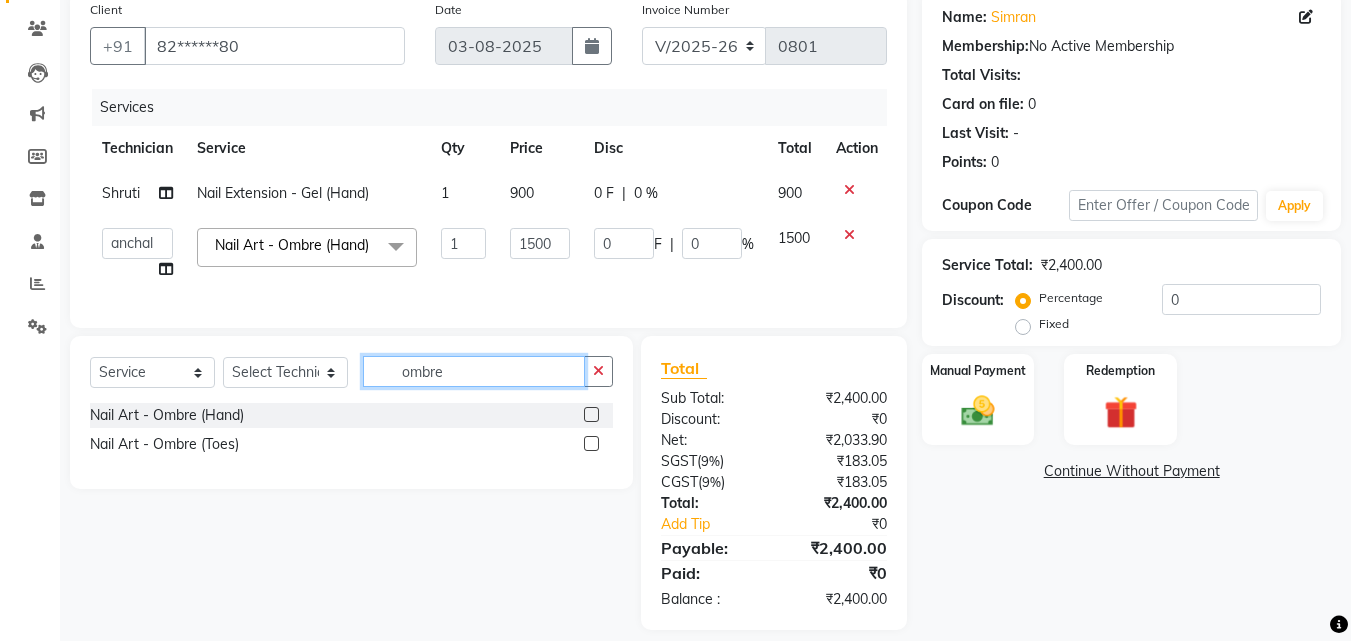 click on "ombre" 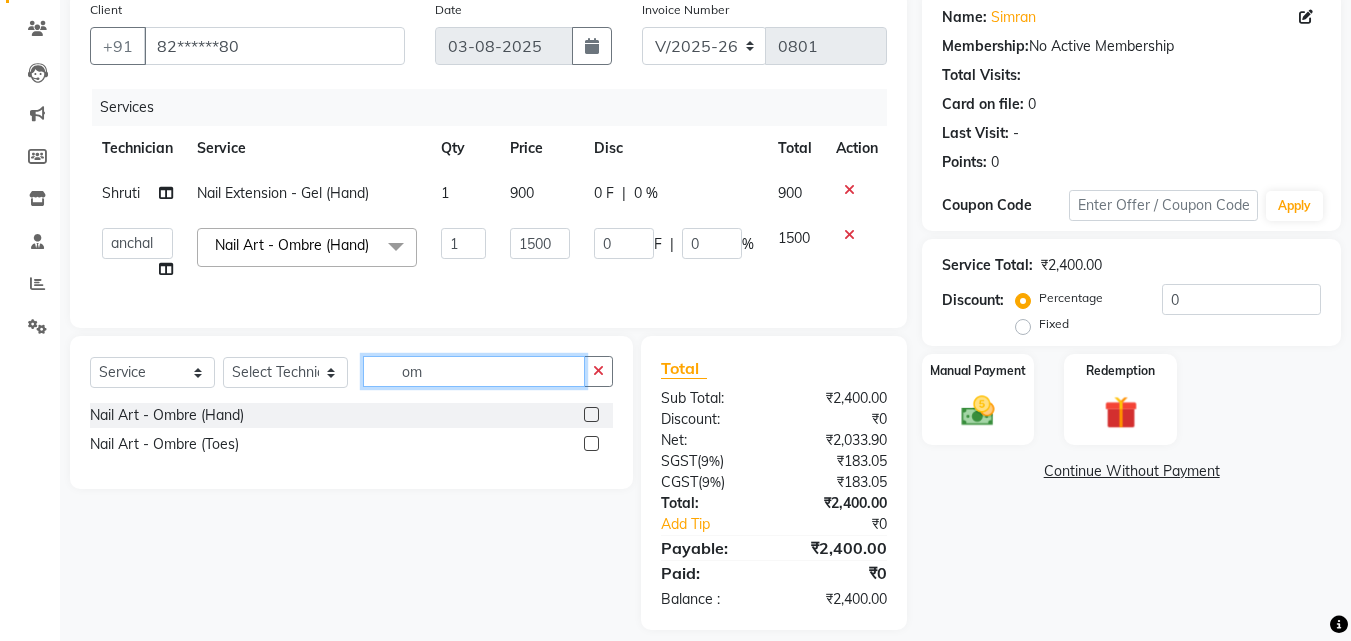 type on "o" 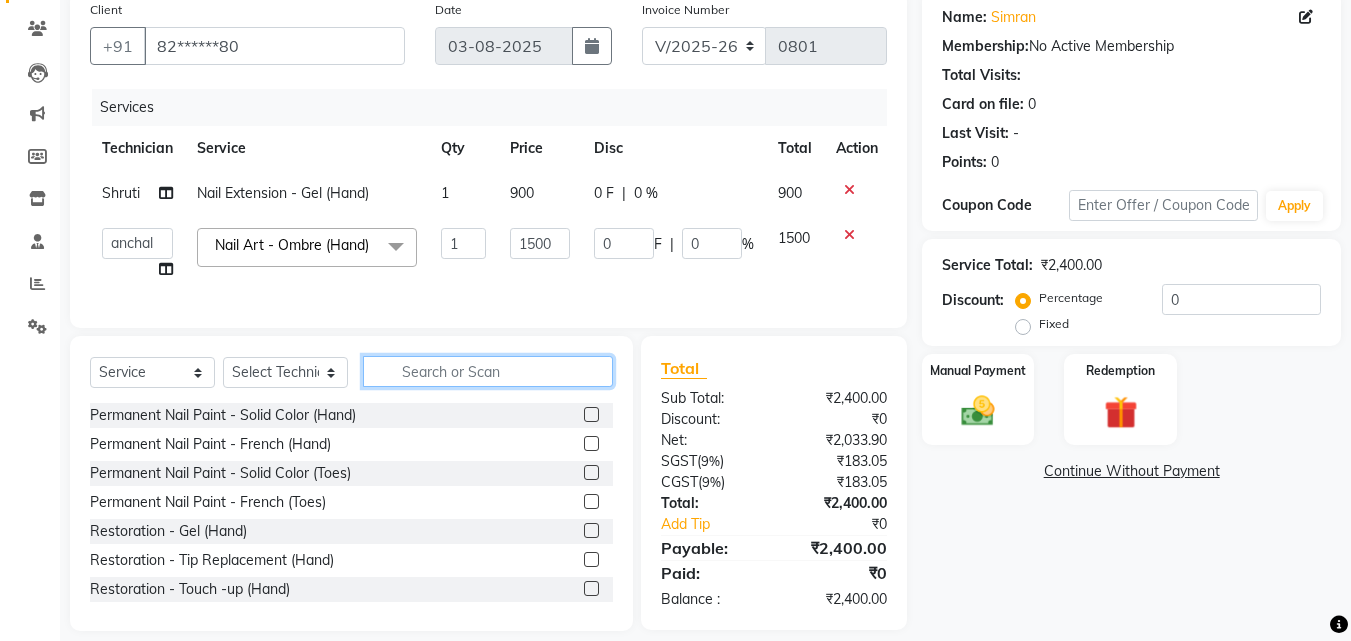 type 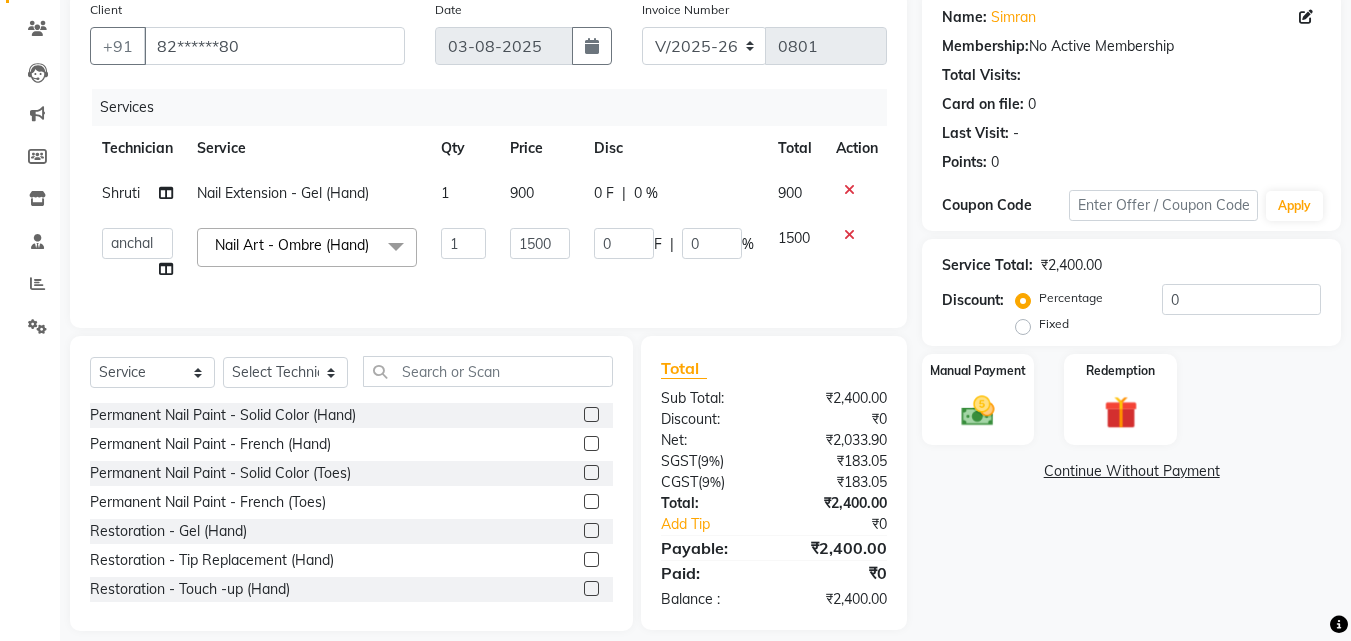 click 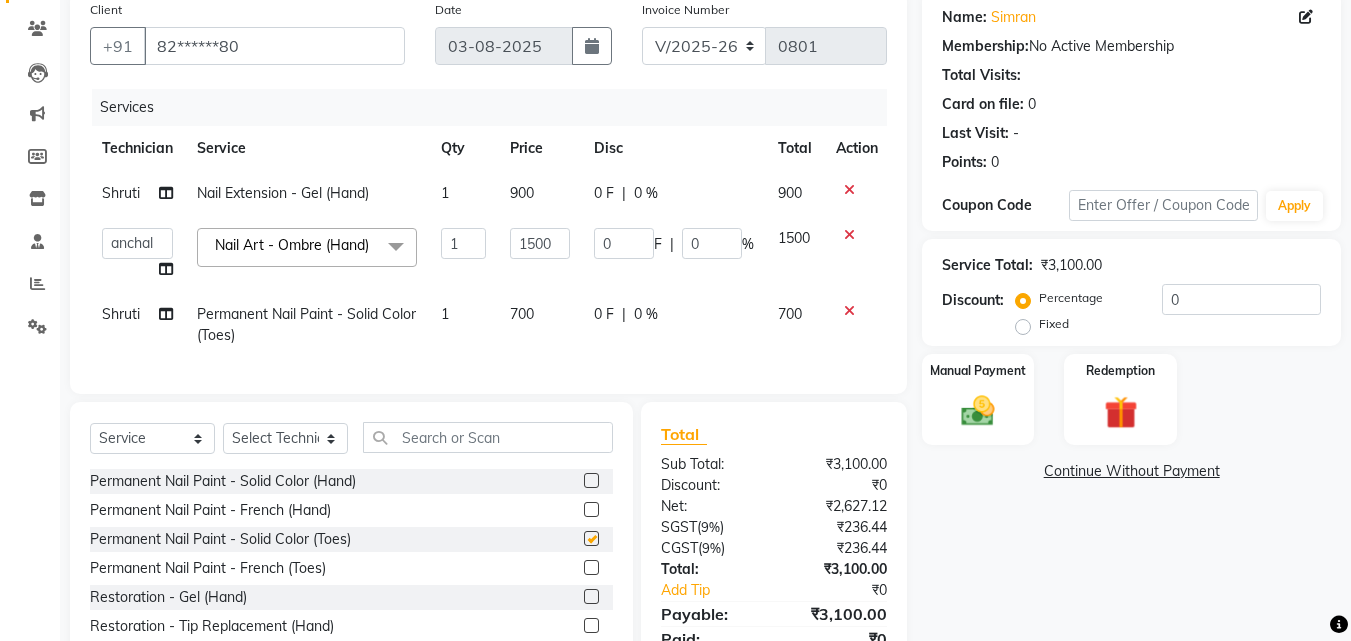 checkbox on "false" 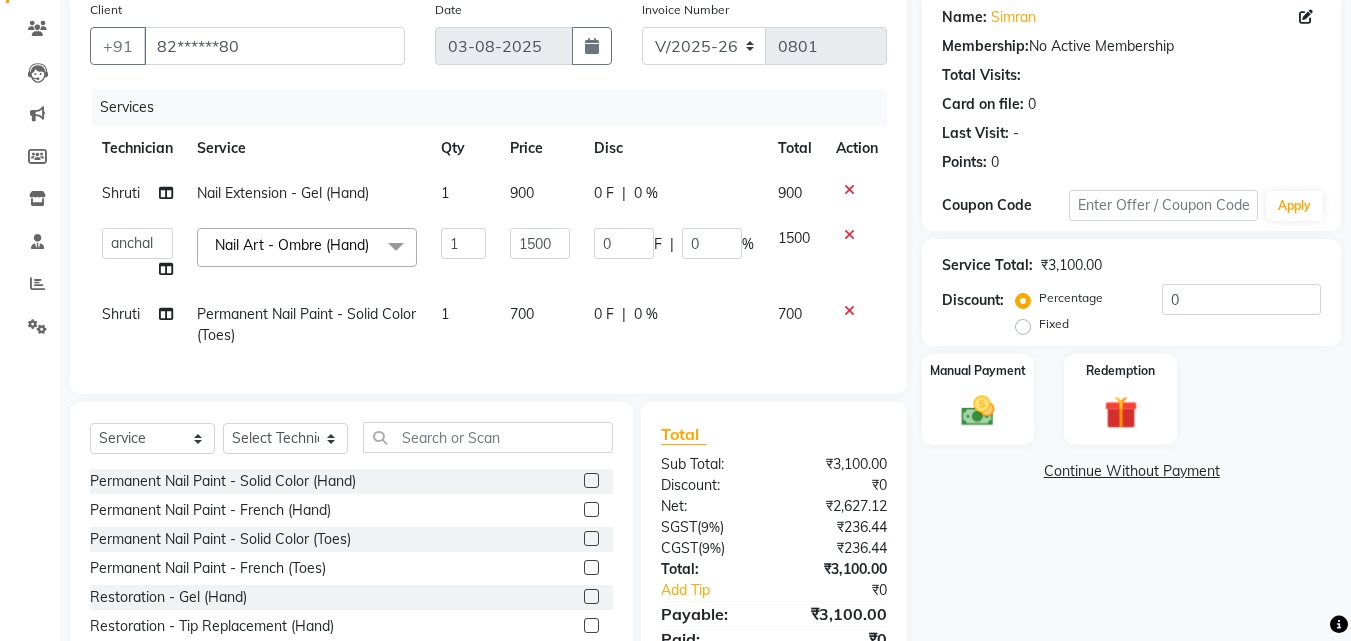 click on "700" 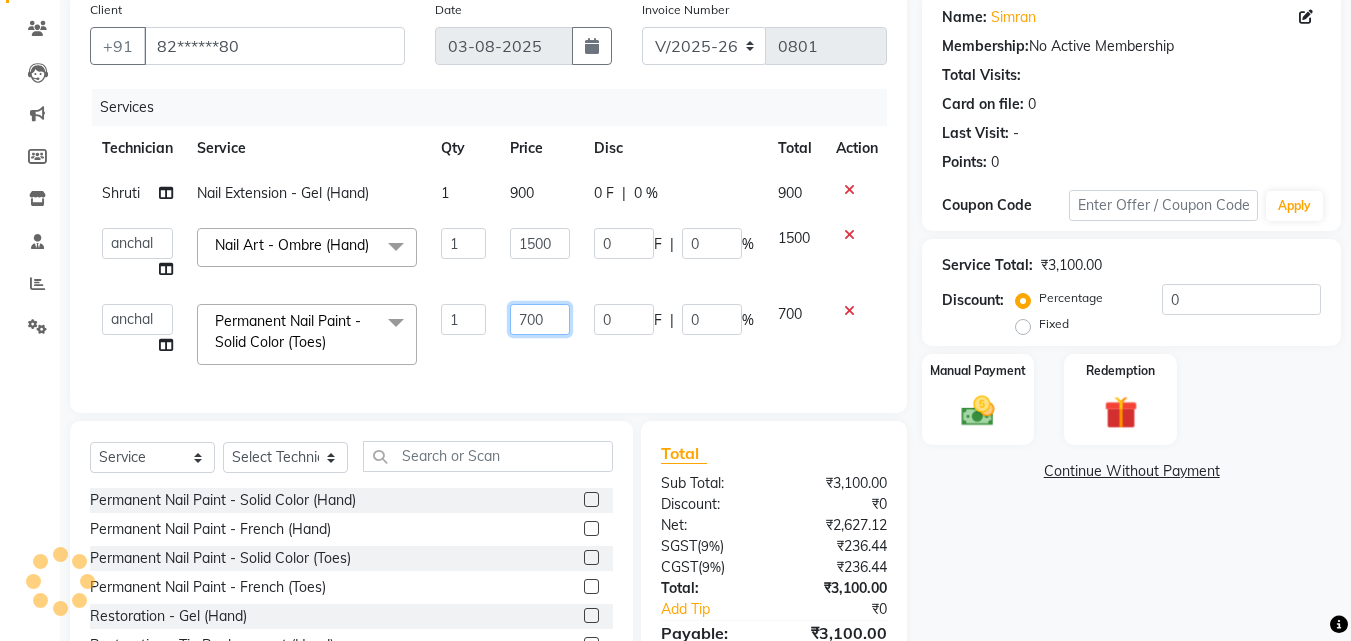 click on "700" 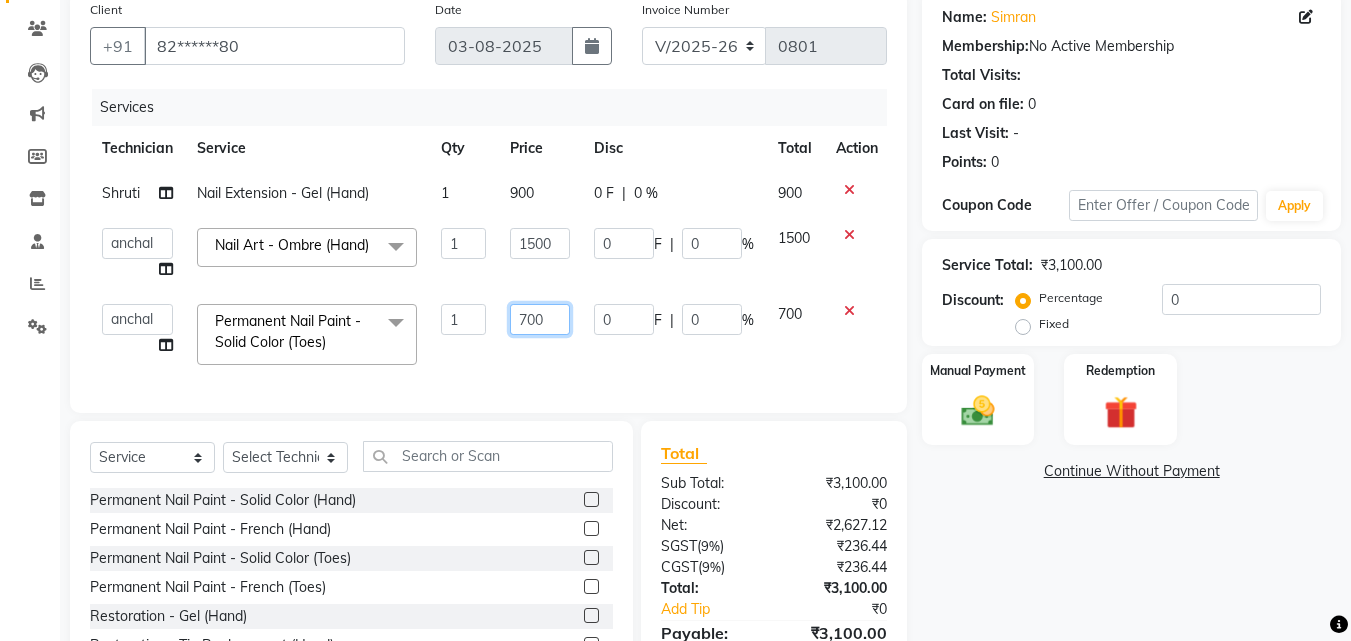 click on "700" 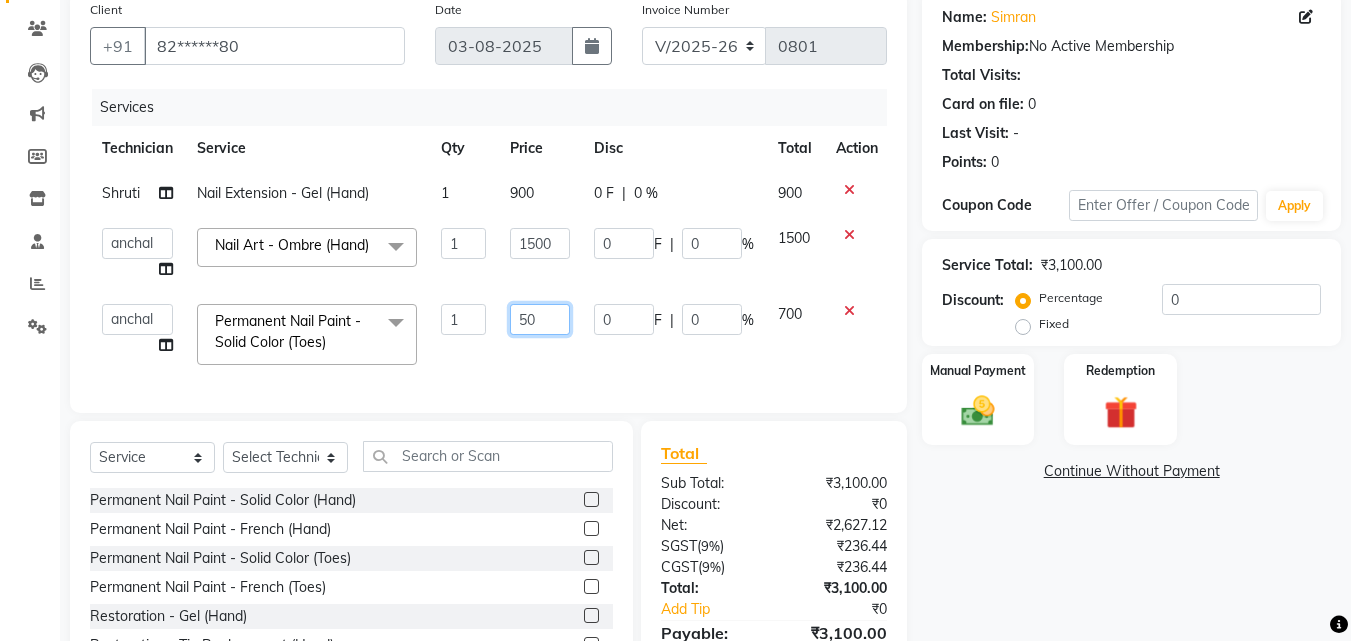 type on "500" 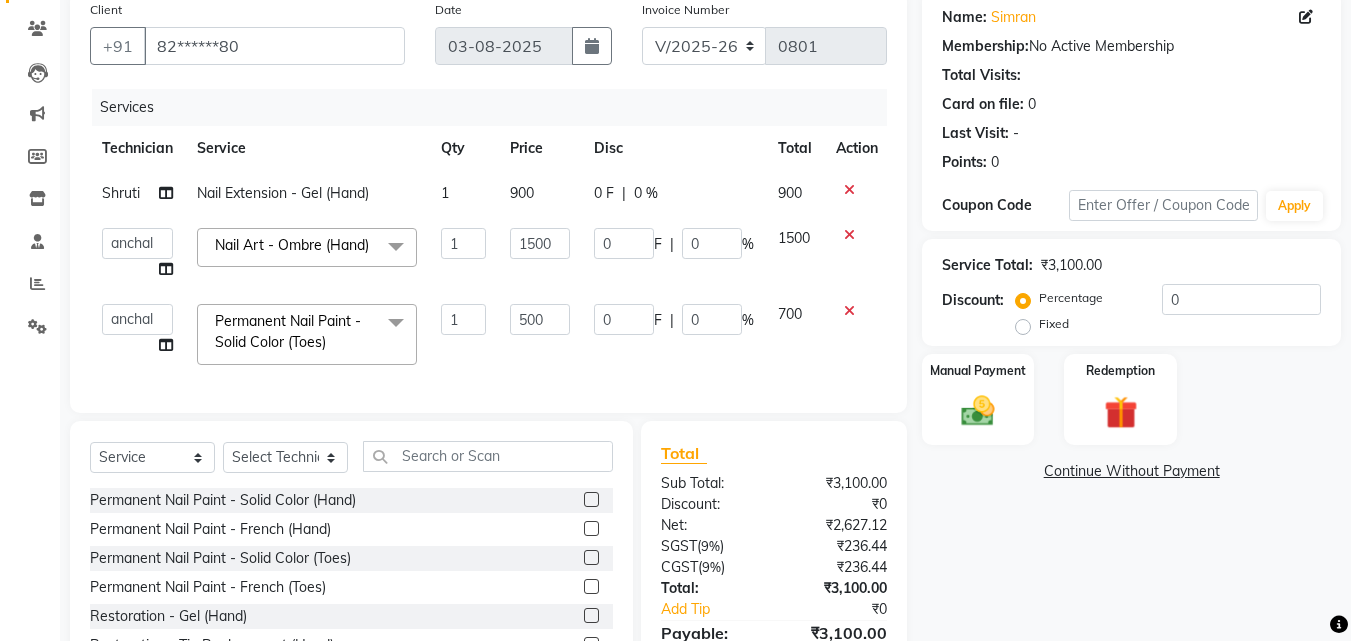 click on "500" 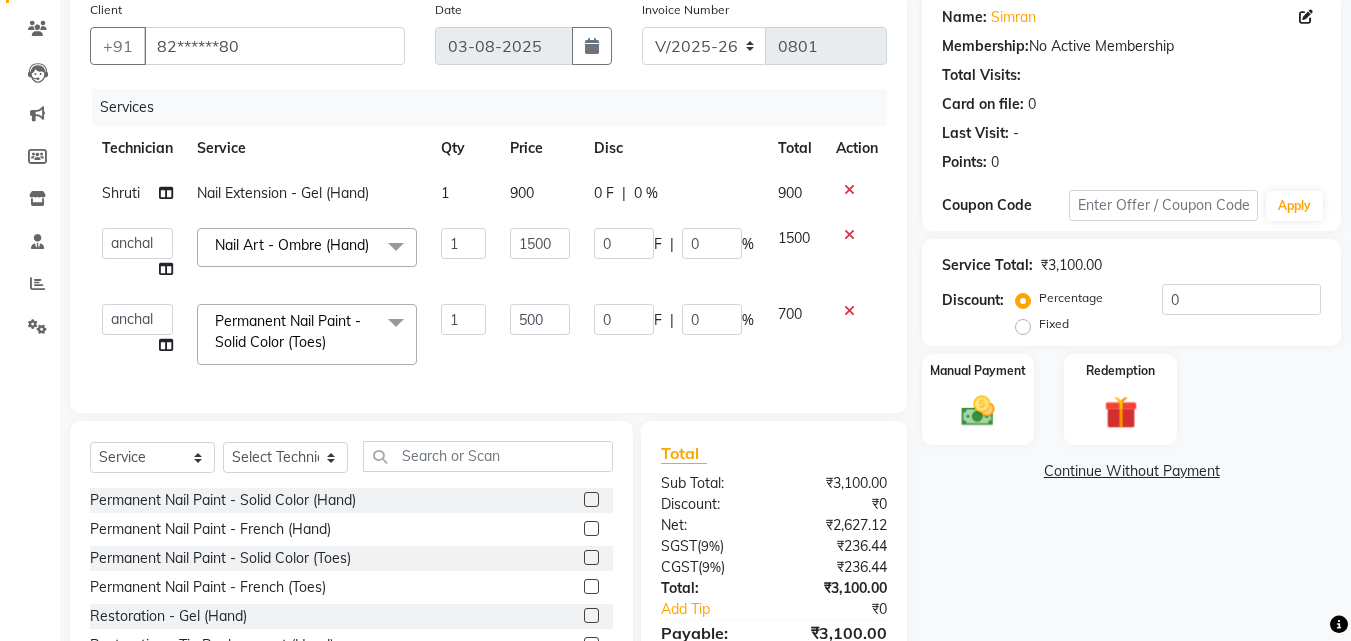 select on "[POSTAL_CODE]" 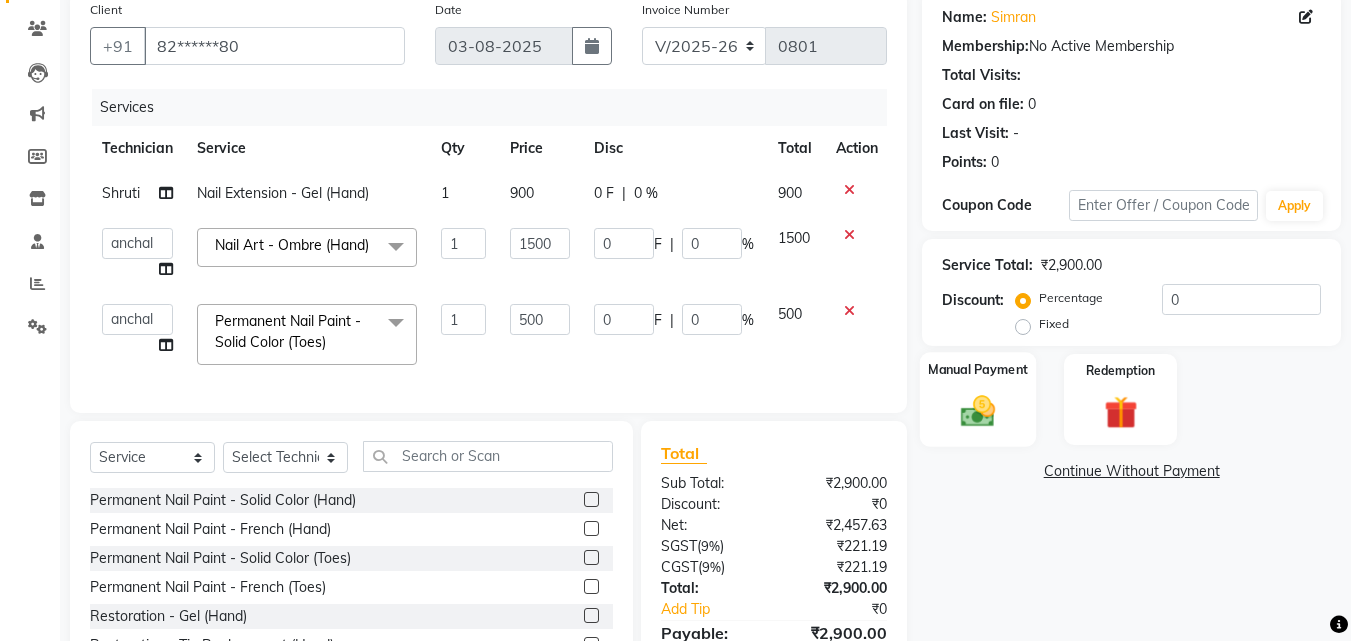 click 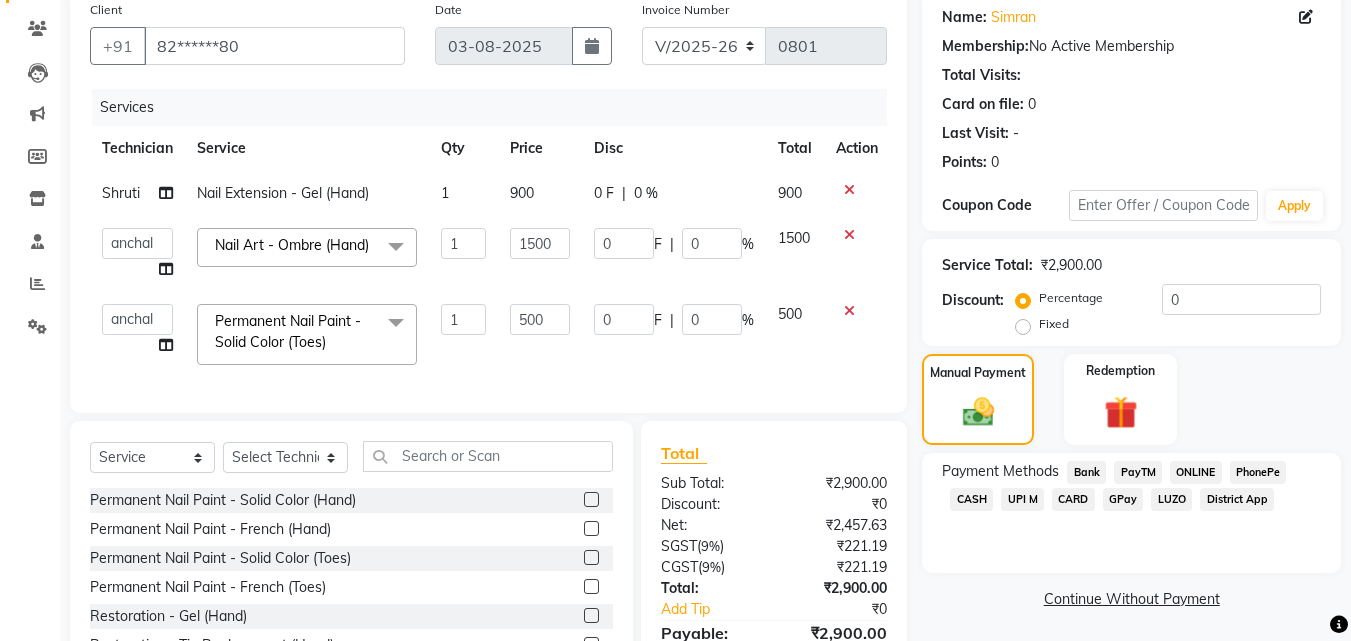 click on "UPI M" 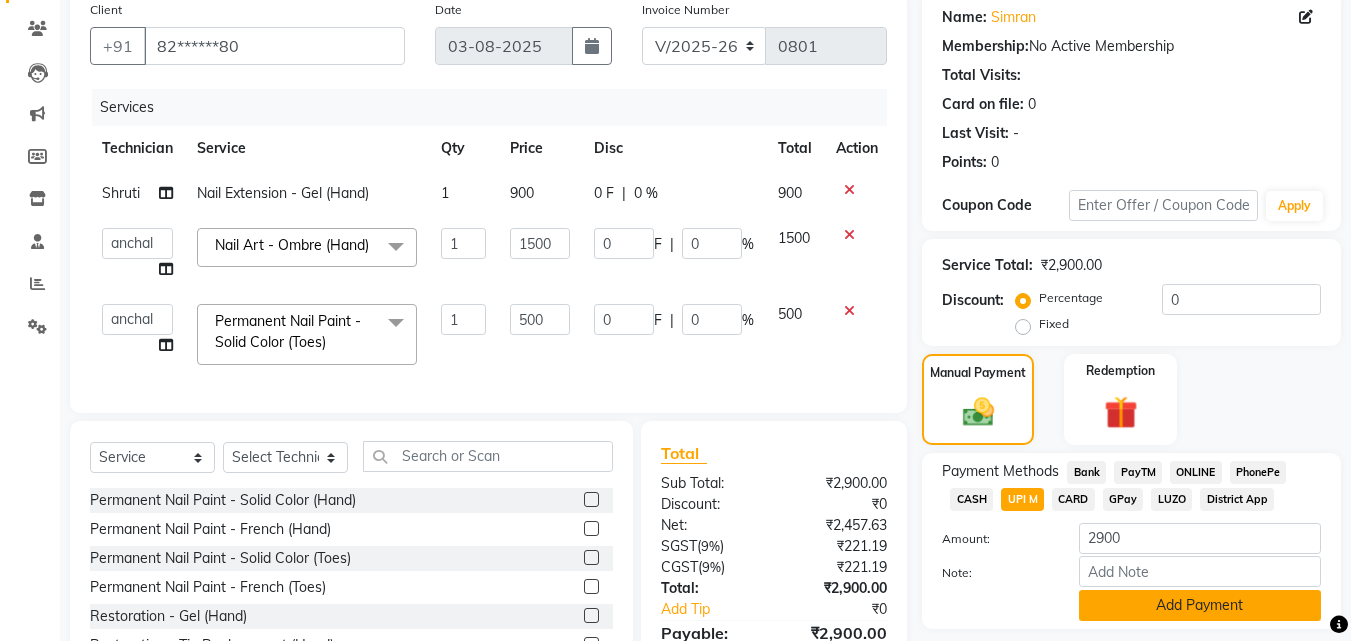 click on "Add Payment" 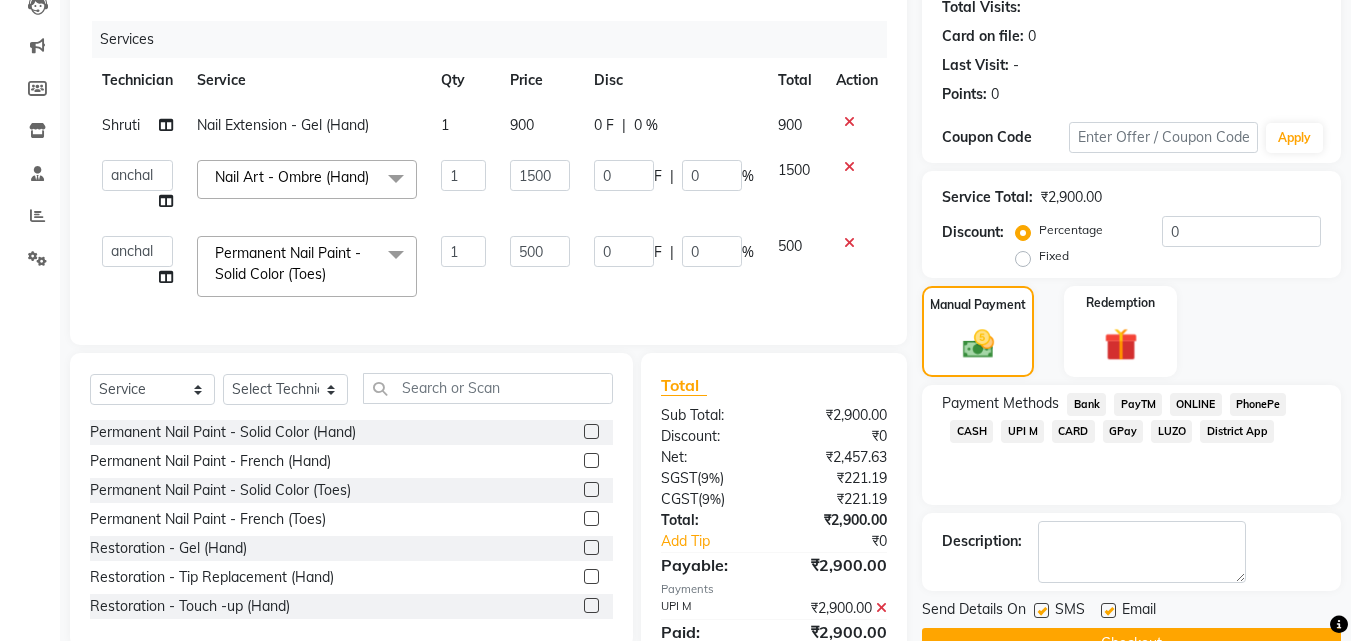 scroll, scrollTop: 328, scrollLeft: 0, axis: vertical 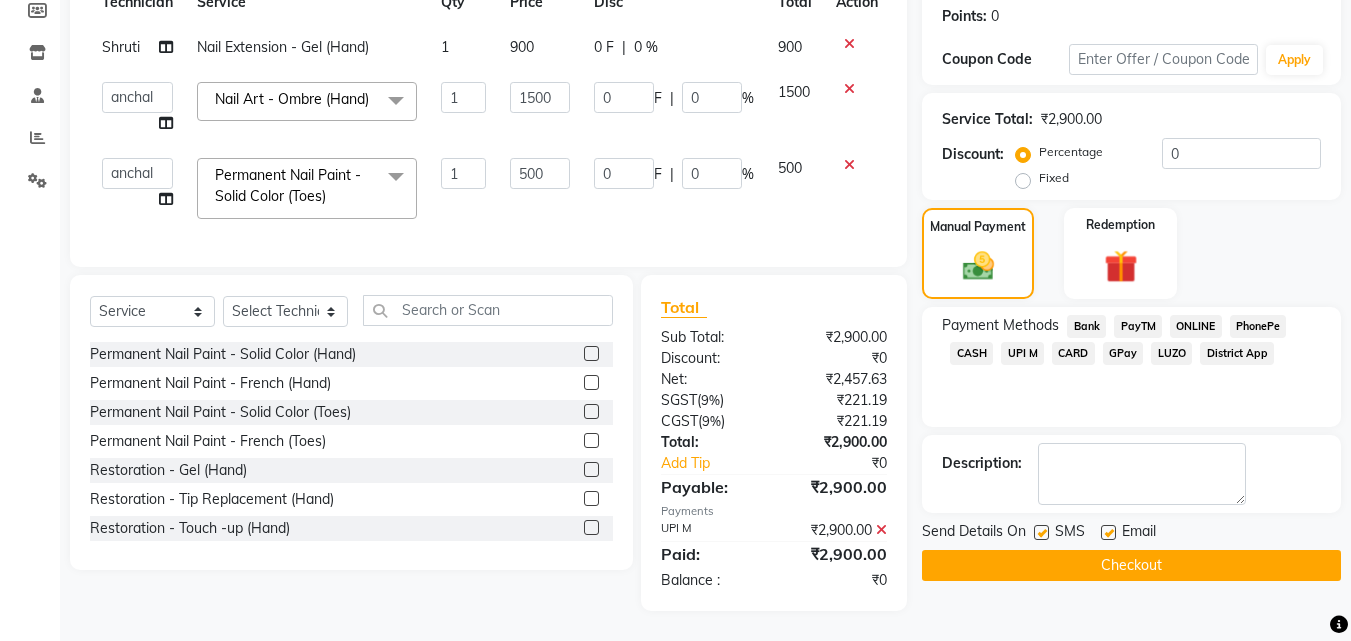 click on "Checkout" 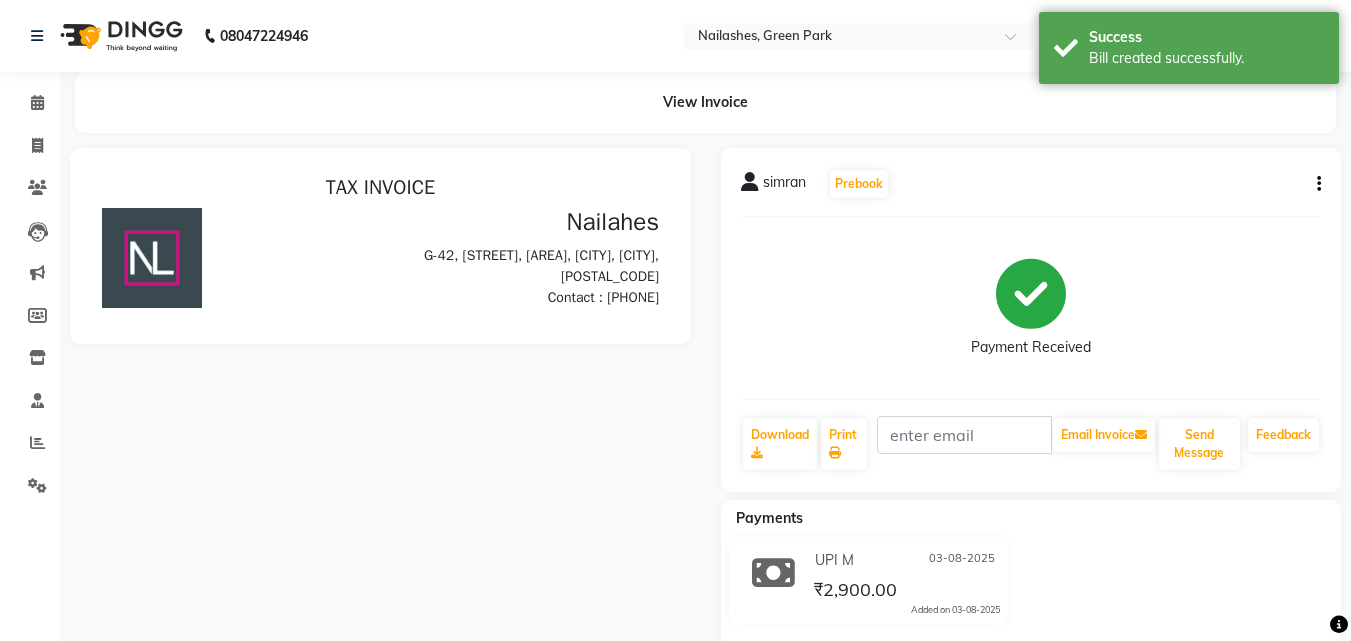 scroll, scrollTop: 0, scrollLeft: 0, axis: both 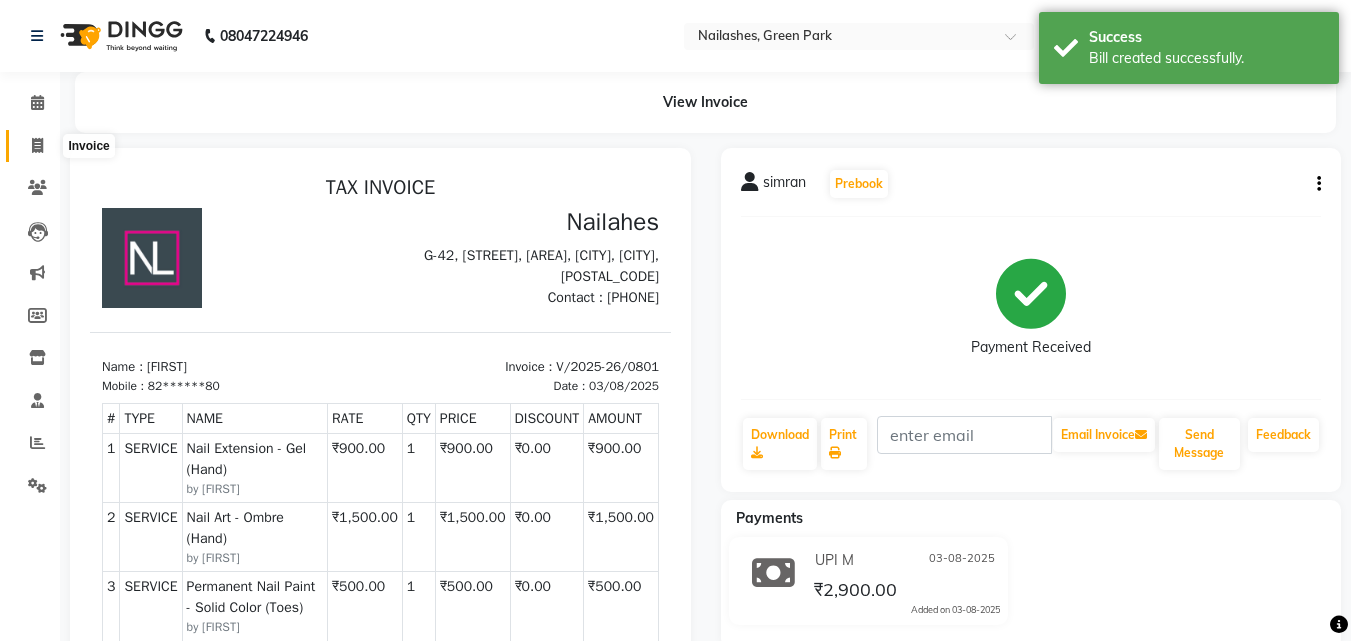 click 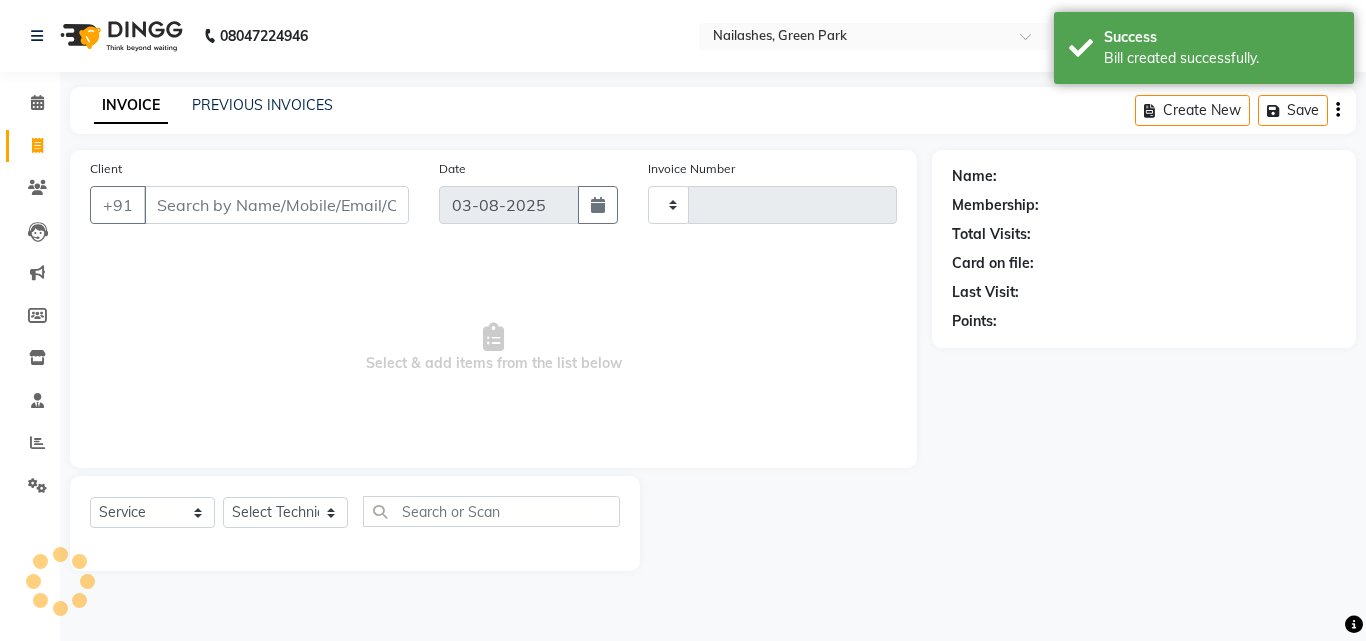 type on "0802" 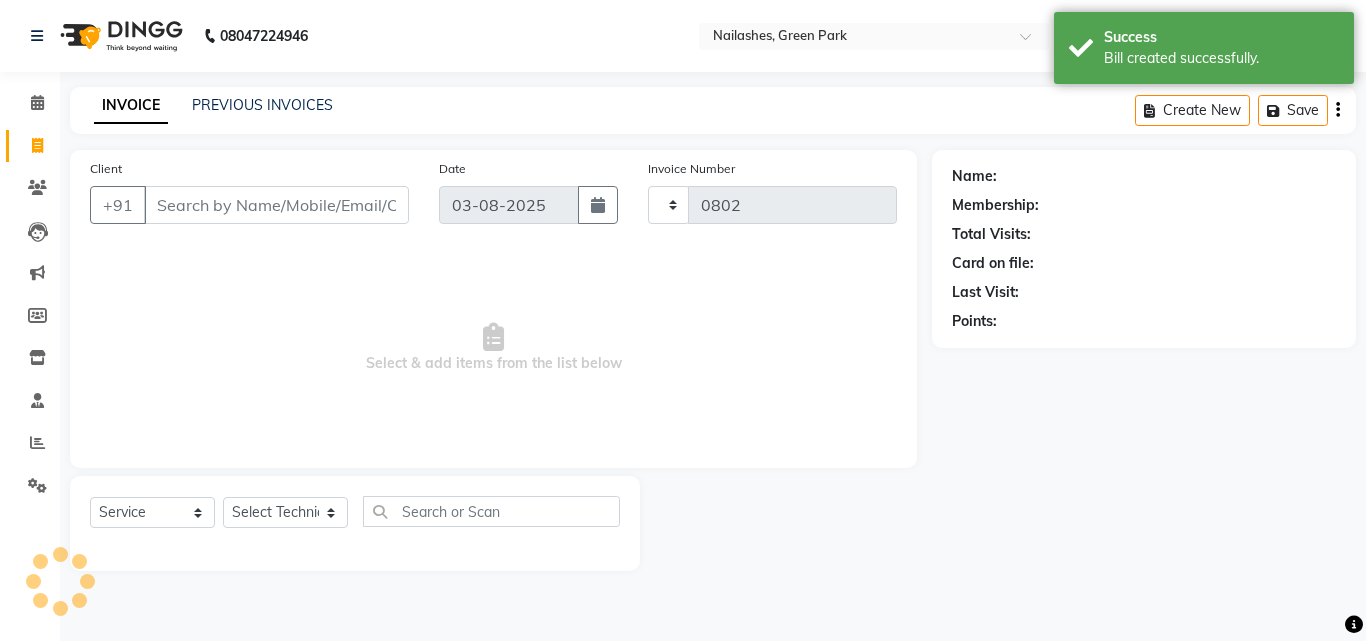 select on "3755" 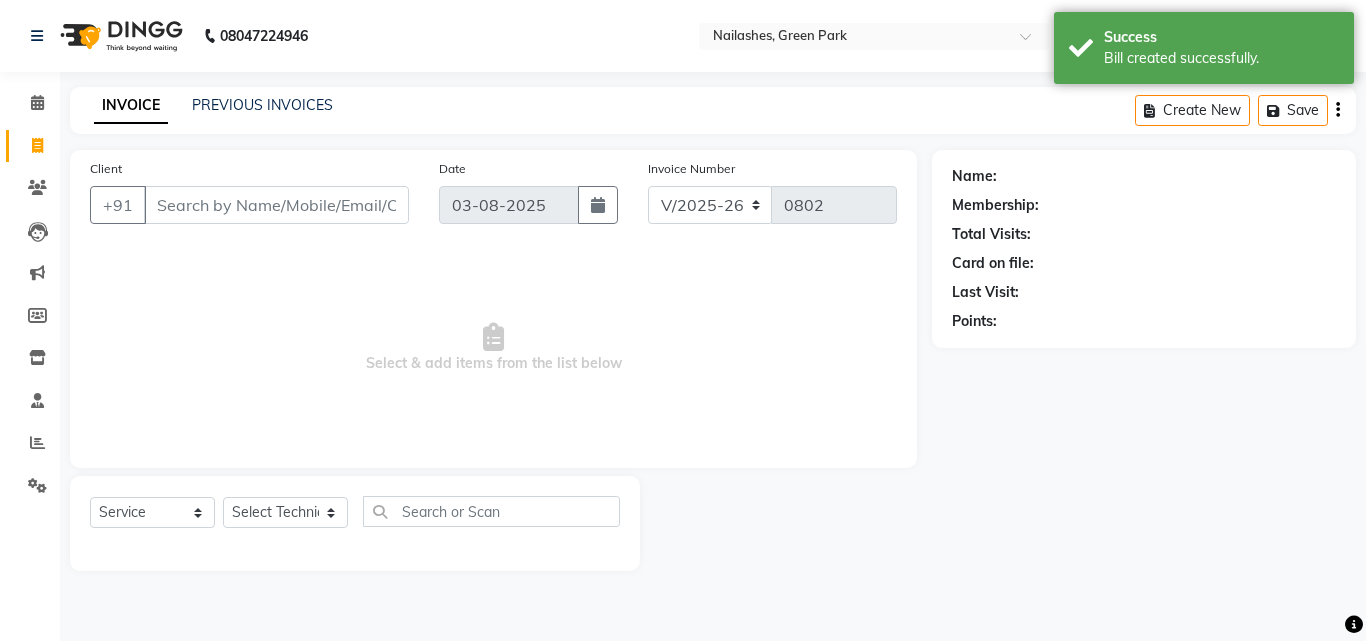 type on "8" 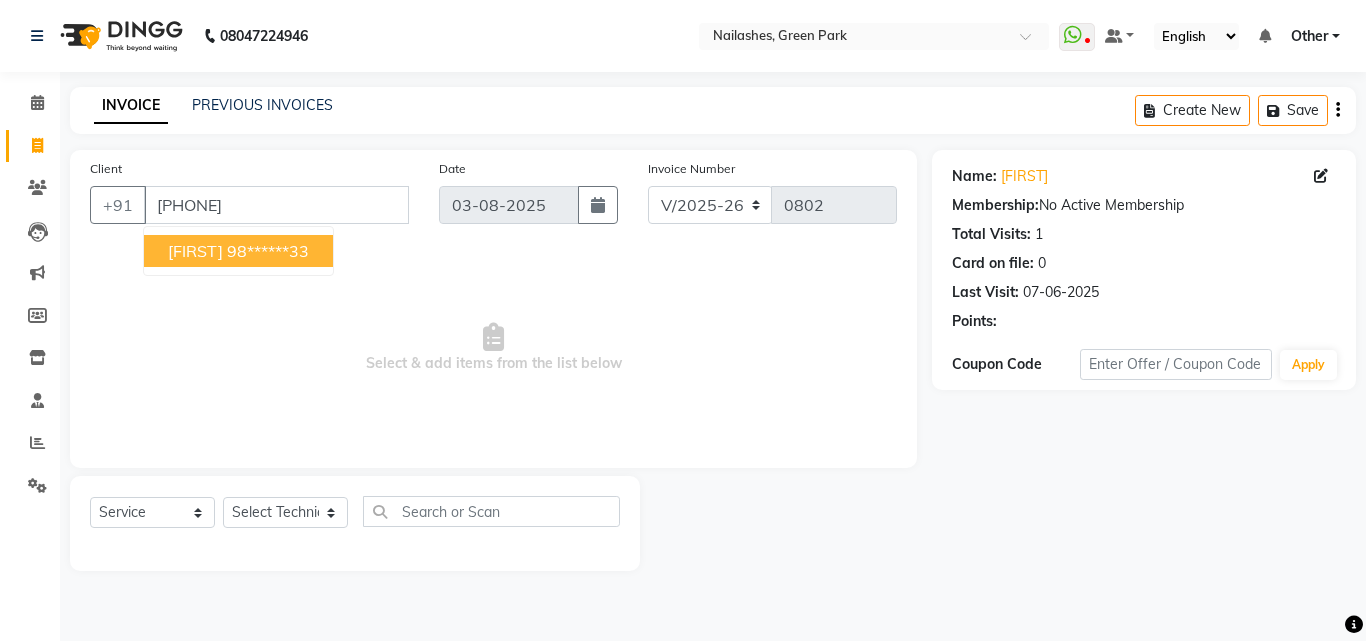 click on "[FIRST]" at bounding box center (195, 251) 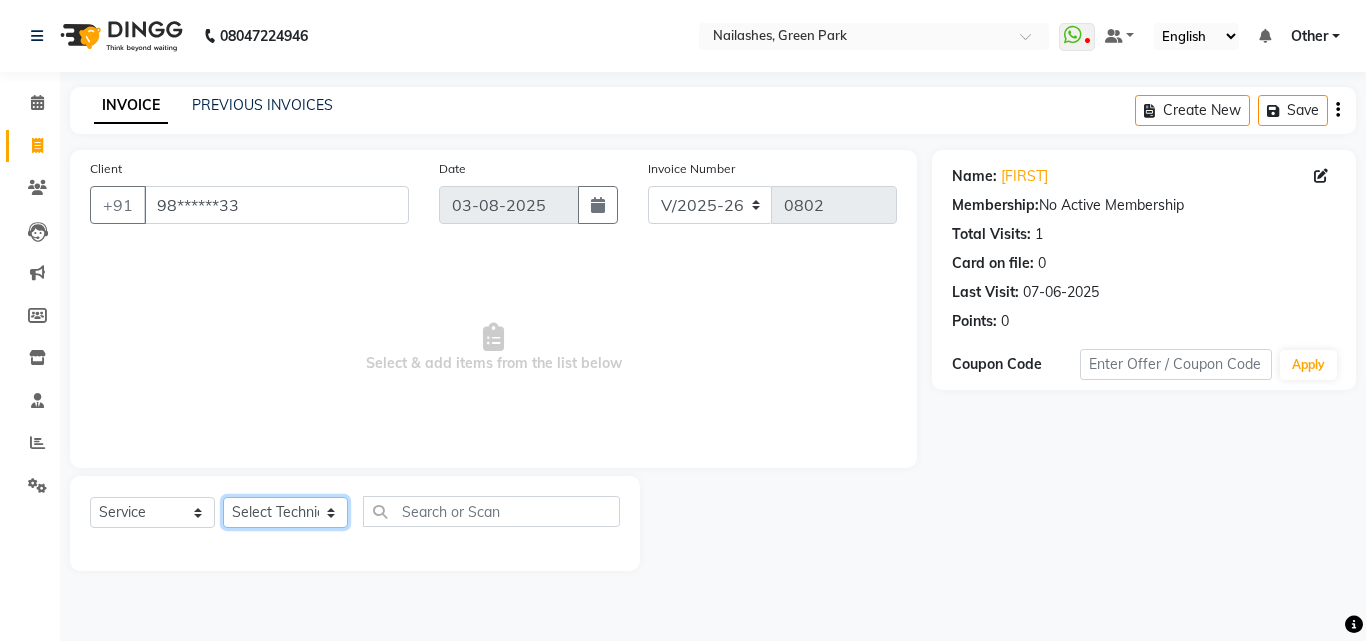 click on "Select Technician [FIRST] Other [FIRST] [FIRST] [FIRST] [FIRST]" 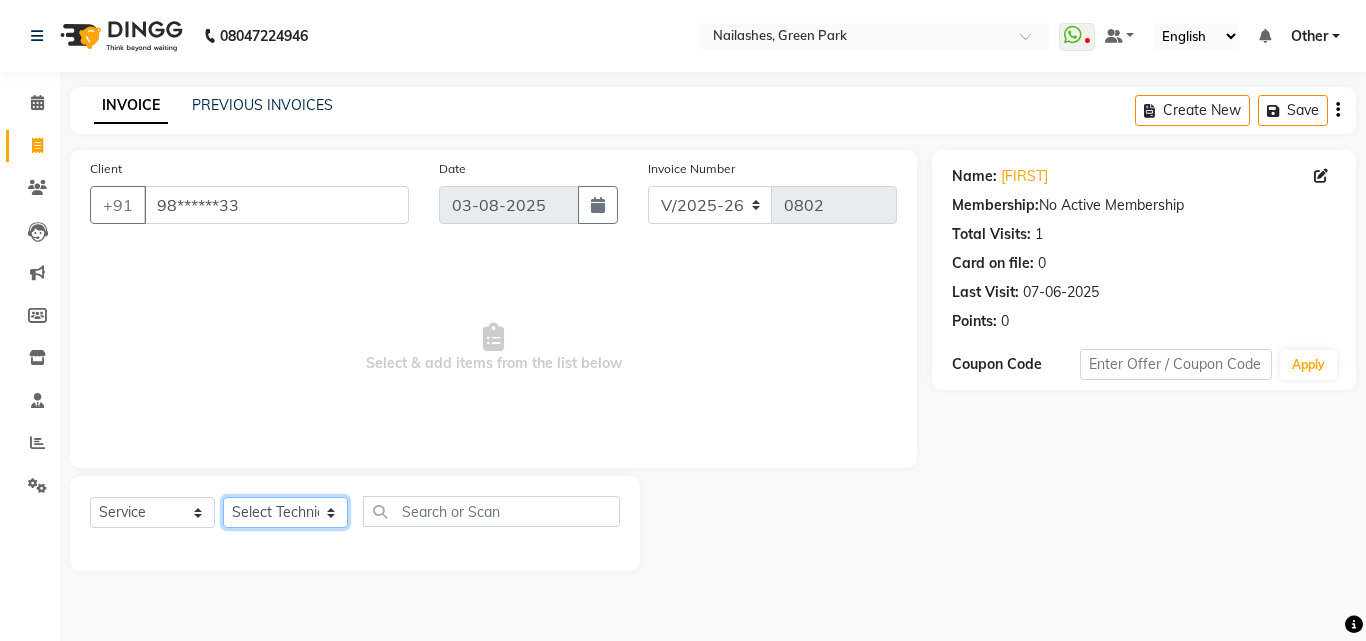 select on "80823" 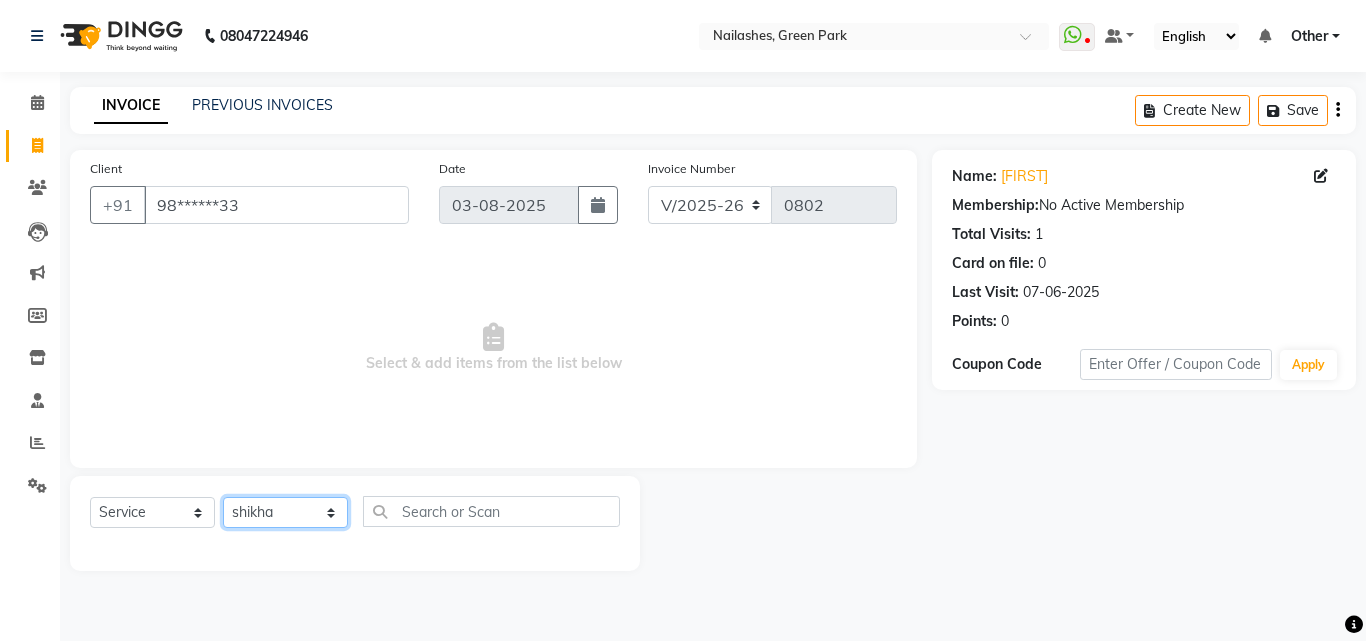 click on "Select Technician [FIRST] Other [FIRST] [FIRST] [FIRST] [FIRST]" 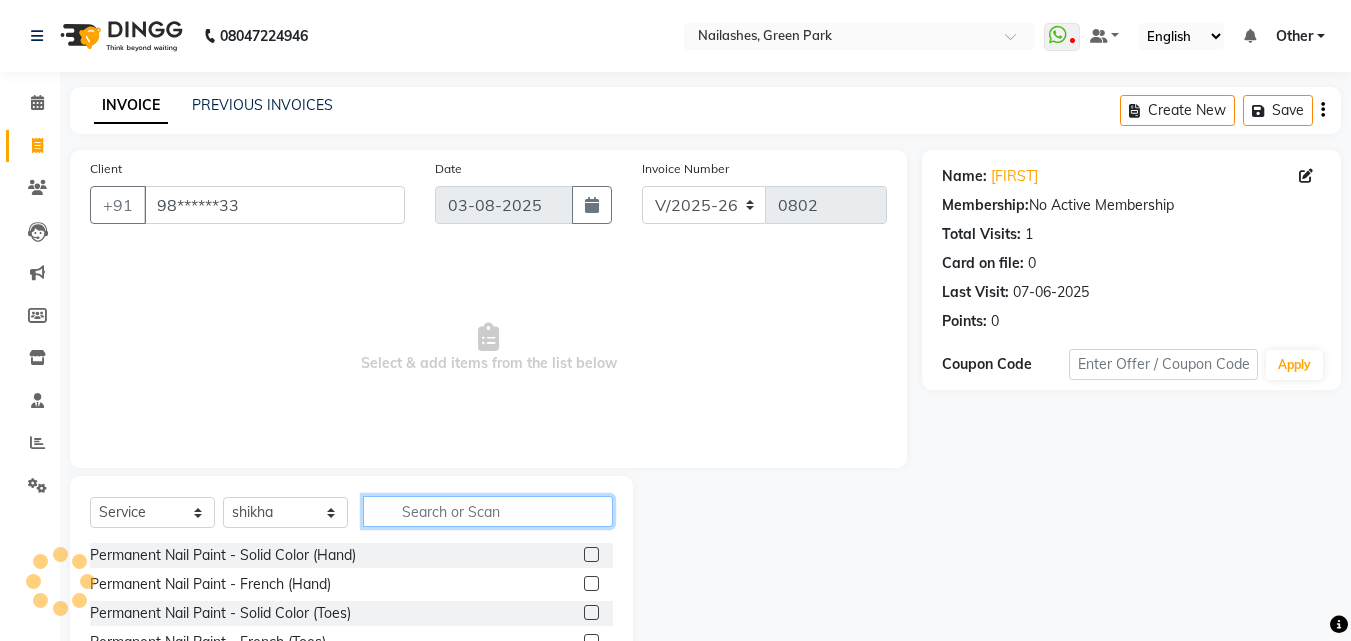 click 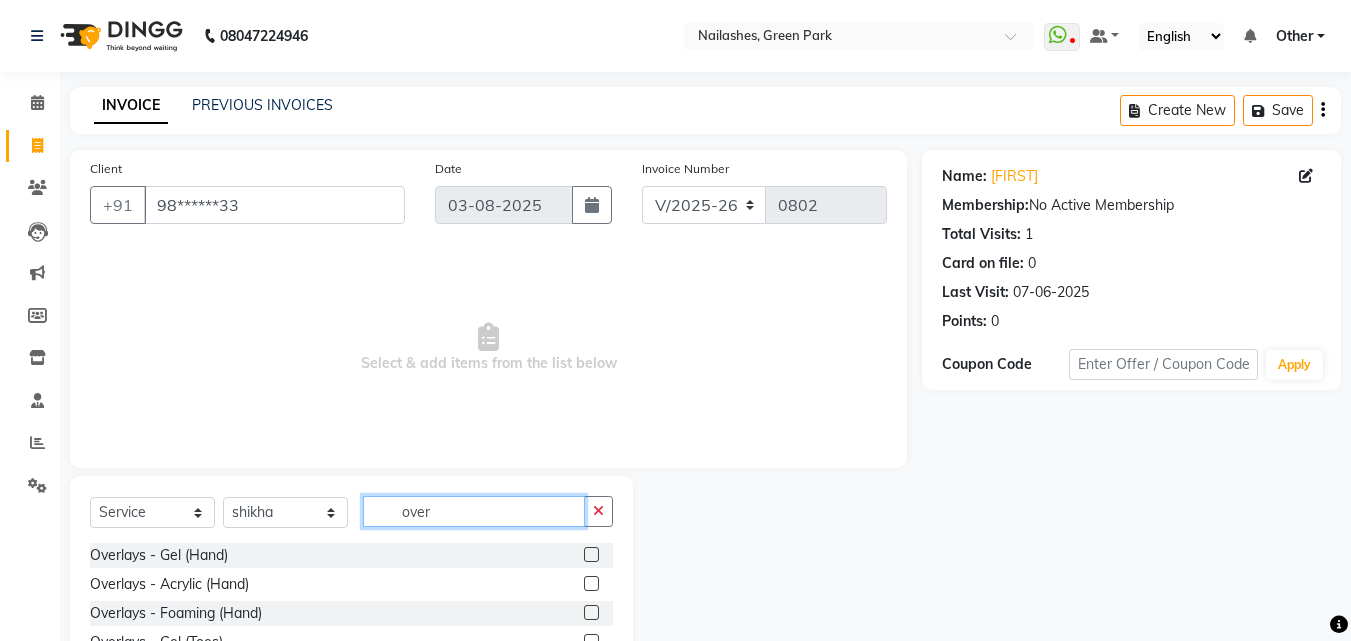 type on "over" 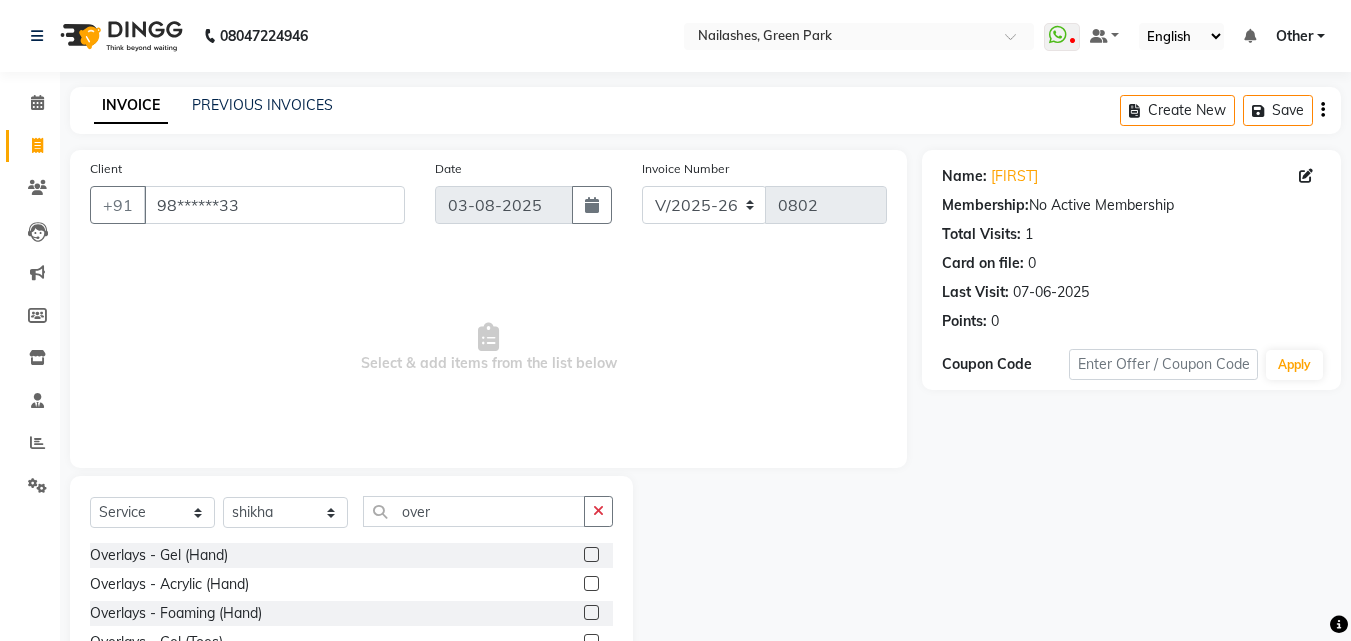 click 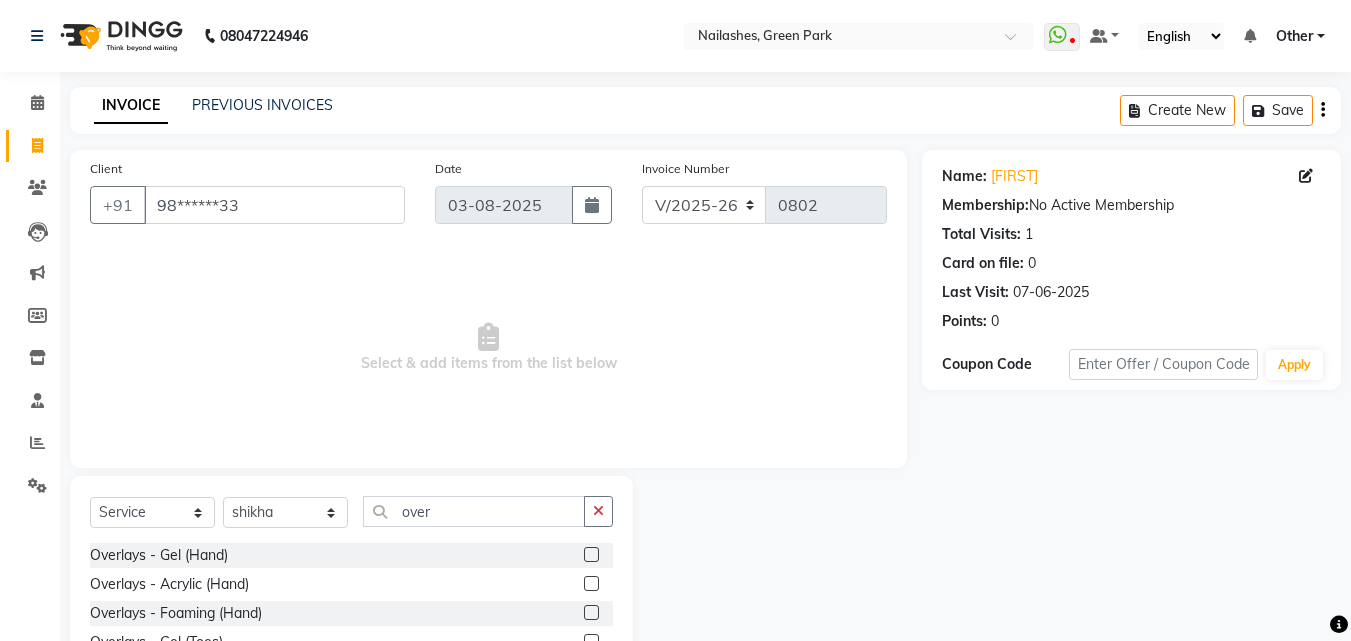 click at bounding box center (590, 555) 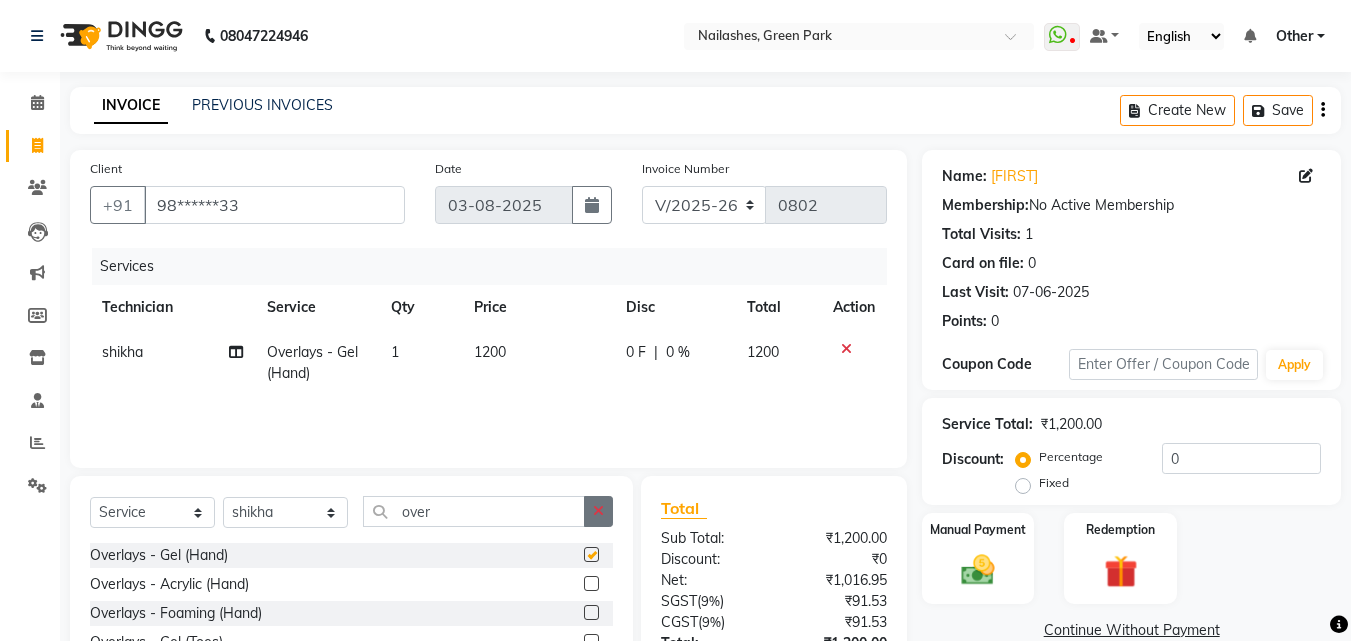 checkbox on "false" 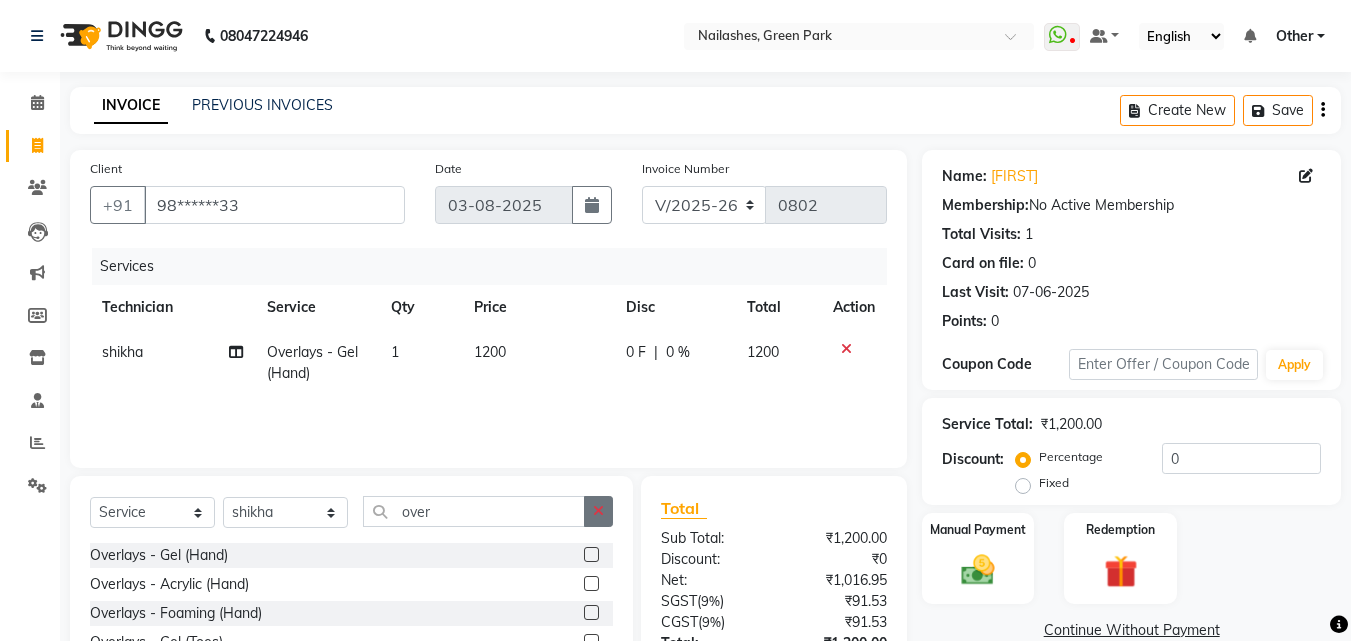 click 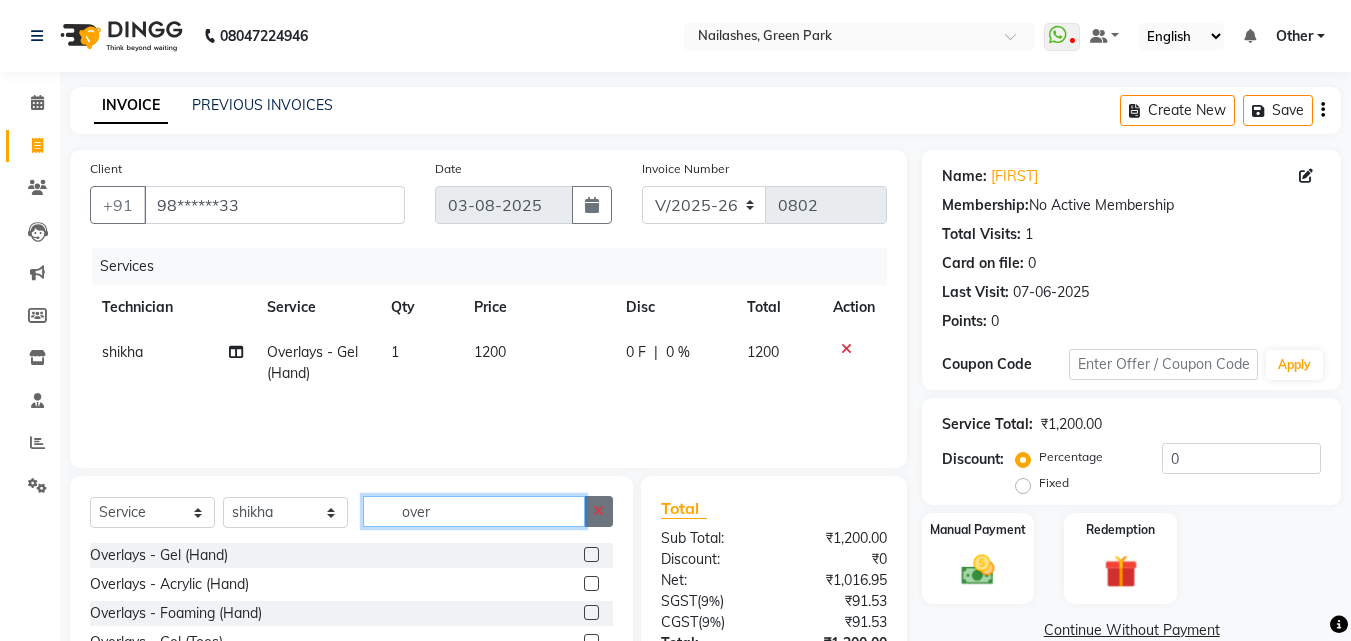 type 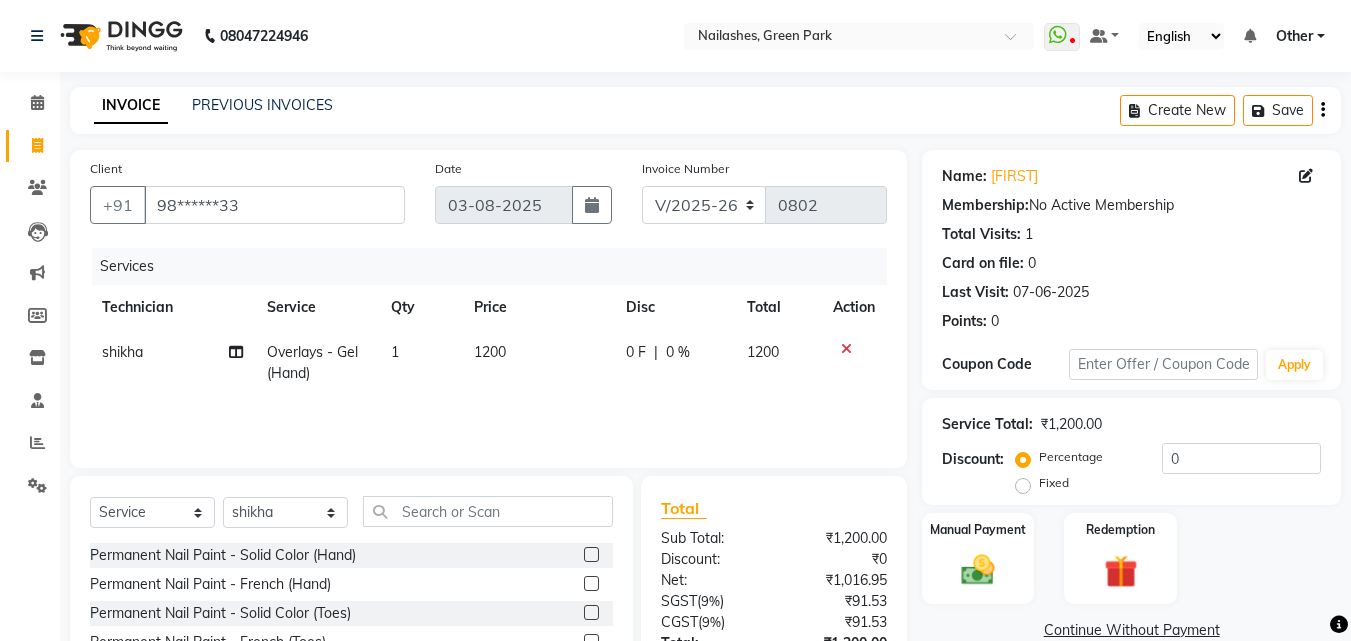 click 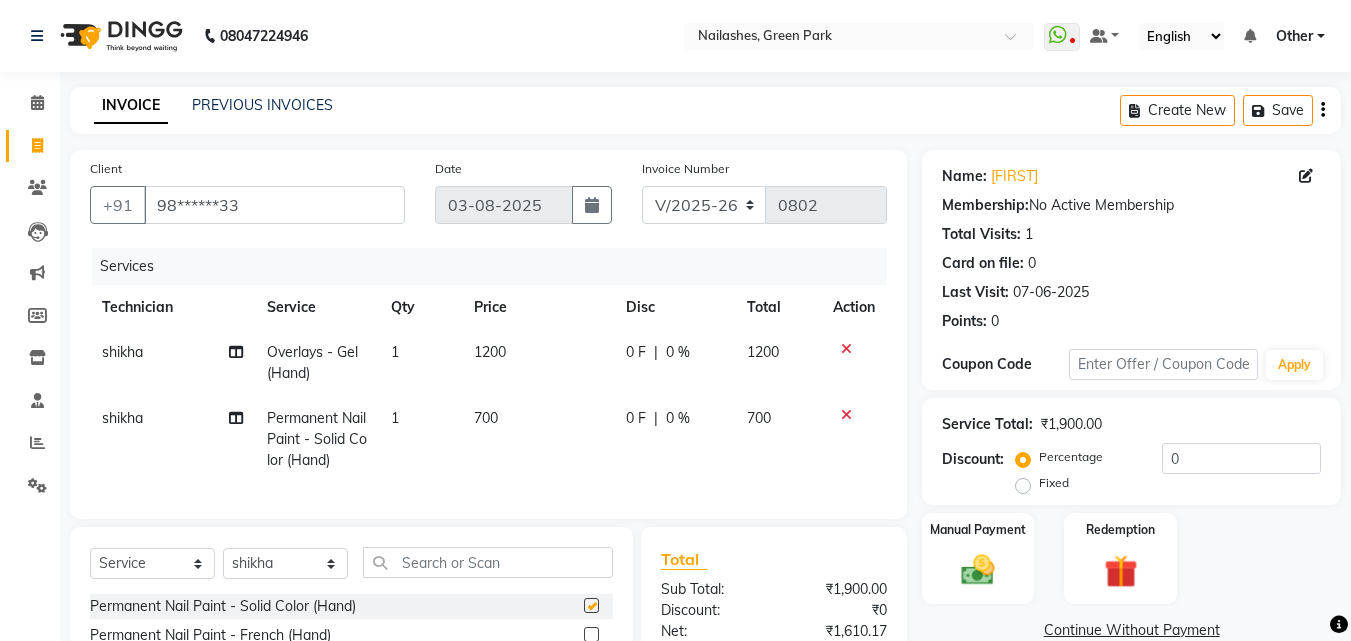 checkbox on "false" 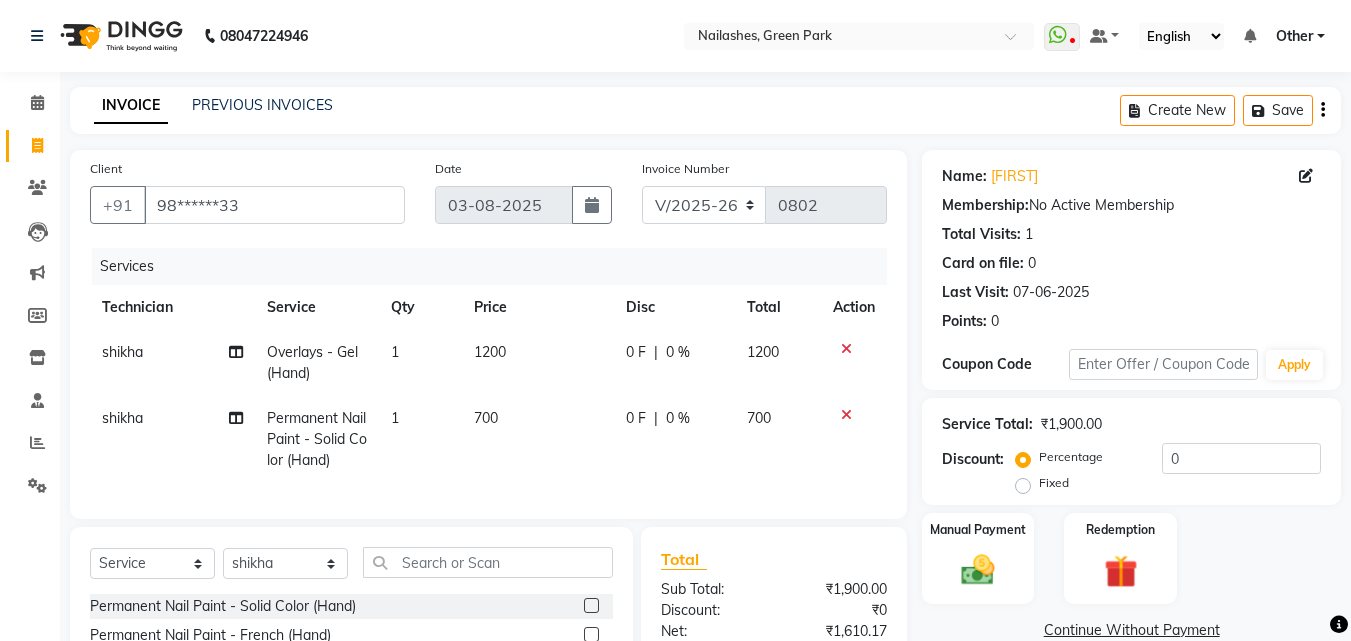 click on "Total Sub Total: ₹1,900.00 Discount: ₹0 Net: ₹1,610.17 SGST ( 9% ) ₹144.92 CGST ( 9% ) ₹144.92 Total: ₹1,900.00 Add Tip ₹0 Payable: ₹1,900.00 Paid: ₹0 Balance : ₹1,900.00" 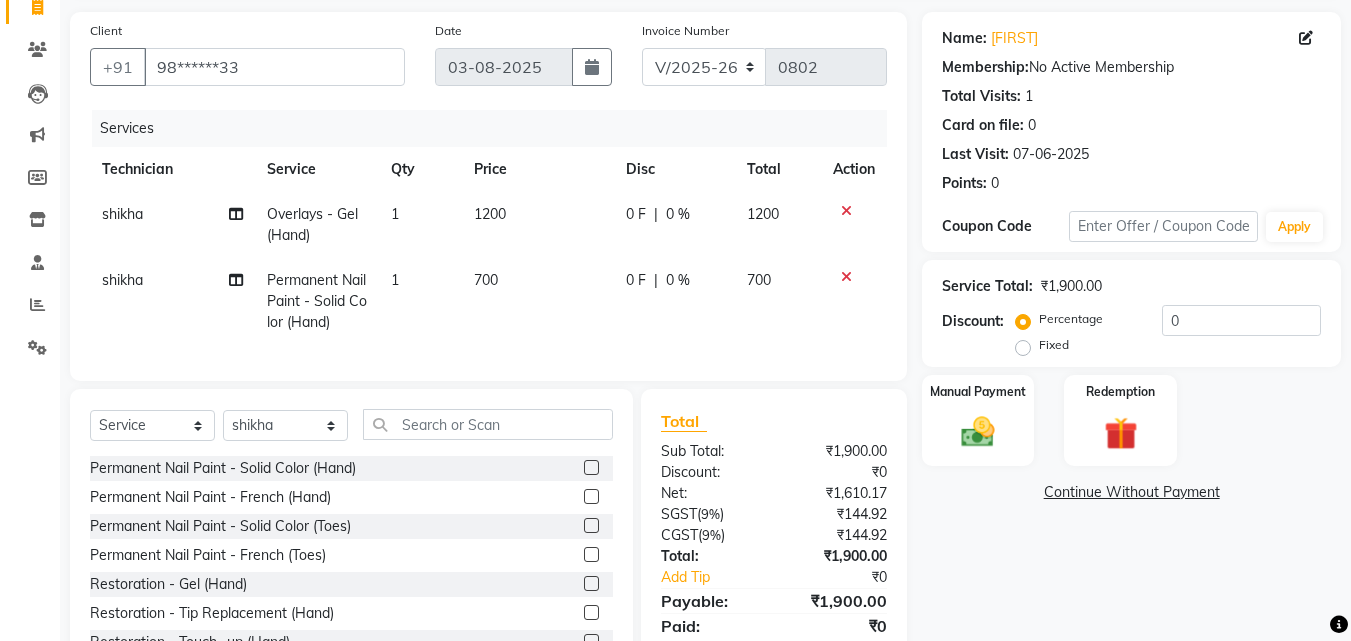 scroll, scrollTop: 160, scrollLeft: 0, axis: vertical 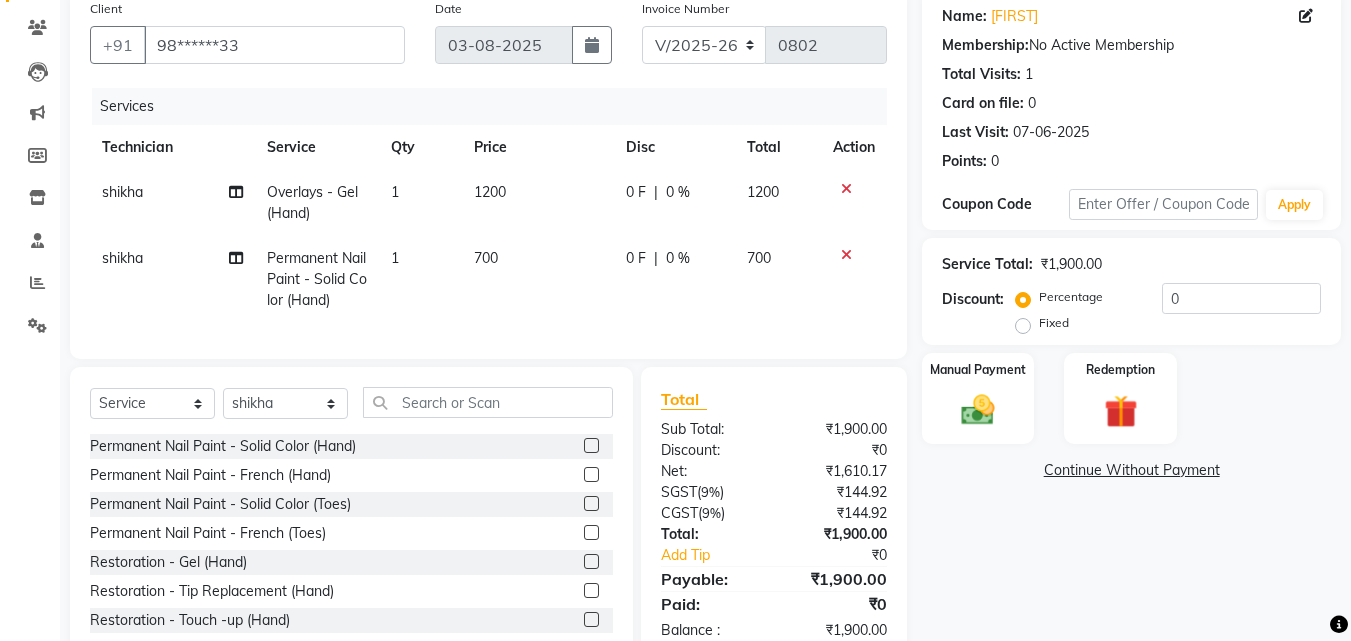 click 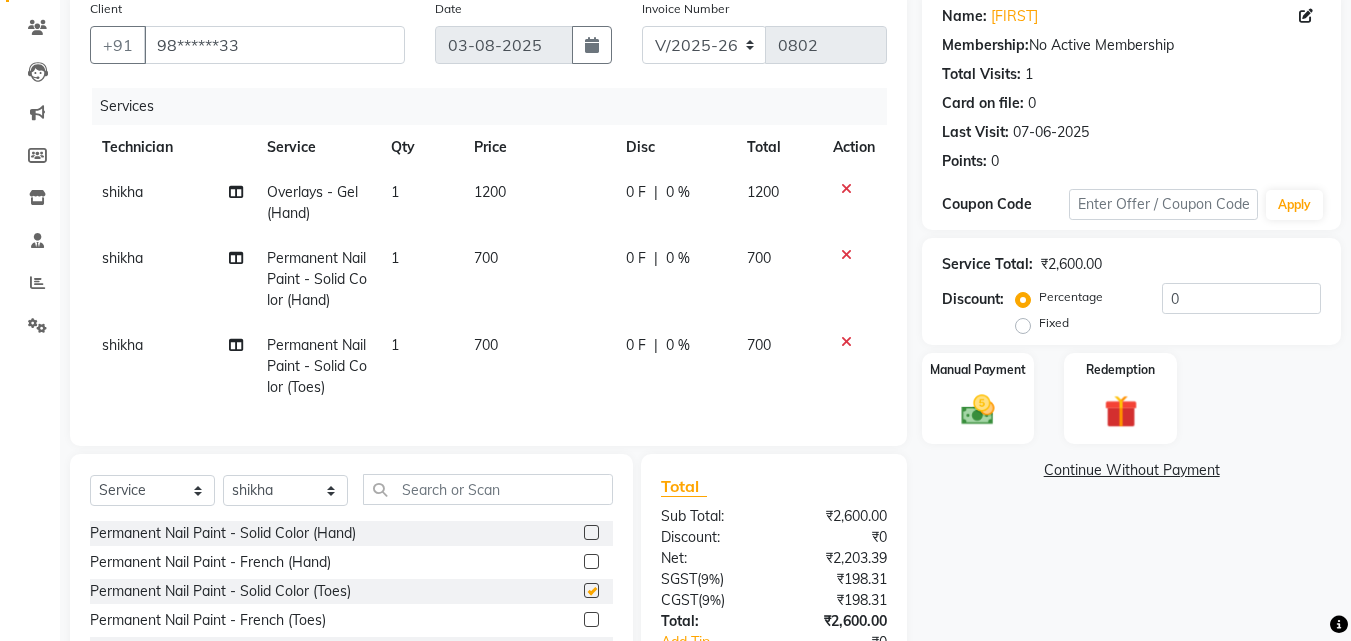 checkbox on "false" 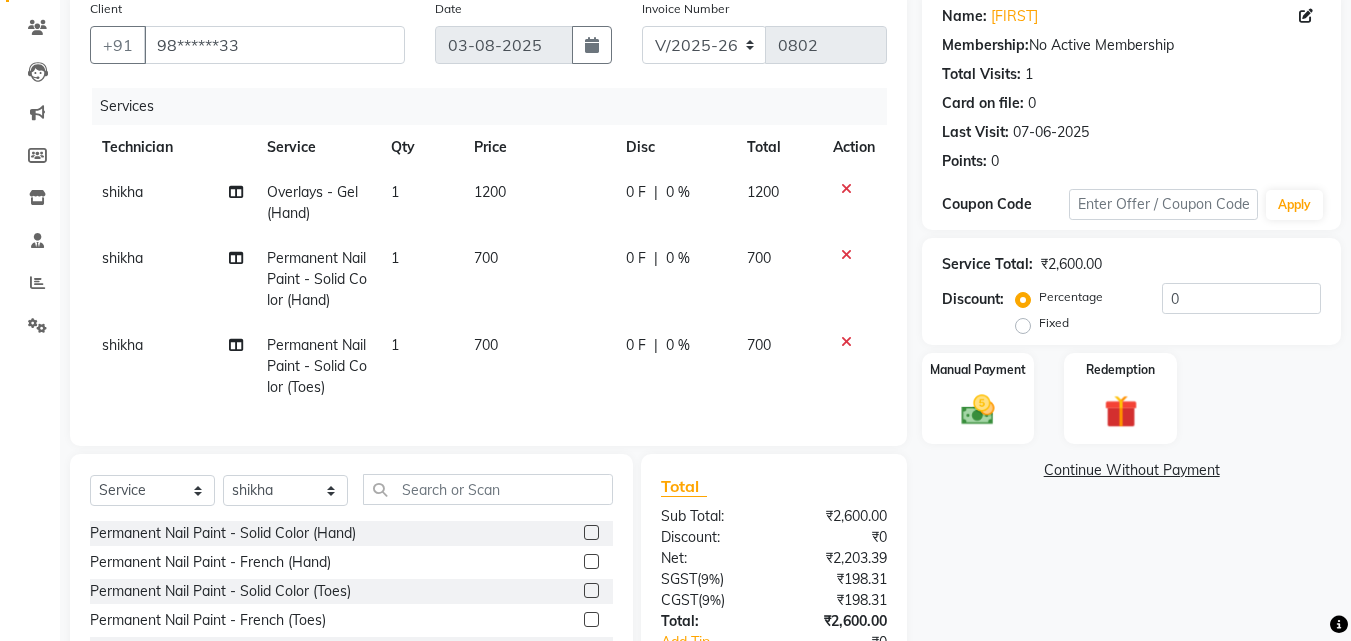 click on "700" 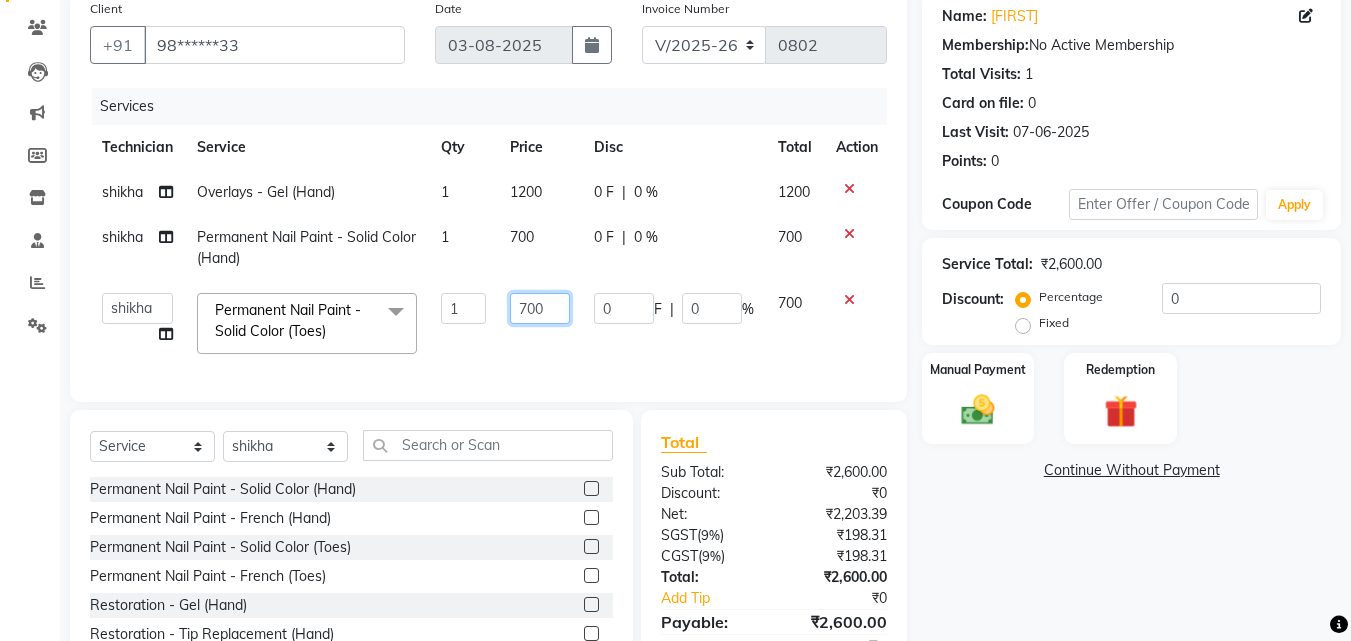 click on "700" 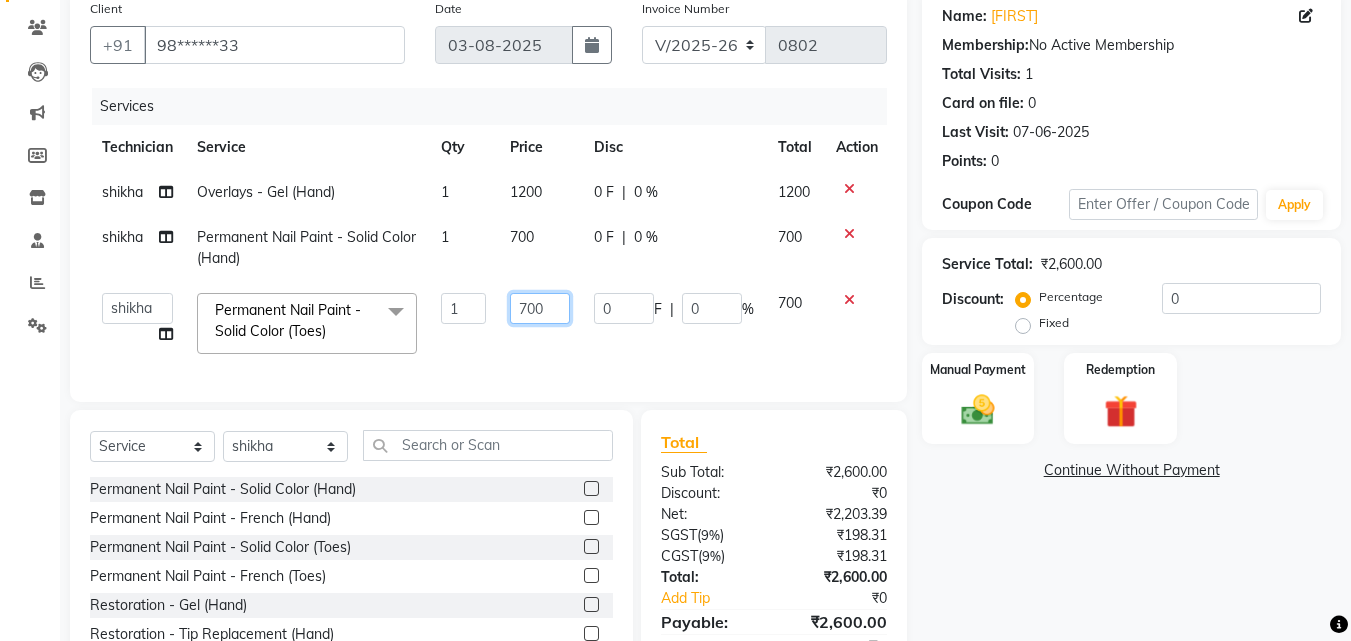 click on "700" 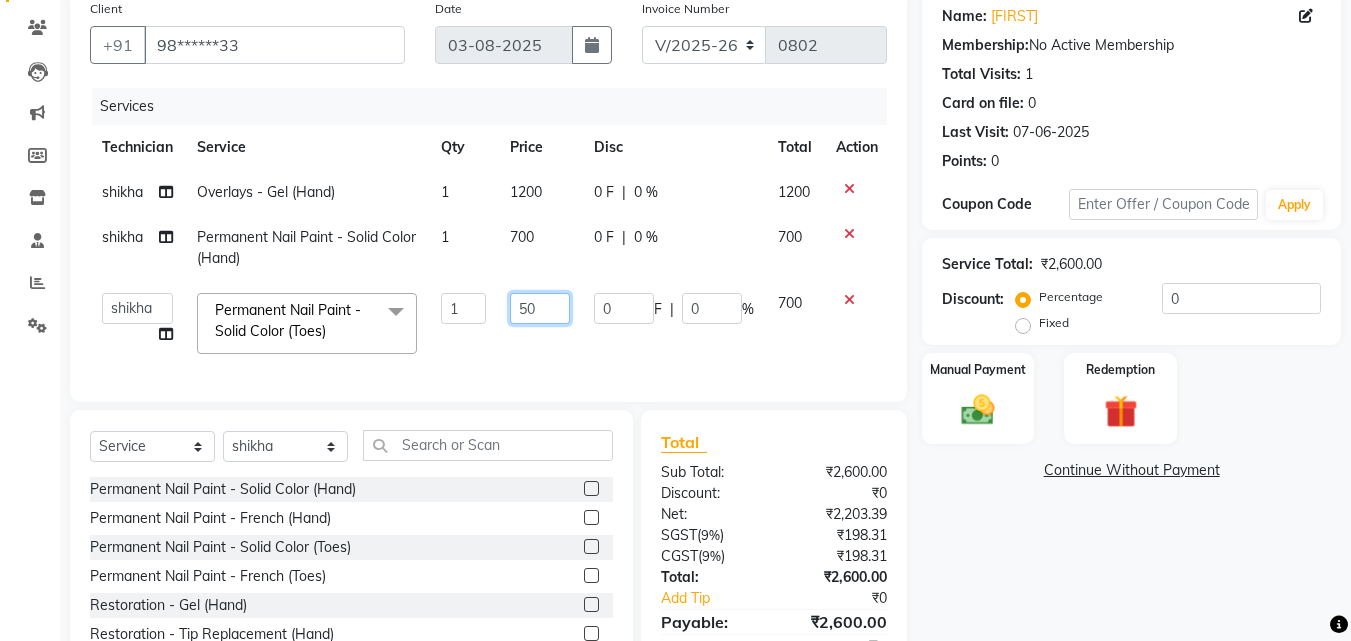 type on "500" 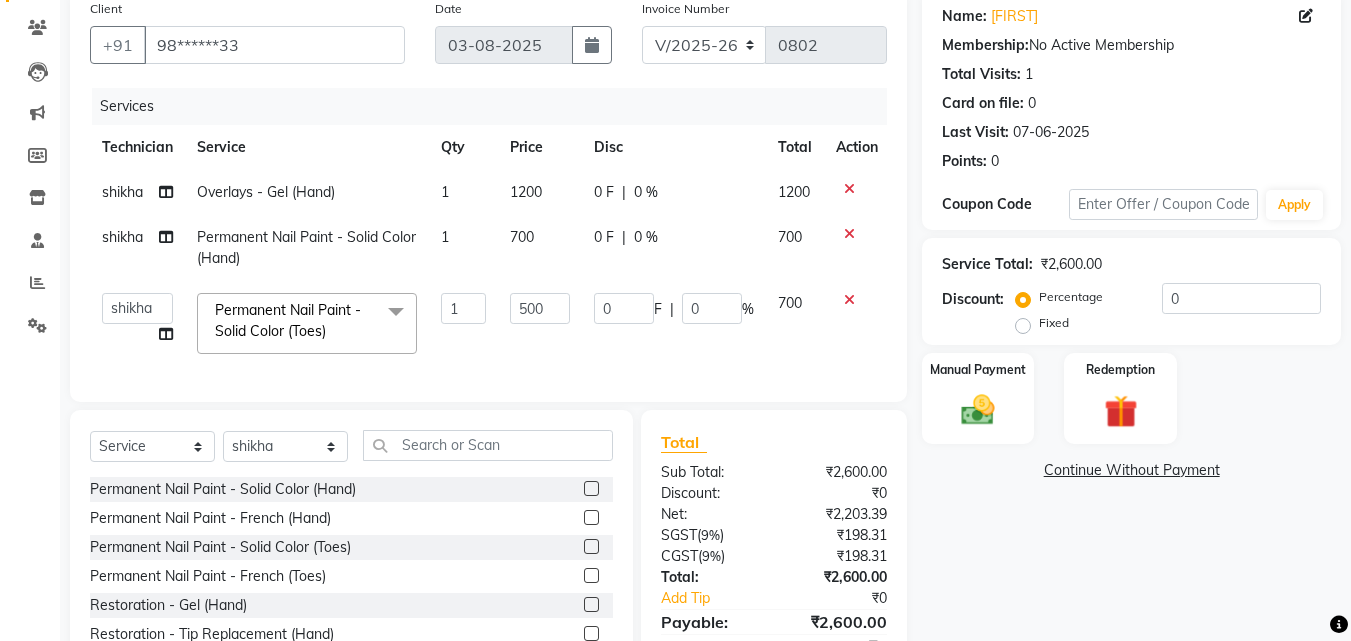 click on "700" 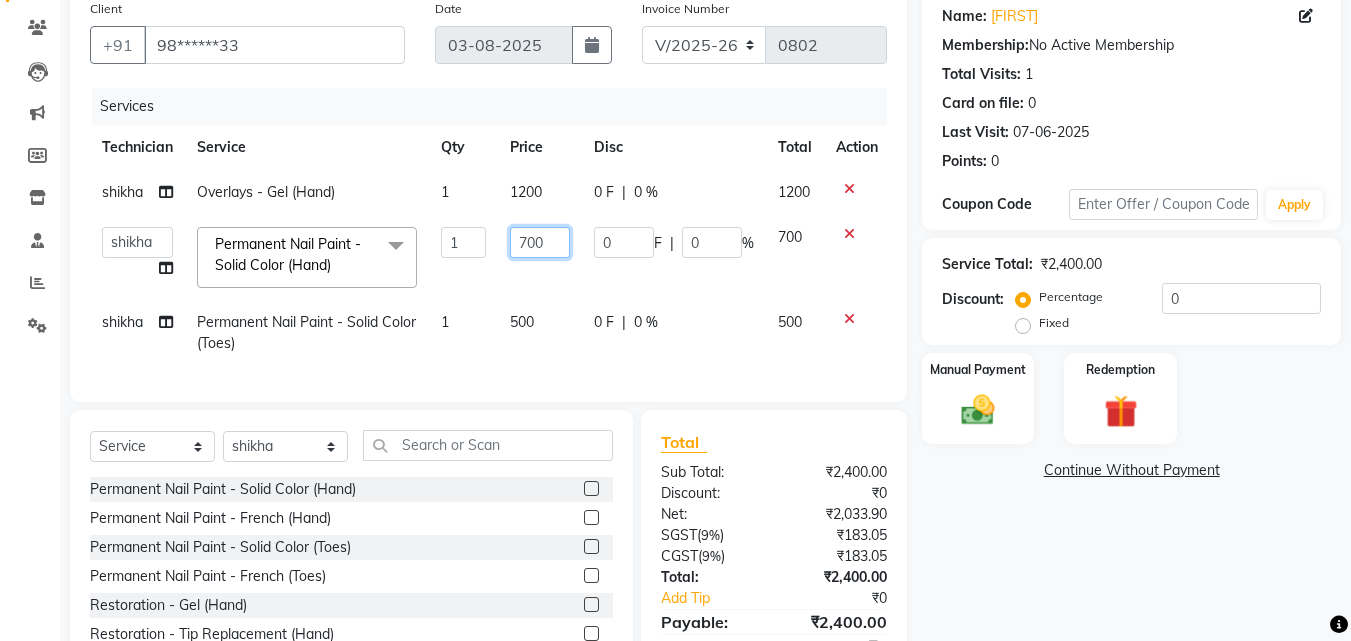 click on "700" 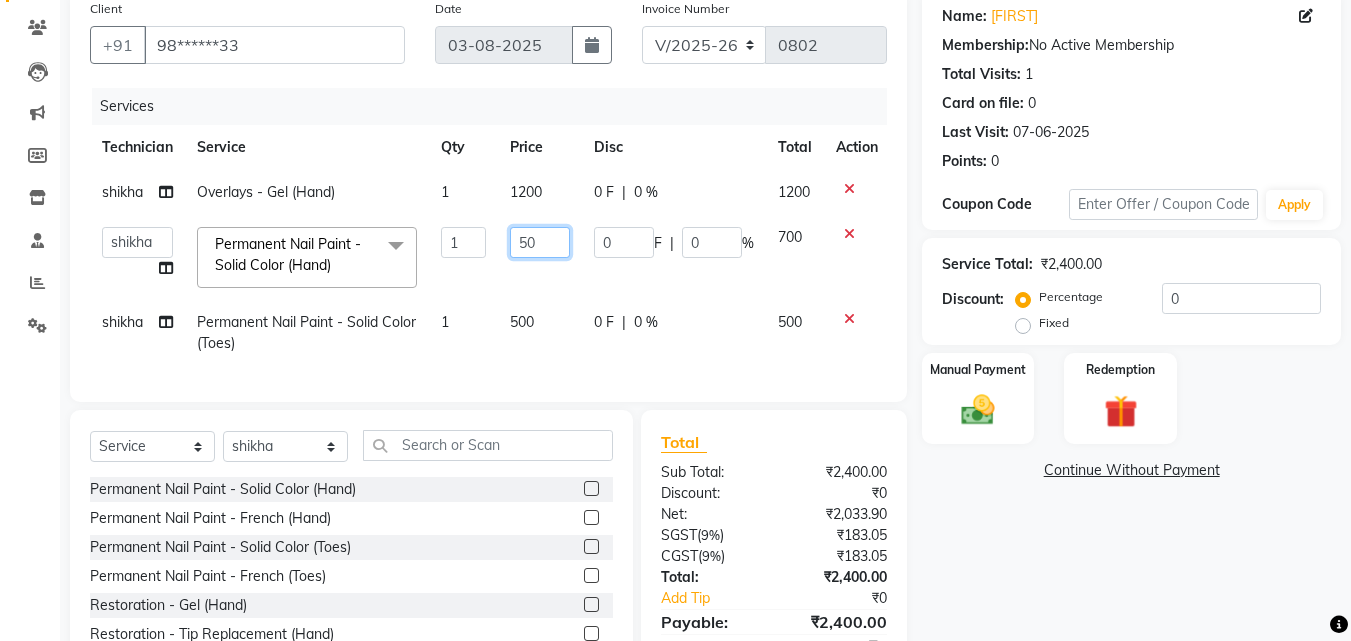 type on "500" 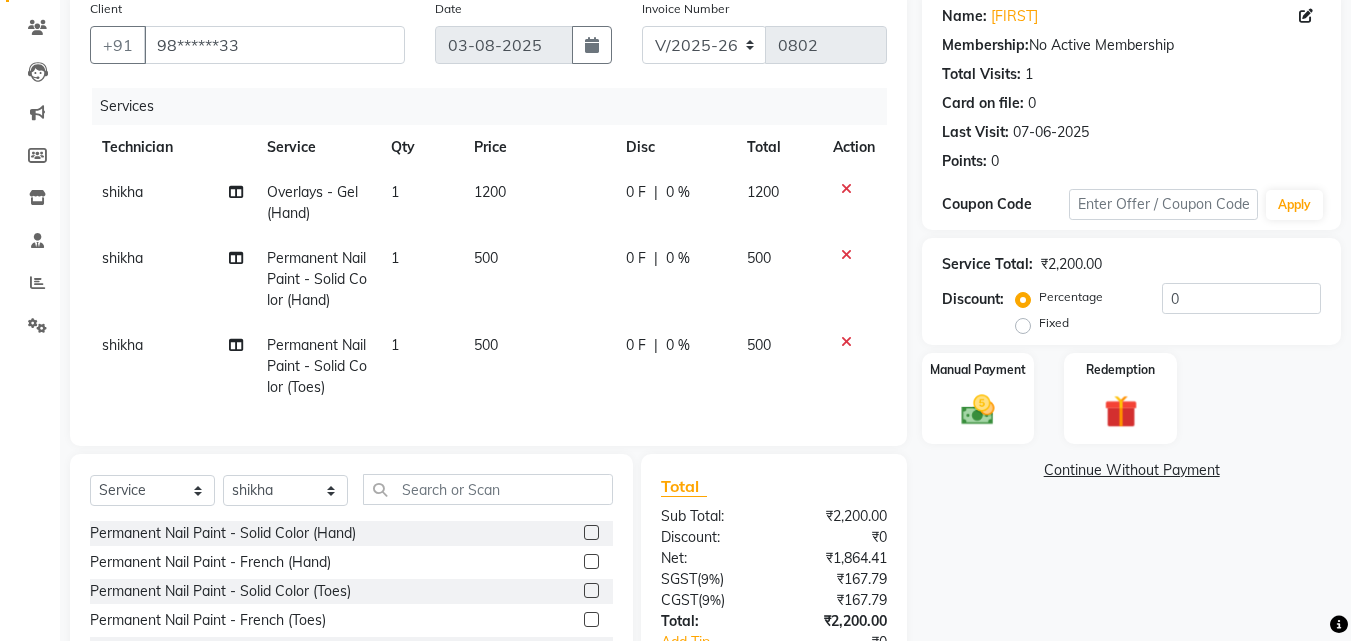 click on "1200" 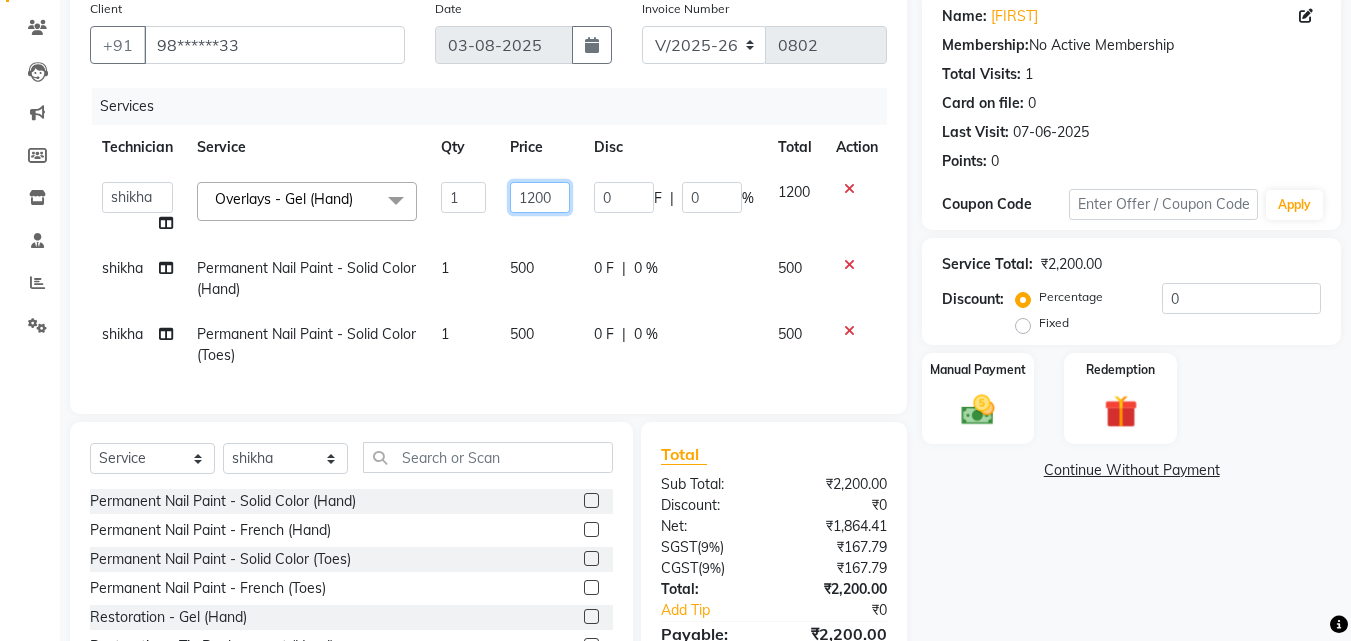 click on "1200" 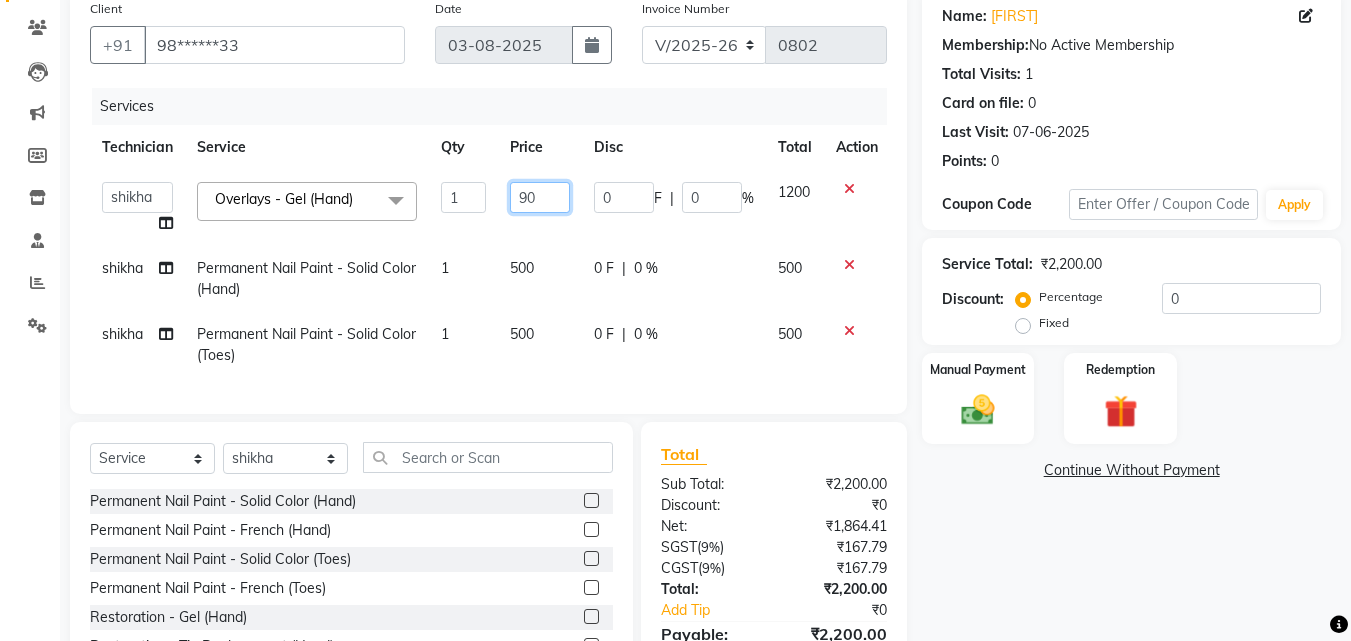 type on "900" 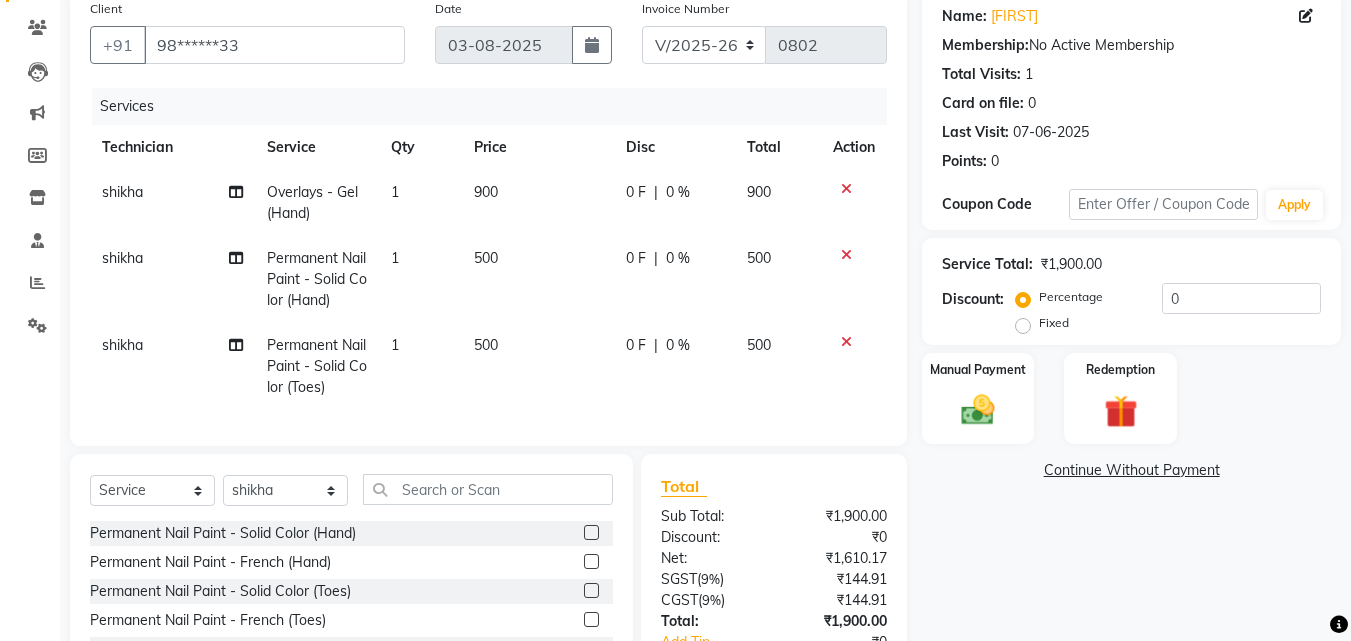 click on "500" 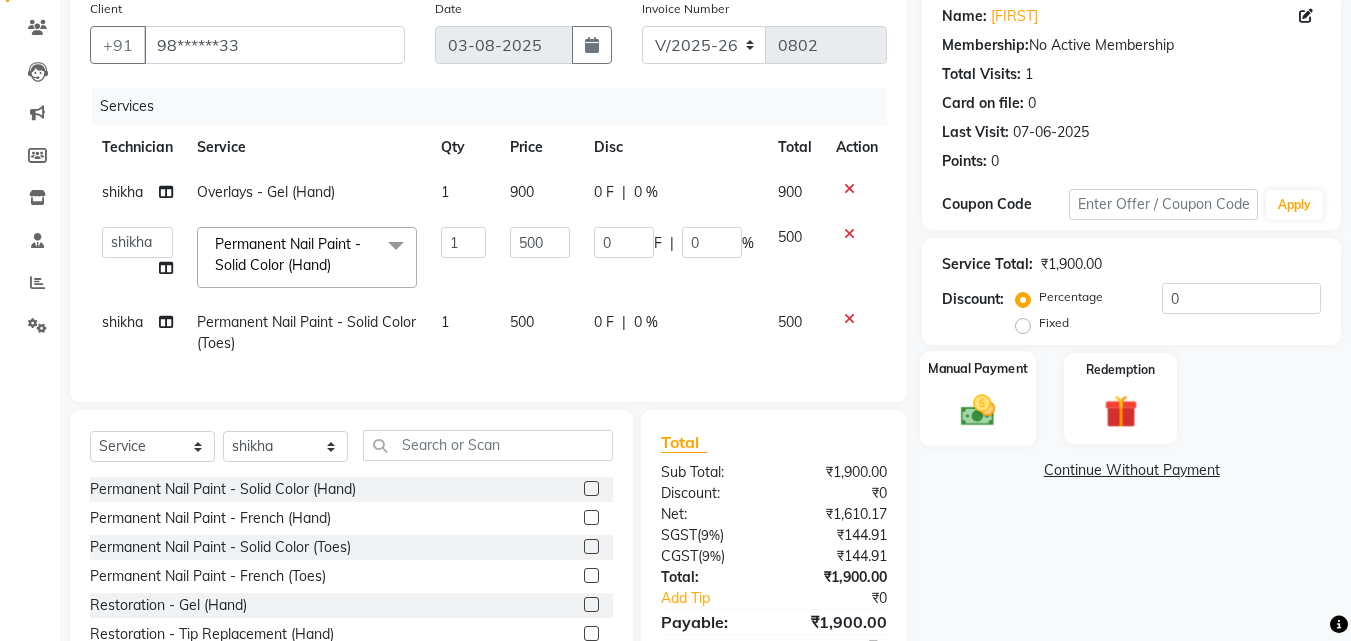 click 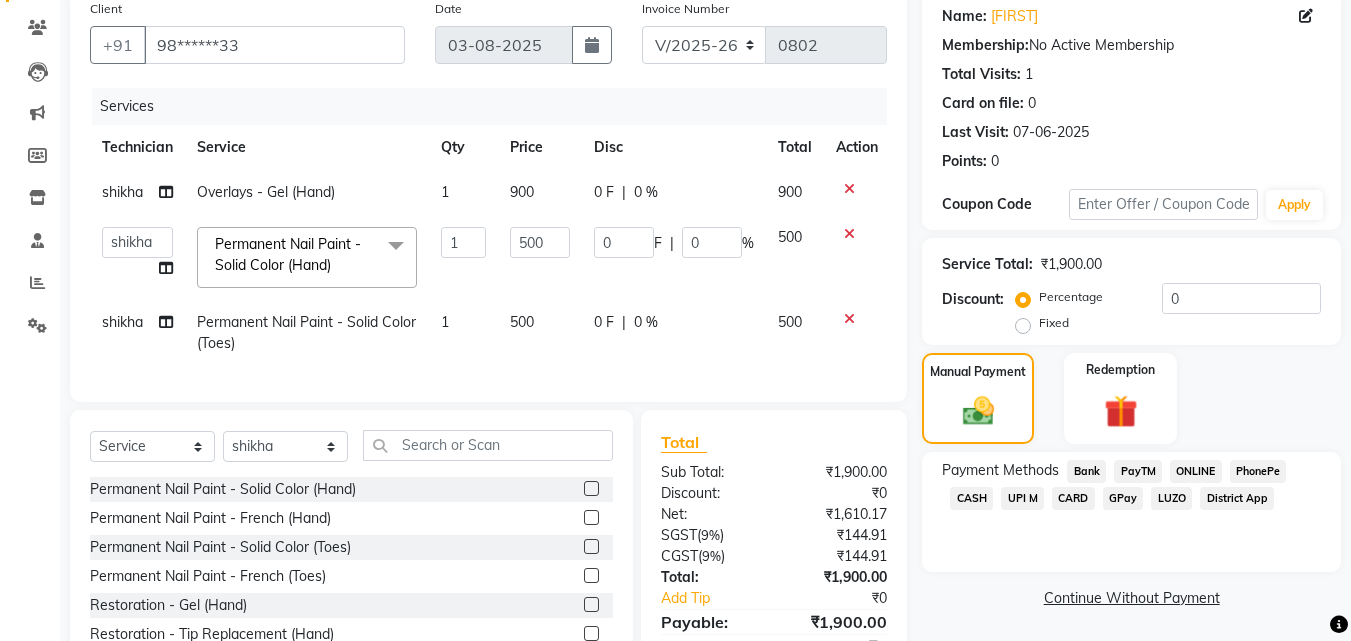 click on "UPI M" 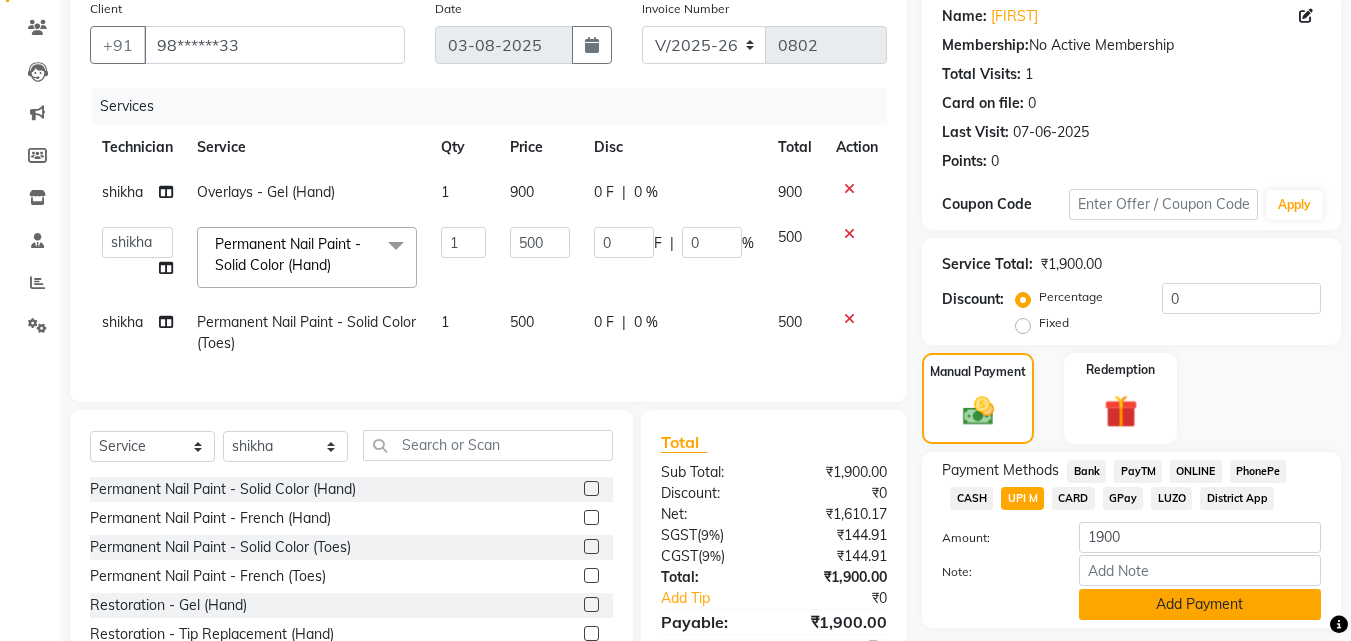 click on "Add Payment" 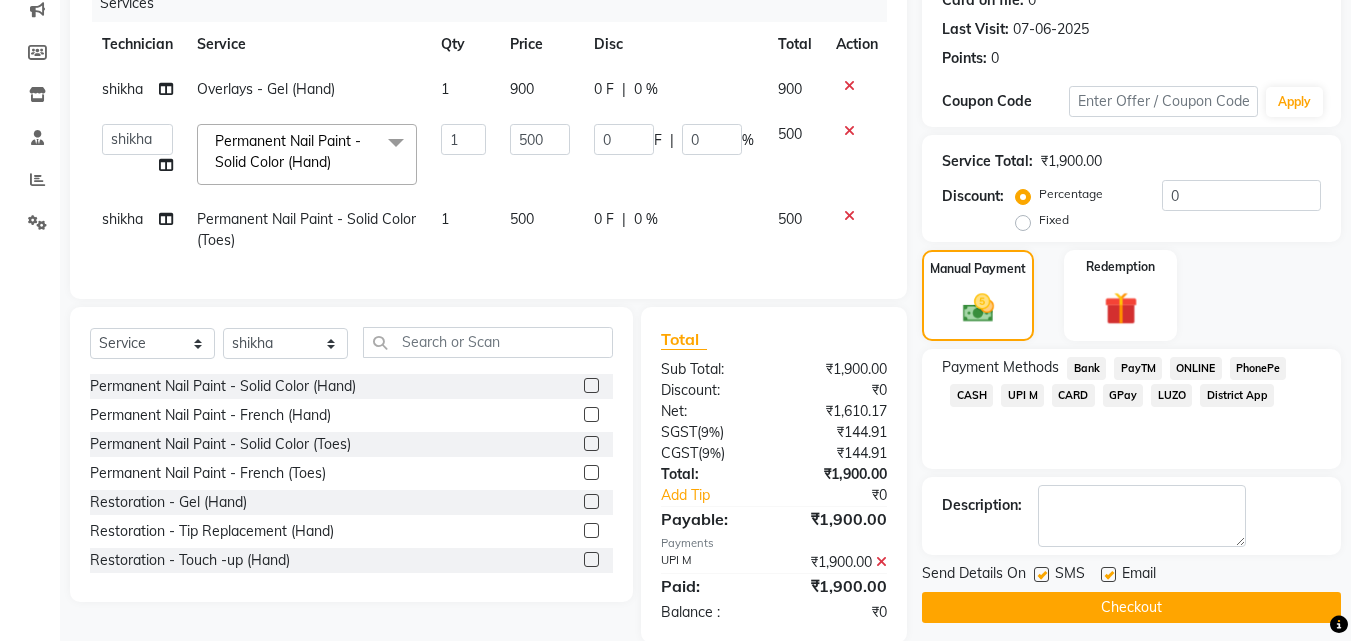 scroll, scrollTop: 261, scrollLeft: 0, axis: vertical 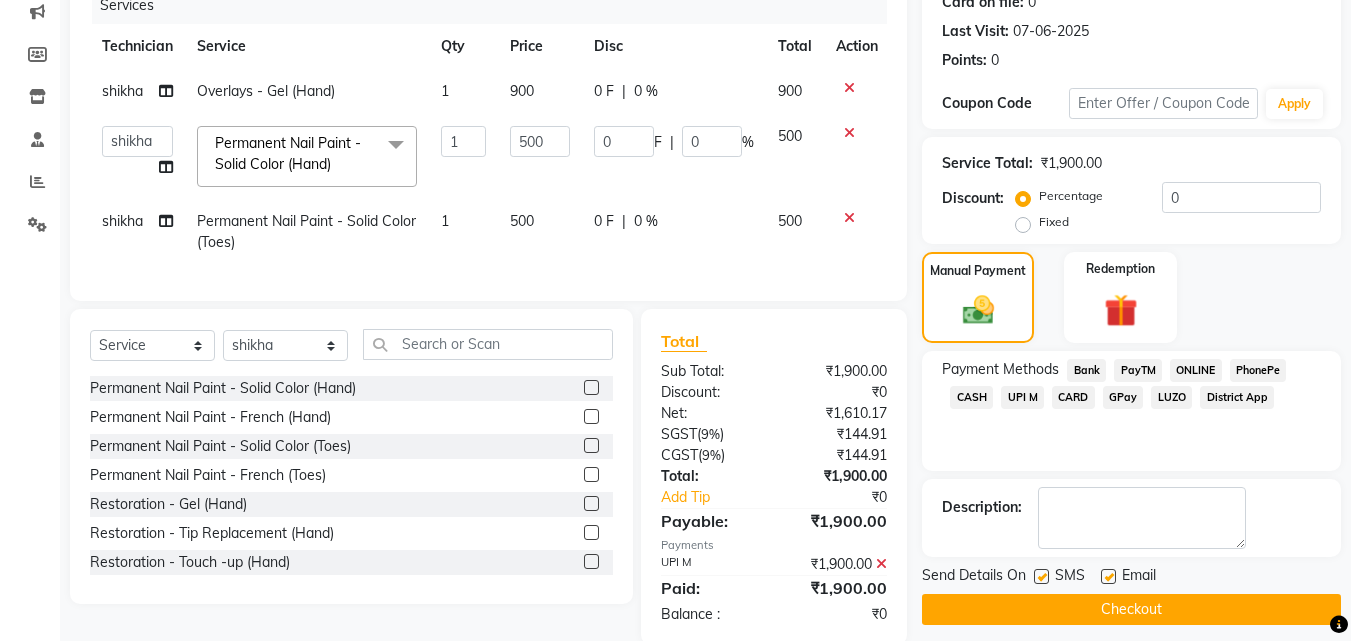 click on "Checkout" 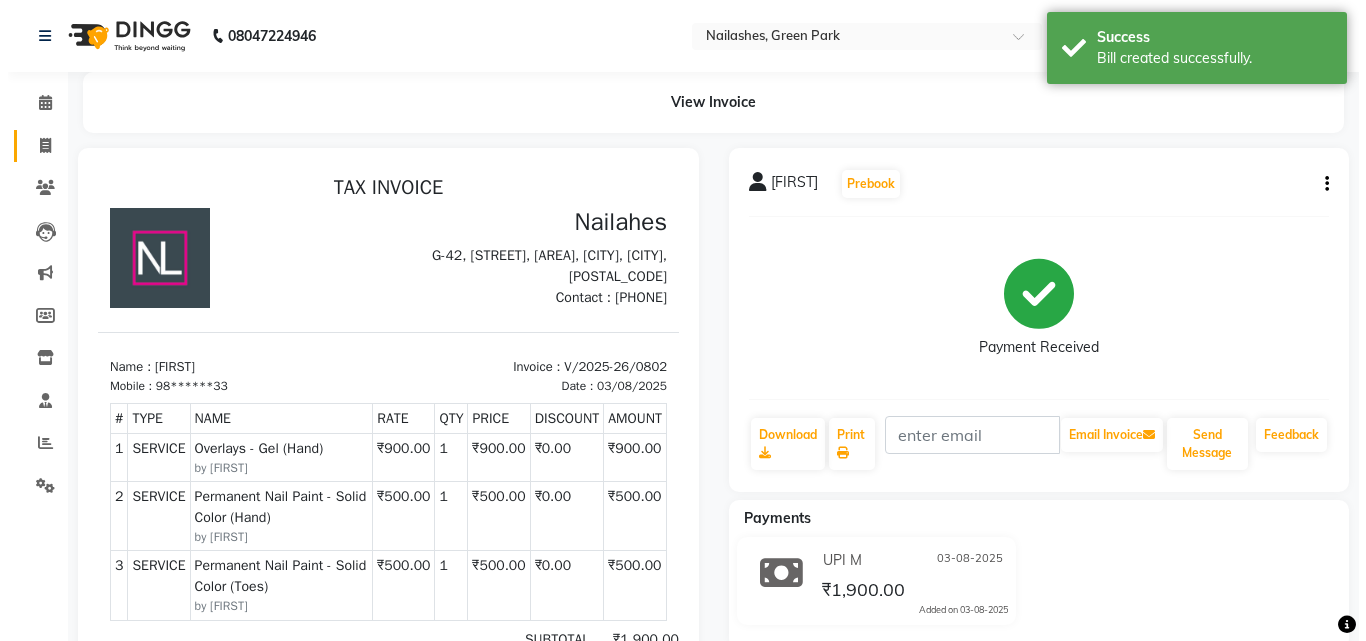 scroll, scrollTop: 0, scrollLeft: 0, axis: both 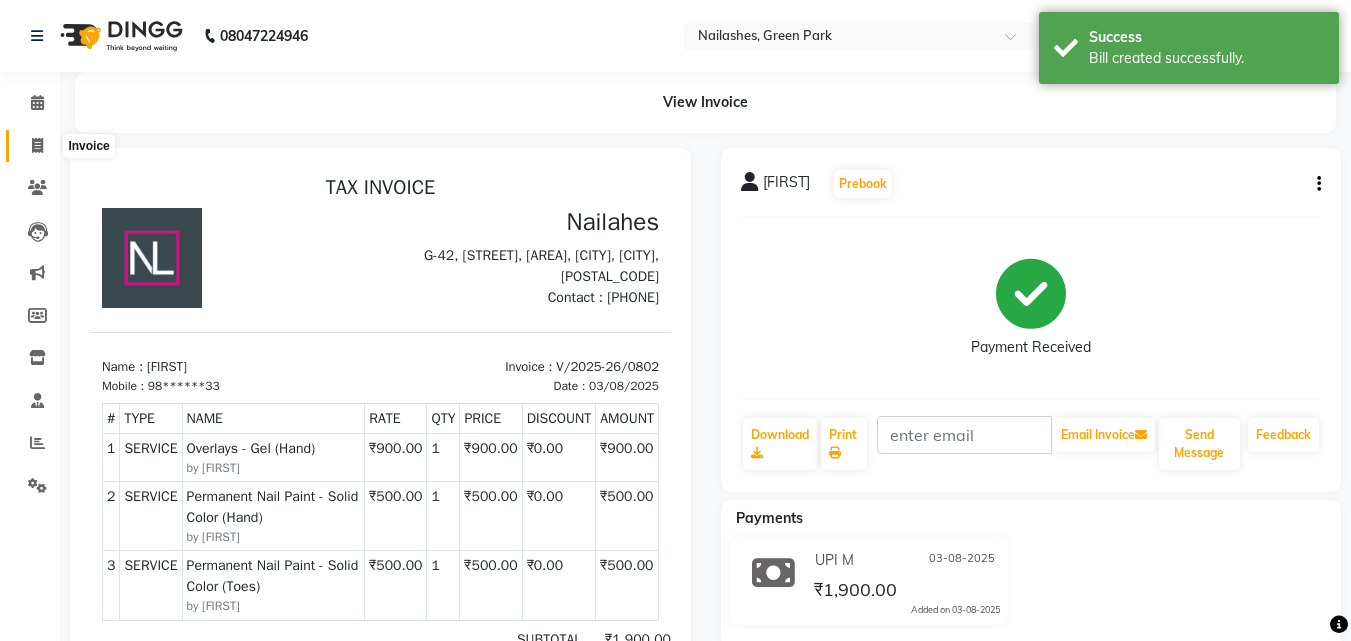 click 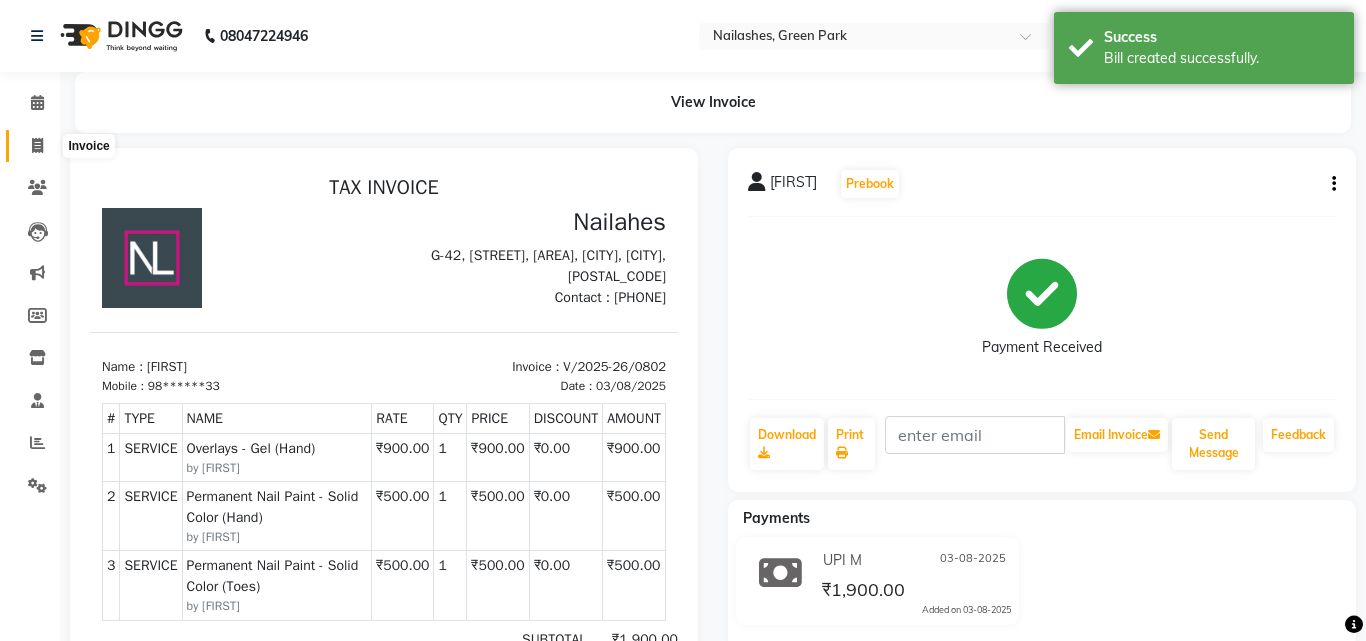 select on "3755" 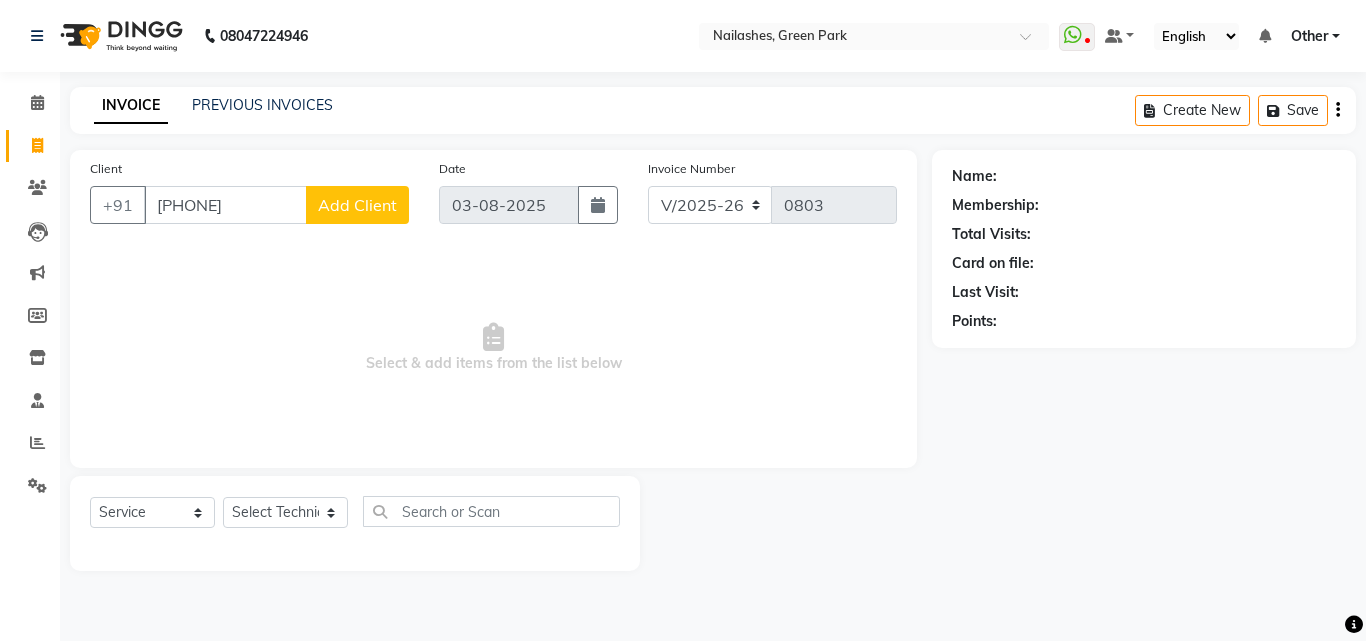 type on "[PHONE]" 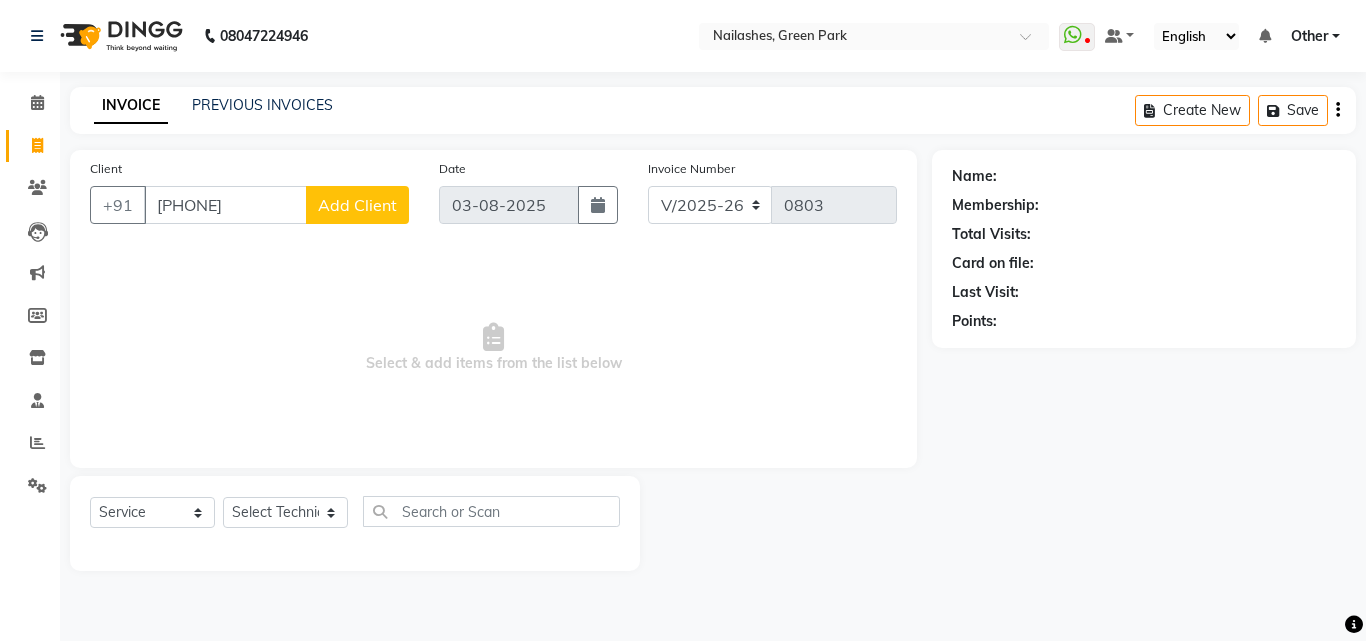 click on "Add Client" 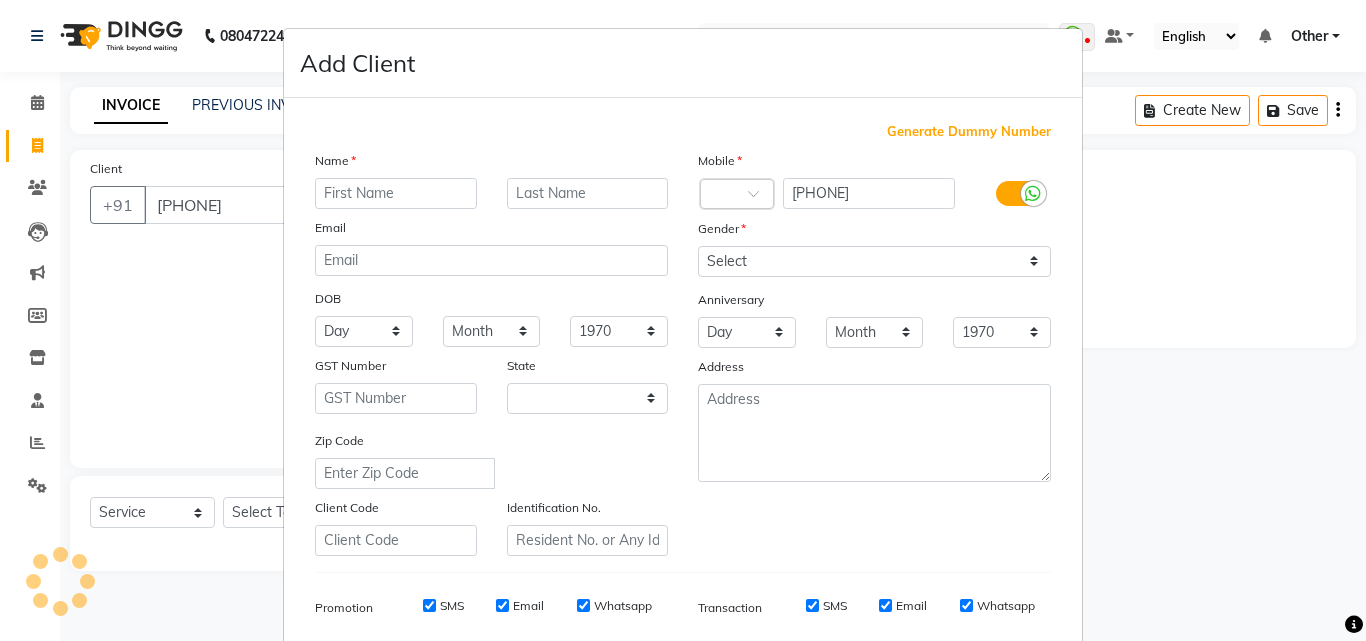 select on "21" 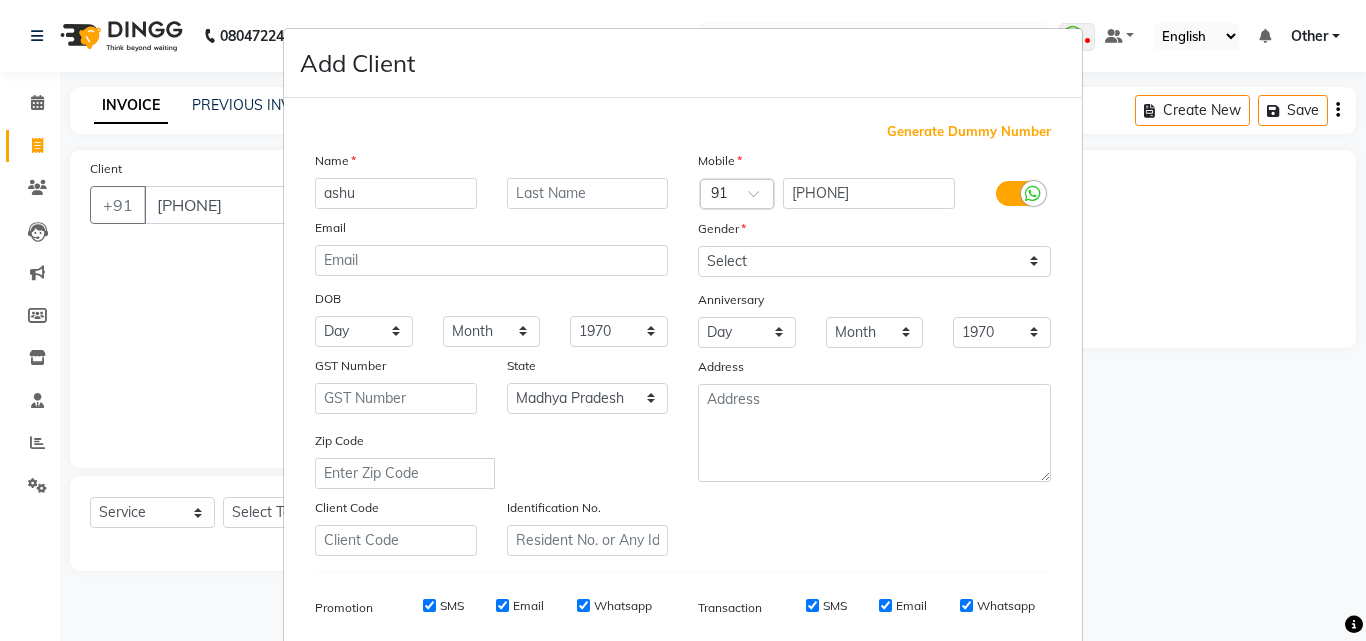 type on "ashu" 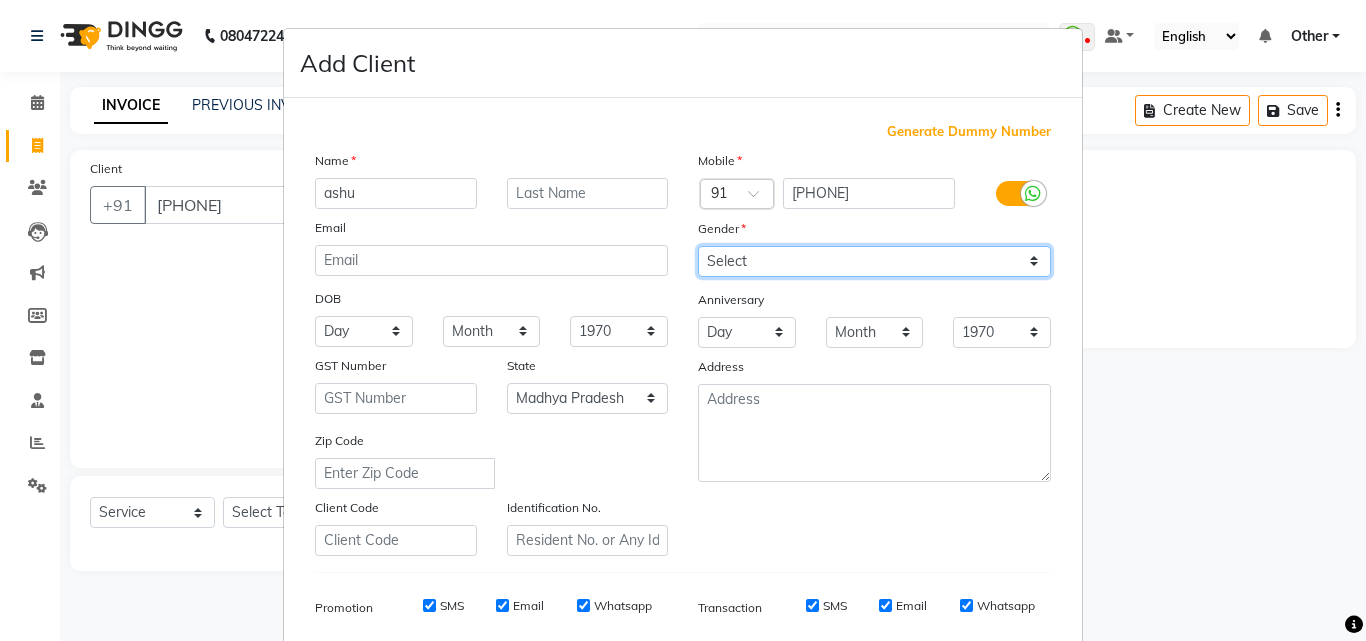 click on "Select Male Female Other Prefer Not To Say" at bounding box center (874, 261) 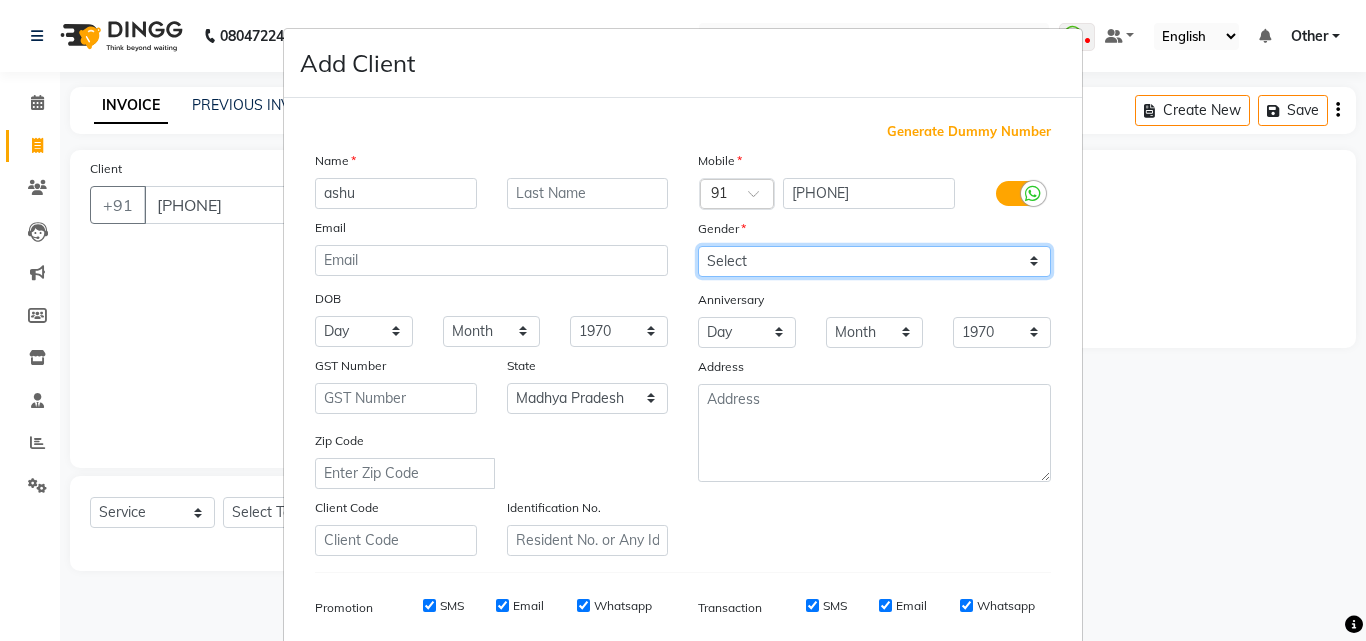select on "female" 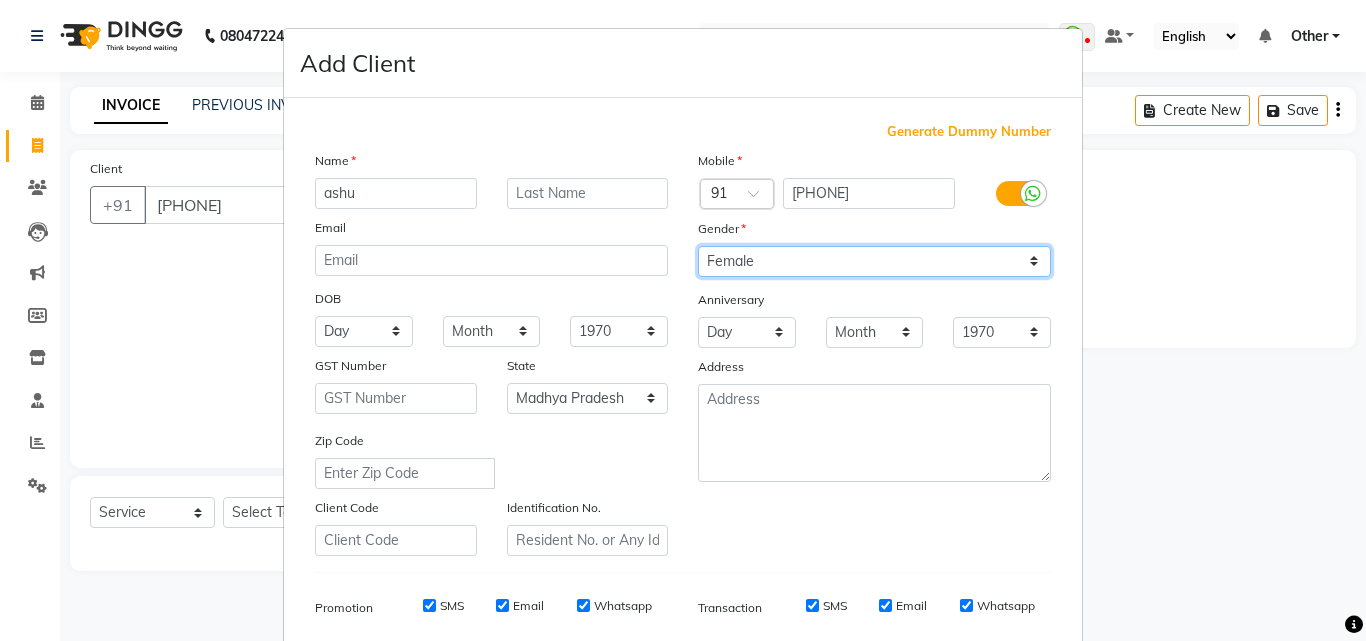 click on "Select Male Female Other Prefer Not To Say" at bounding box center [874, 261] 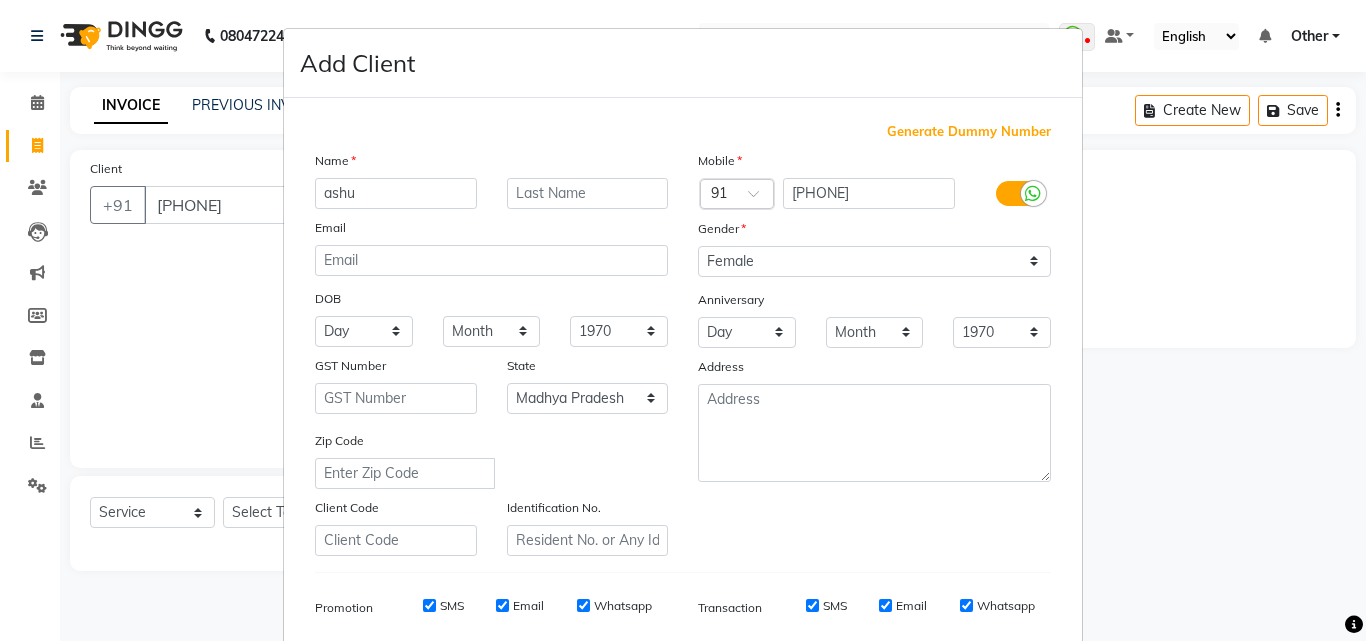 click on "Add Client Generate Dummy Number Name [FIRST] Email DOB Day 01 02 03 04 05 06 07 08 09 10 11 12 13 14 15 16 17 18 19 20 21 22 23 24 25 26 27 28 29 30 31 Month January February March April May June July August September October November December 1940 1941 1942 1943 1944 1945 1946 1947 1948 1949 1950 1951 1952 1953 1954 1955 1956 1957 1958 1959 1960 1961 1962 1963 1964 1965 1966 1967 1968 1969 1970 1971 1972 1973 1974 1975 1976 1977 1978 1979 1980 1981 1982 1983 1984 1985 1986 1987 1988 1989 1990 1991 1992 1993 1994 1995 1996 1997 1998 1999 2000 2001 2002 2003 2004 2005 2006 2007 2008 2009 2010 2011 2012 2013 2014 2015 2016 2017 2018 2019 2020 2021 2022 2023 2024 GST Number State Select Andaman and Nicobar Islands Andhra Pradesh Arunachal Pradesh Assam Bihar Chandigarh Chhattisgarh Dadra and Nagar Haveli Daman and Diu Delhi Goa Gujarat Haryana Himachal Pradesh Jammu and Kashmir Jharkhand Karnataka Kerala Lakshadweep Madhya Pradesh Maharashtra Manipur Meghalaya Mizoram Nagaland Odisha Pondicherry Punjab Rajasthan" at bounding box center [683, 320] 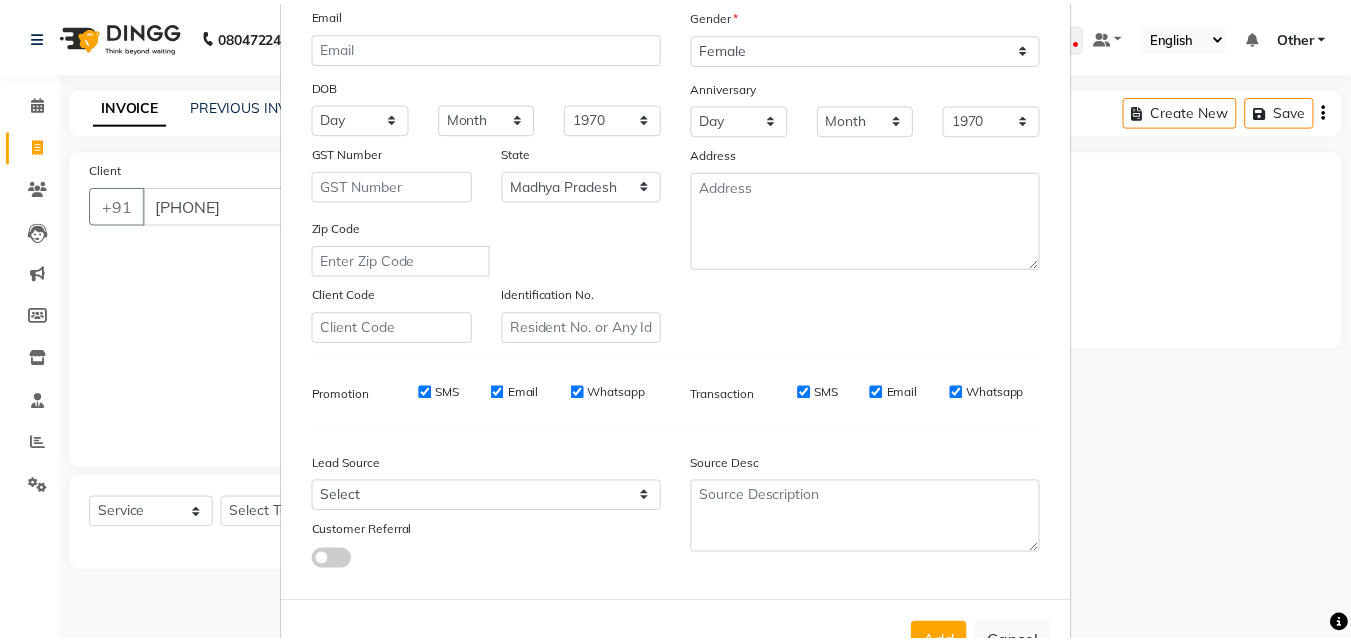 scroll, scrollTop: 240, scrollLeft: 0, axis: vertical 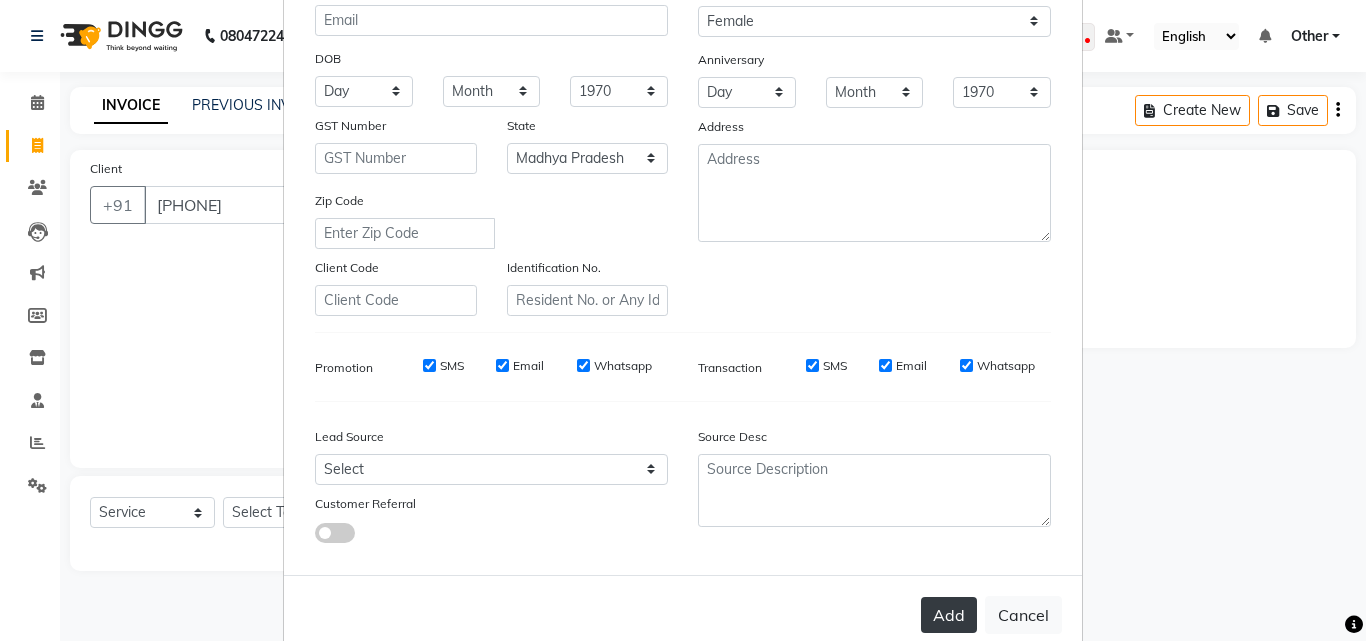 click on "Add" at bounding box center [949, 615] 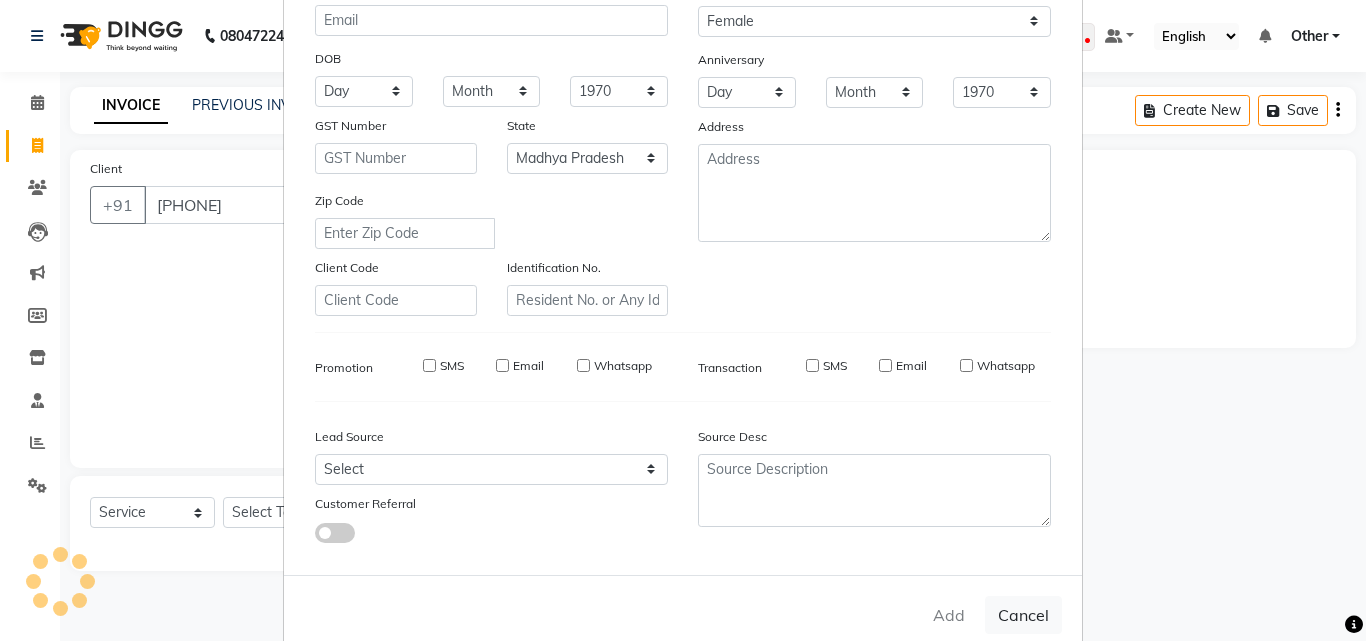 type on "98******37" 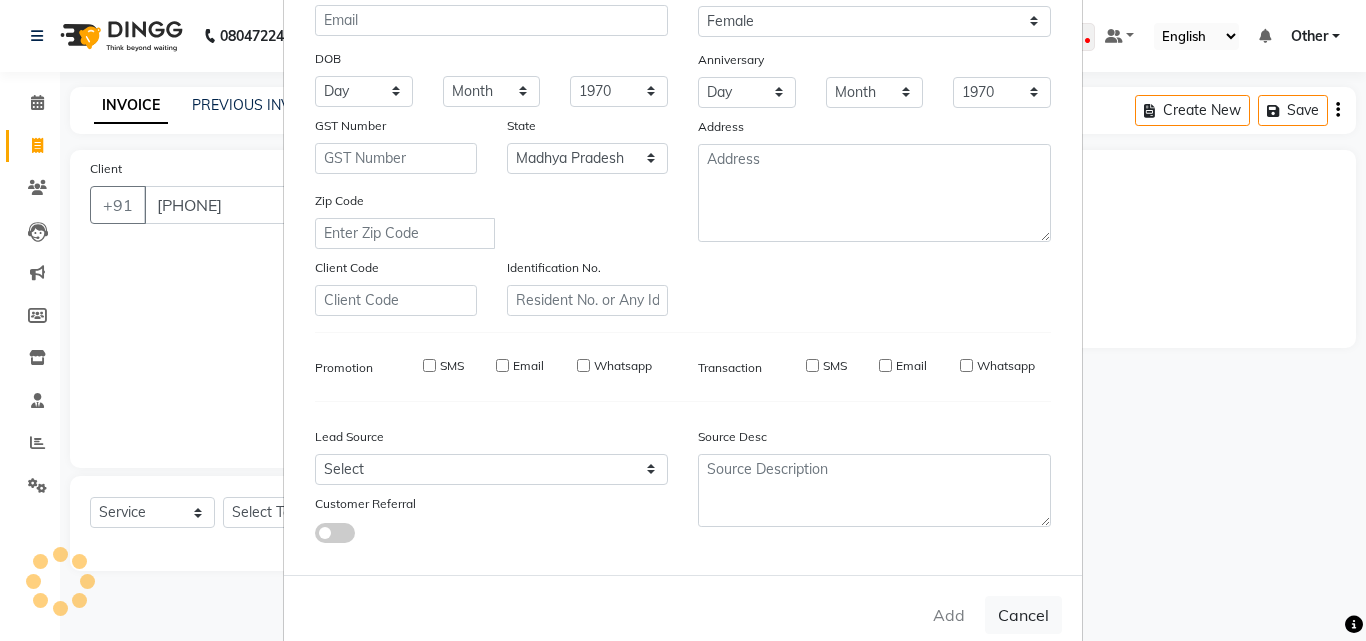 type 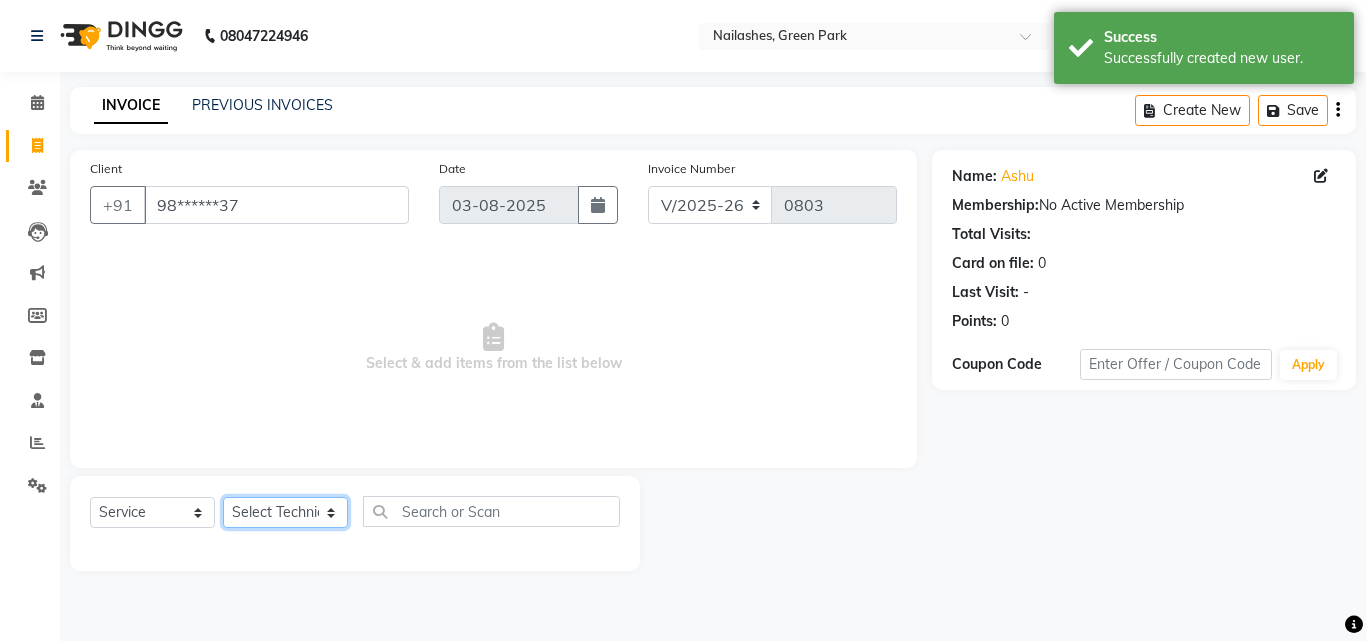 click on "Select Technician [FIRST] Other [FIRST] [FIRST] [FIRST] [FIRST]" 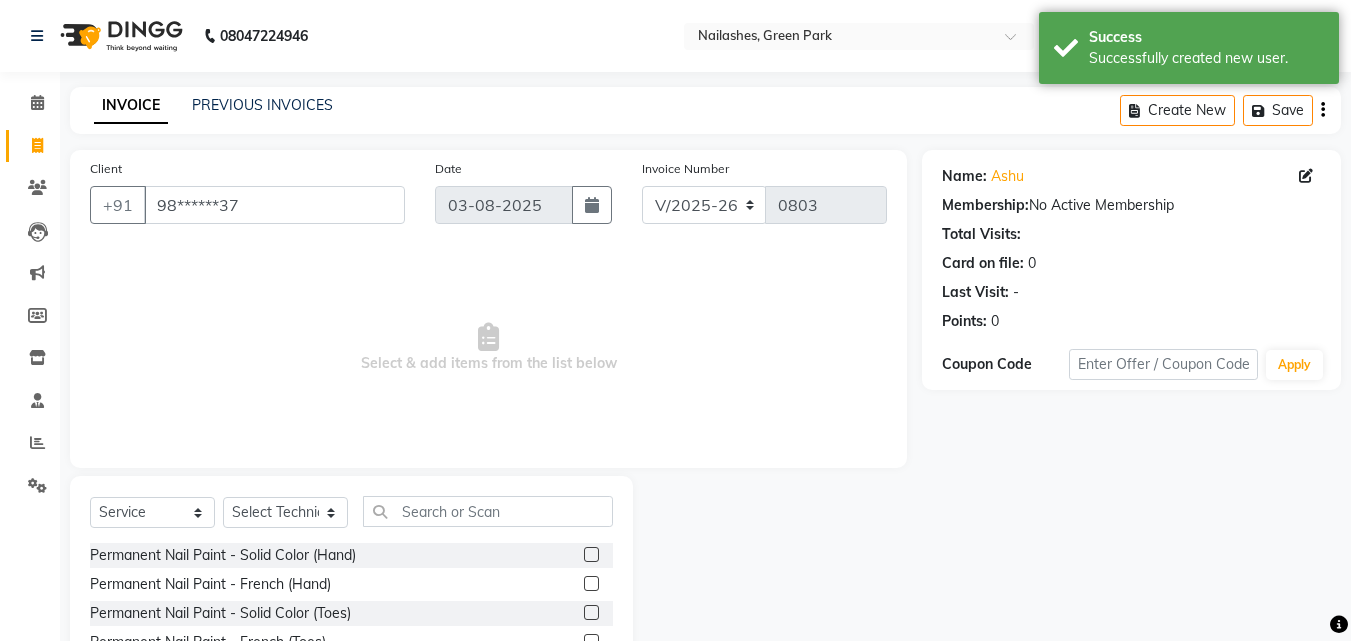 click 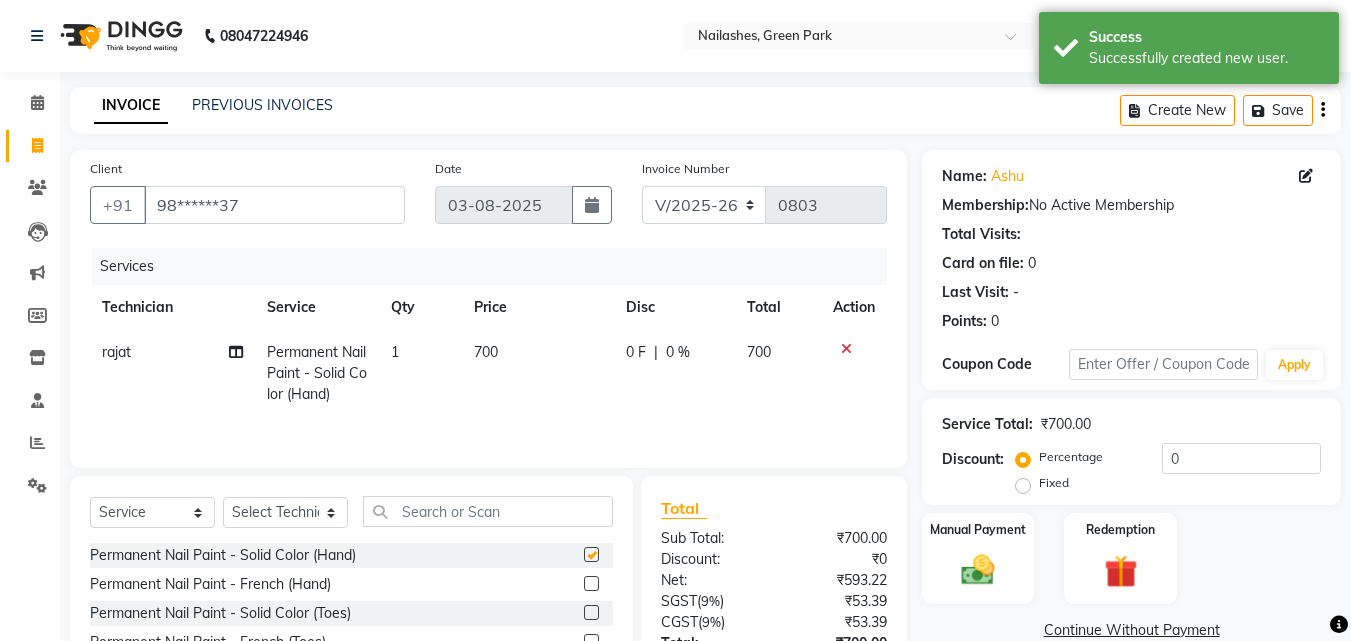 checkbox on "false" 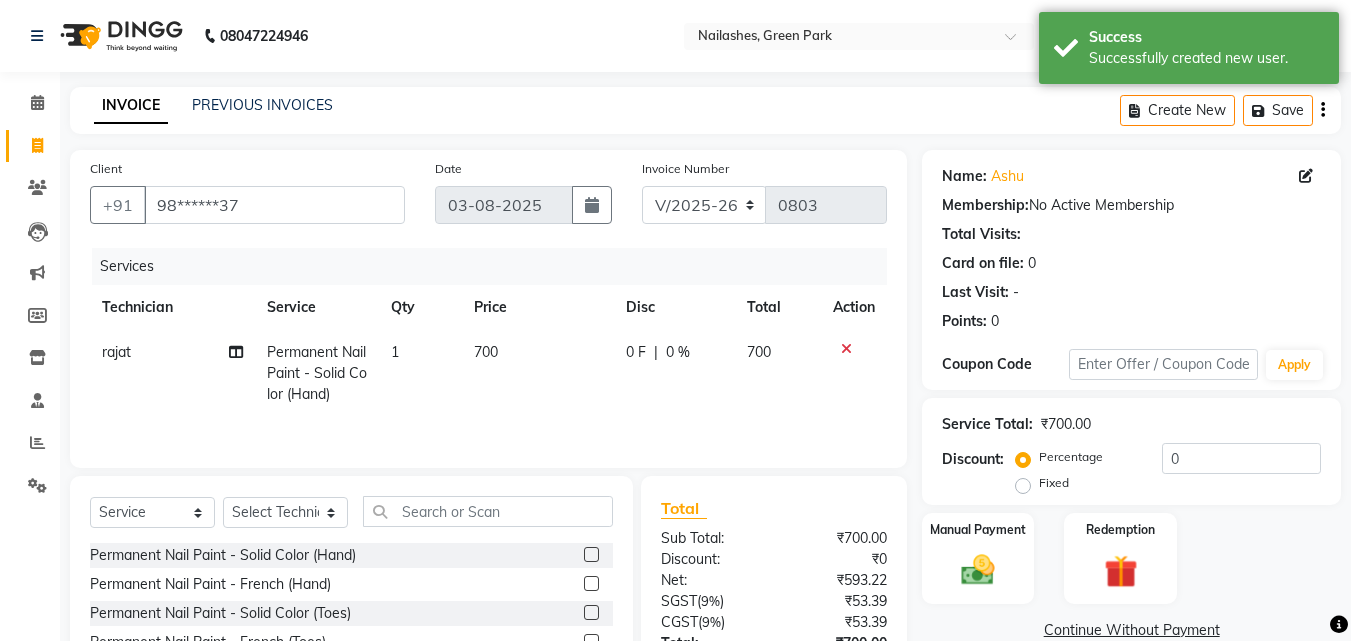 click on "700" 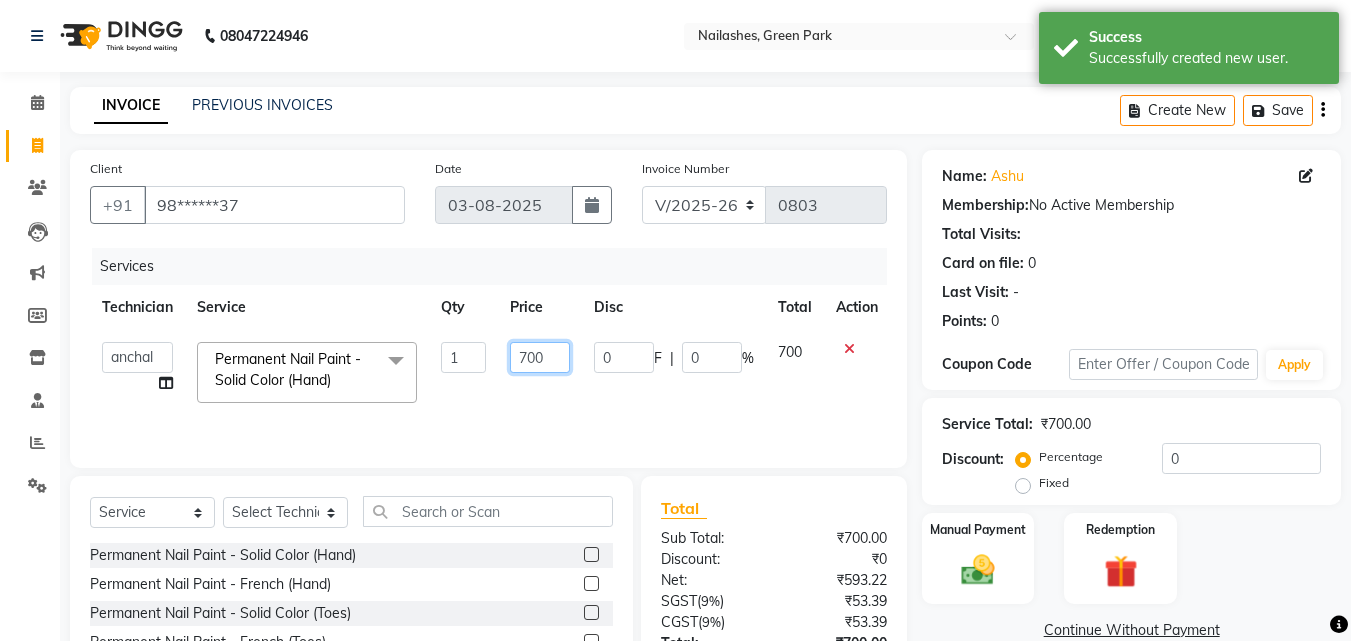 click on "700" 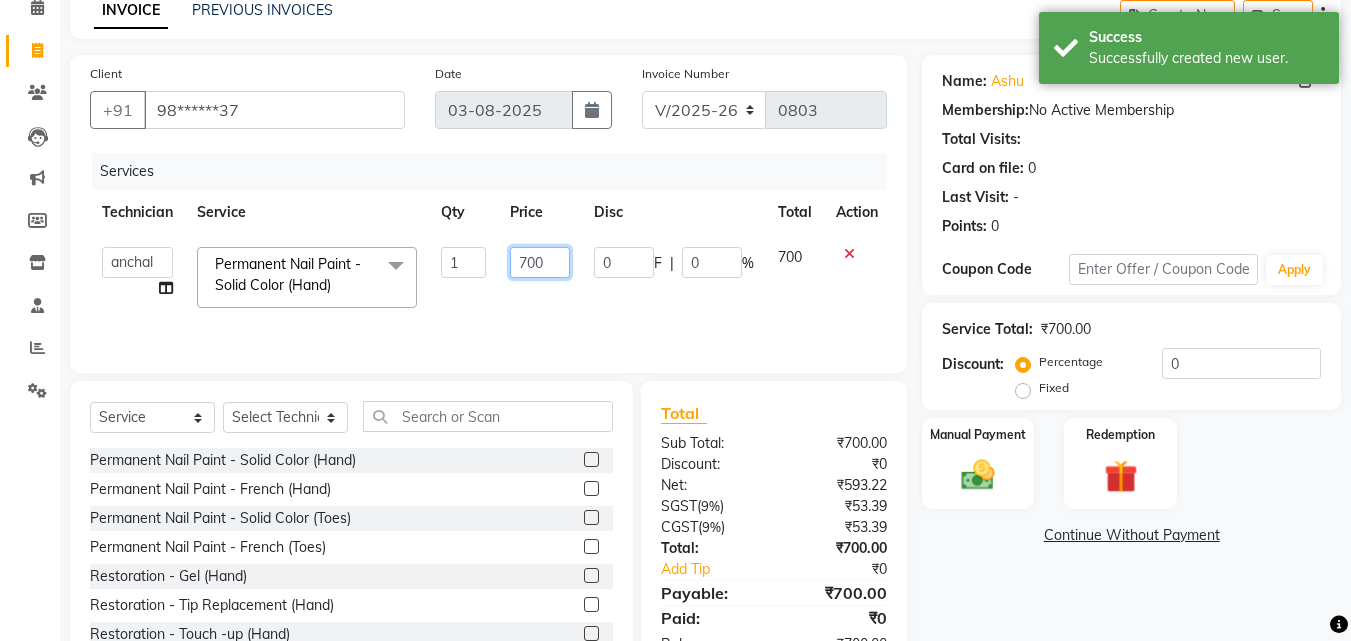 scroll, scrollTop: 160, scrollLeft: 0, axis: vertical 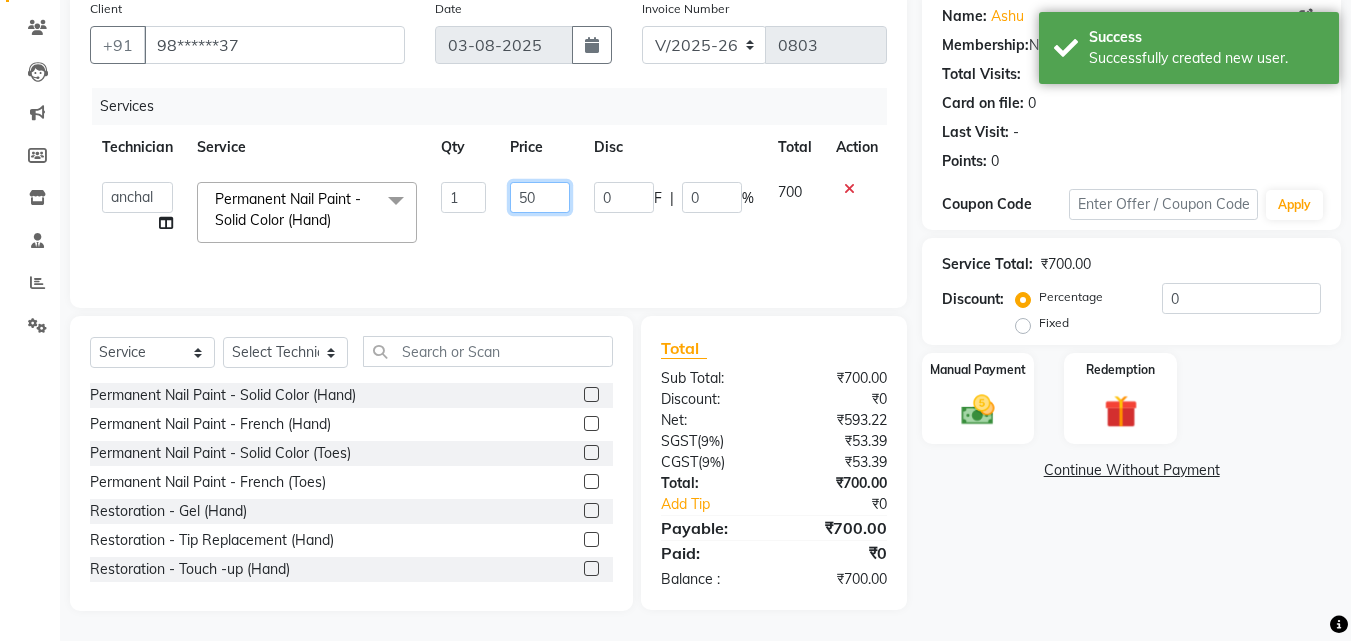 type on "500" 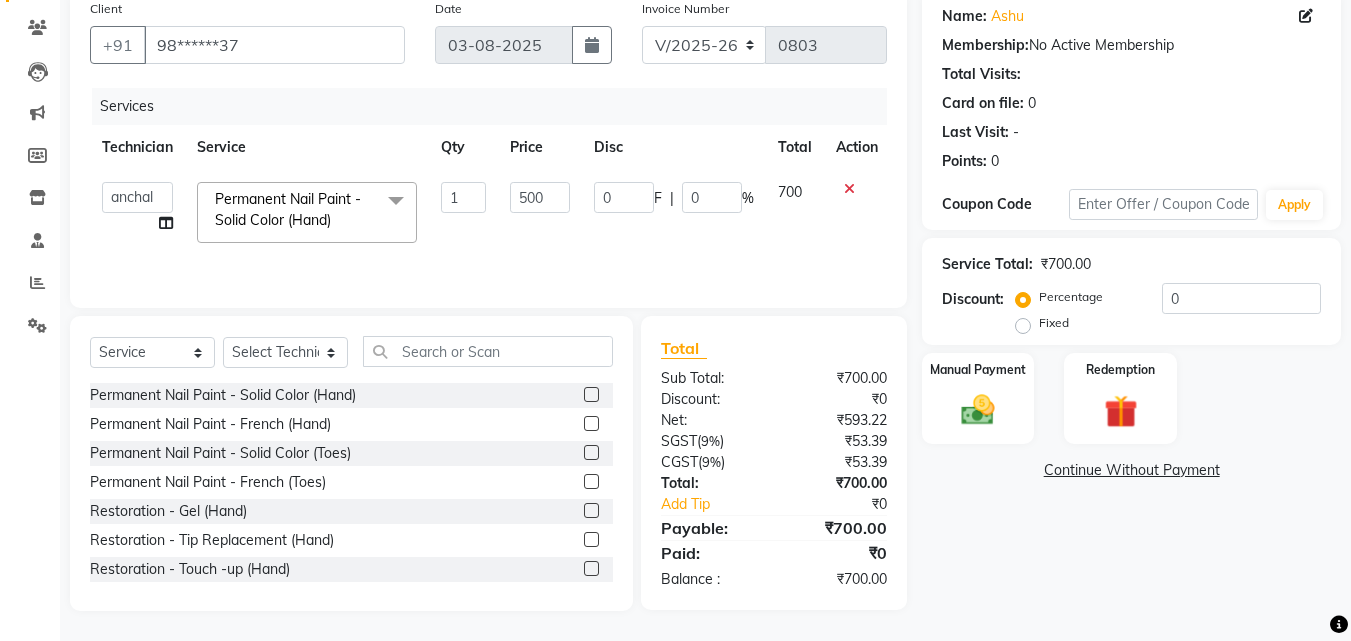 click on "0 F | 0 %" 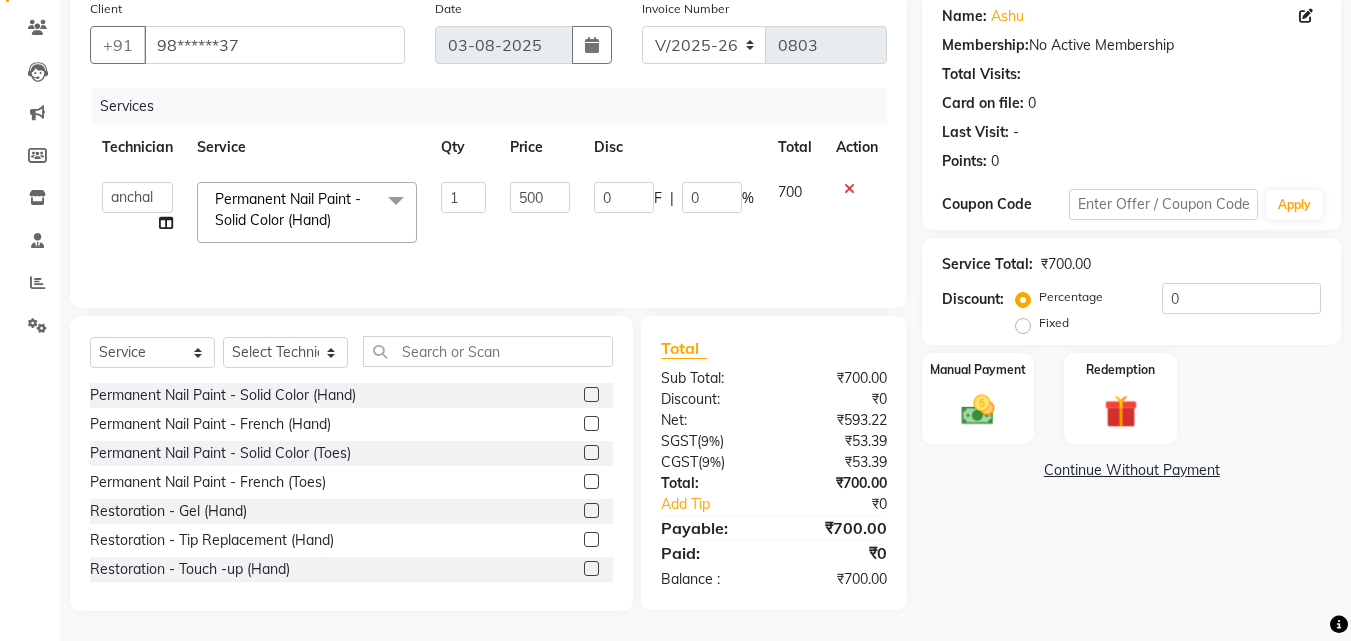 select on "[POSTAL_CODE]" 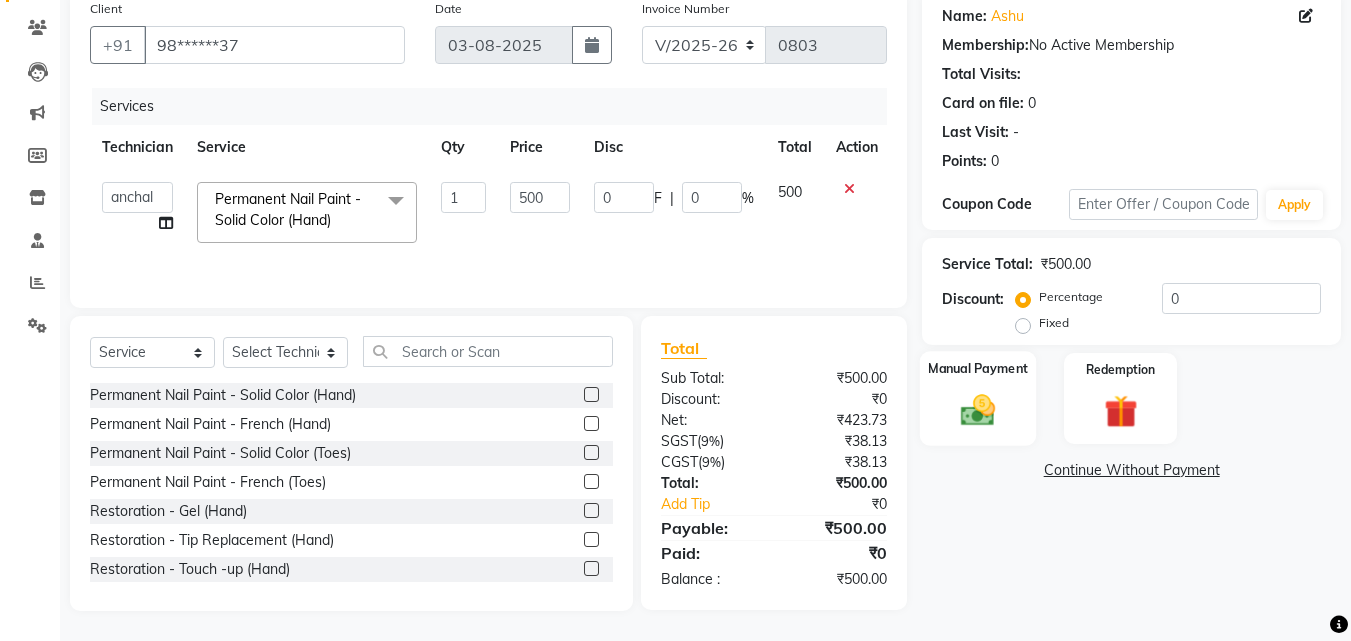 click on "Manual Payment" 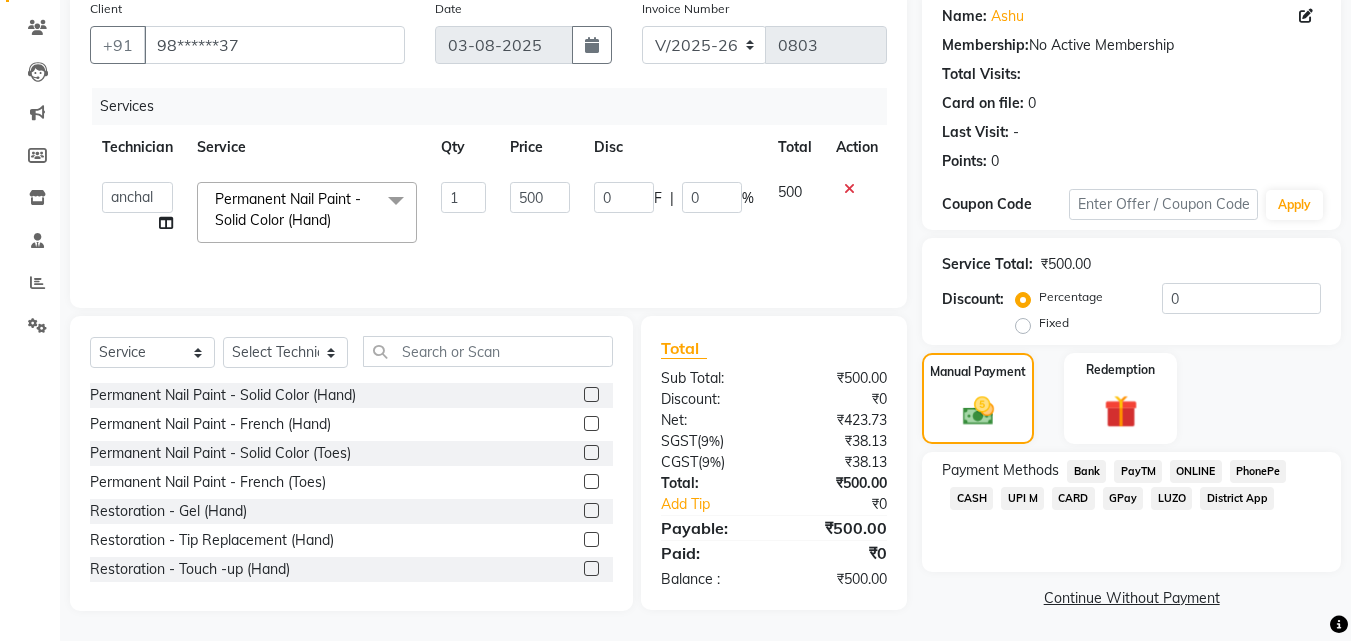 click on "UPI M" 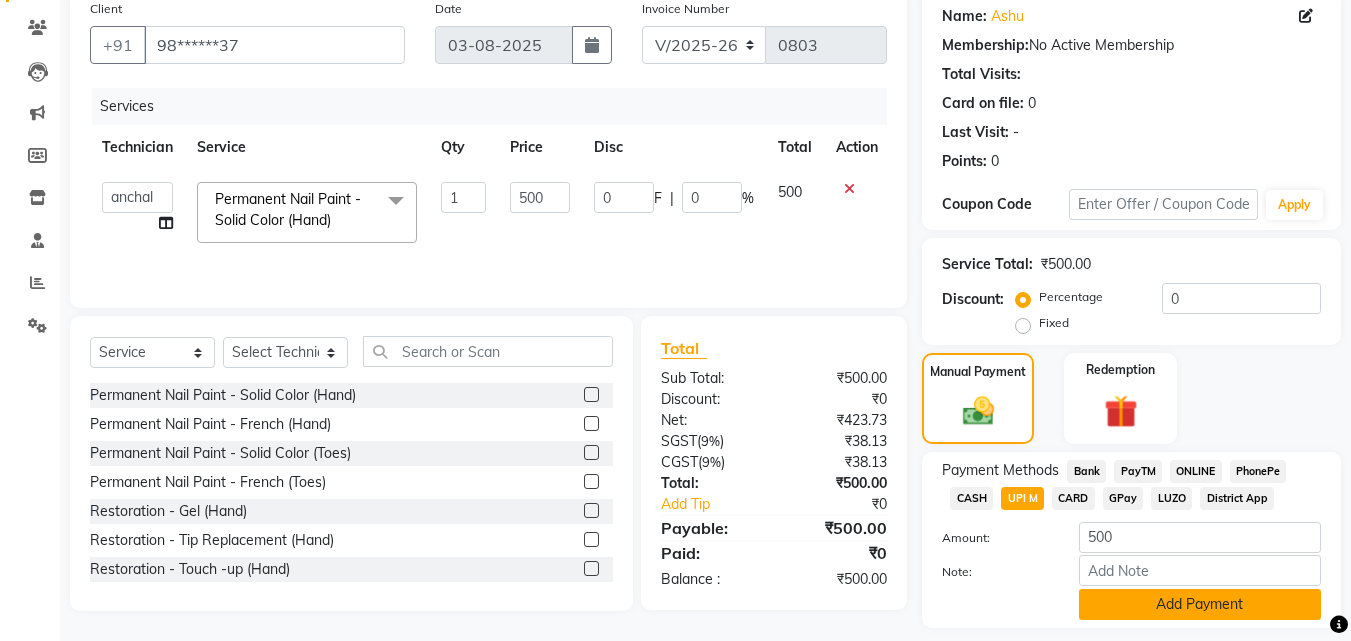 click on "Add Payment" 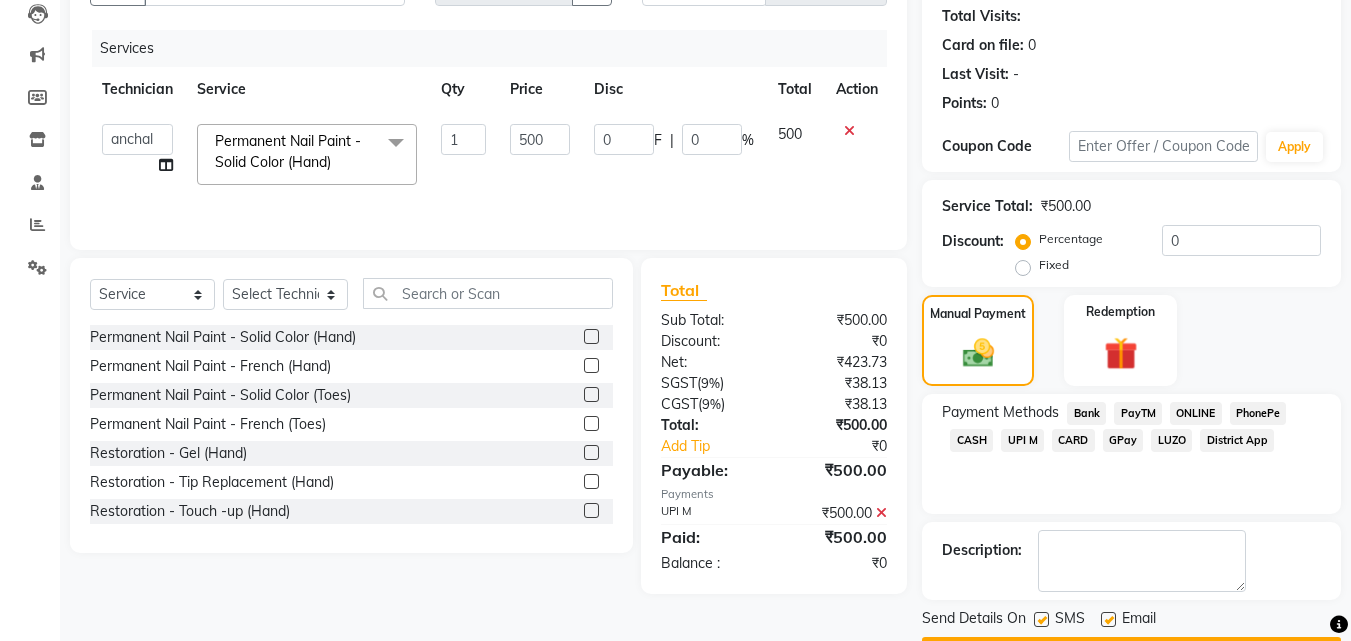 scroll, scrollTop: 275, scrollLeft: 0, axis: vertical 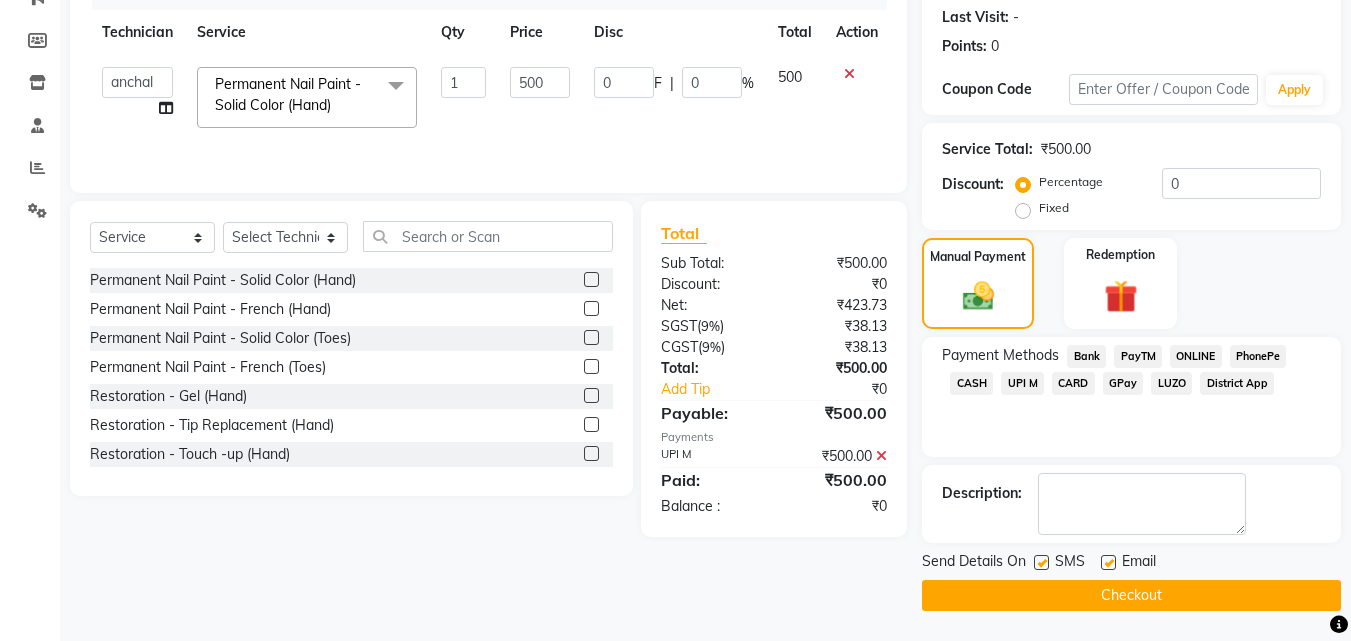 click on "Checkout" 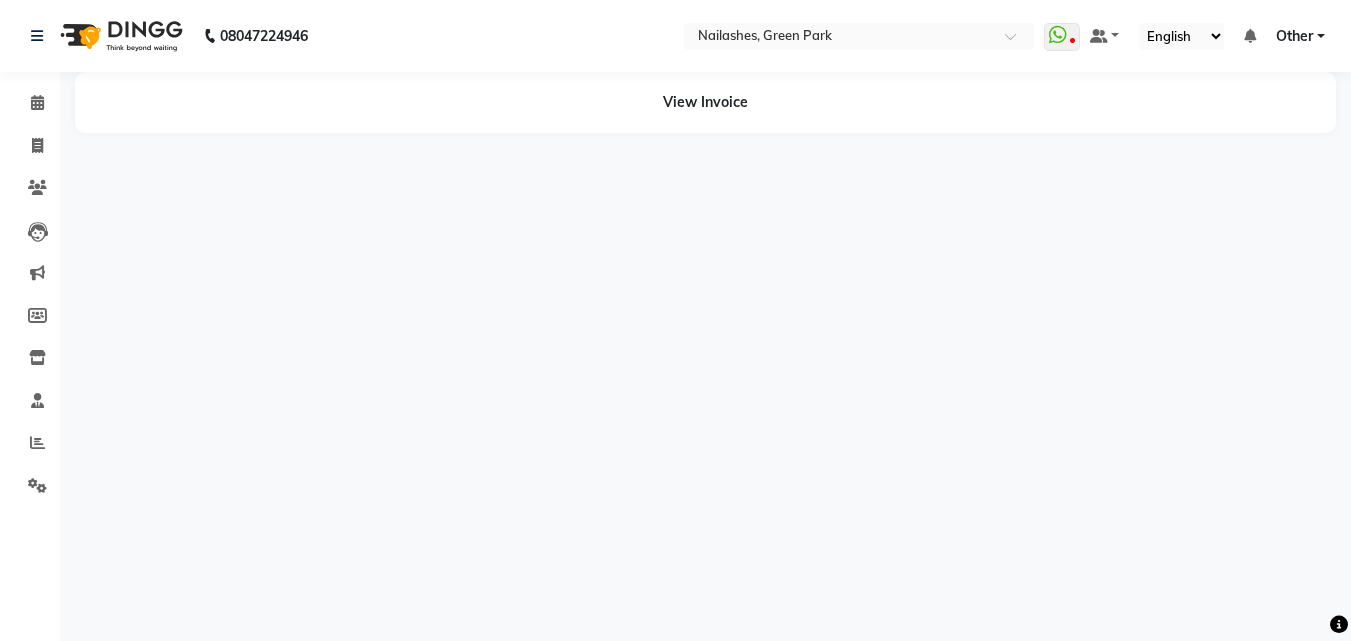 scroll, scrollTop: 0, scrollLeft: 0, axis: both 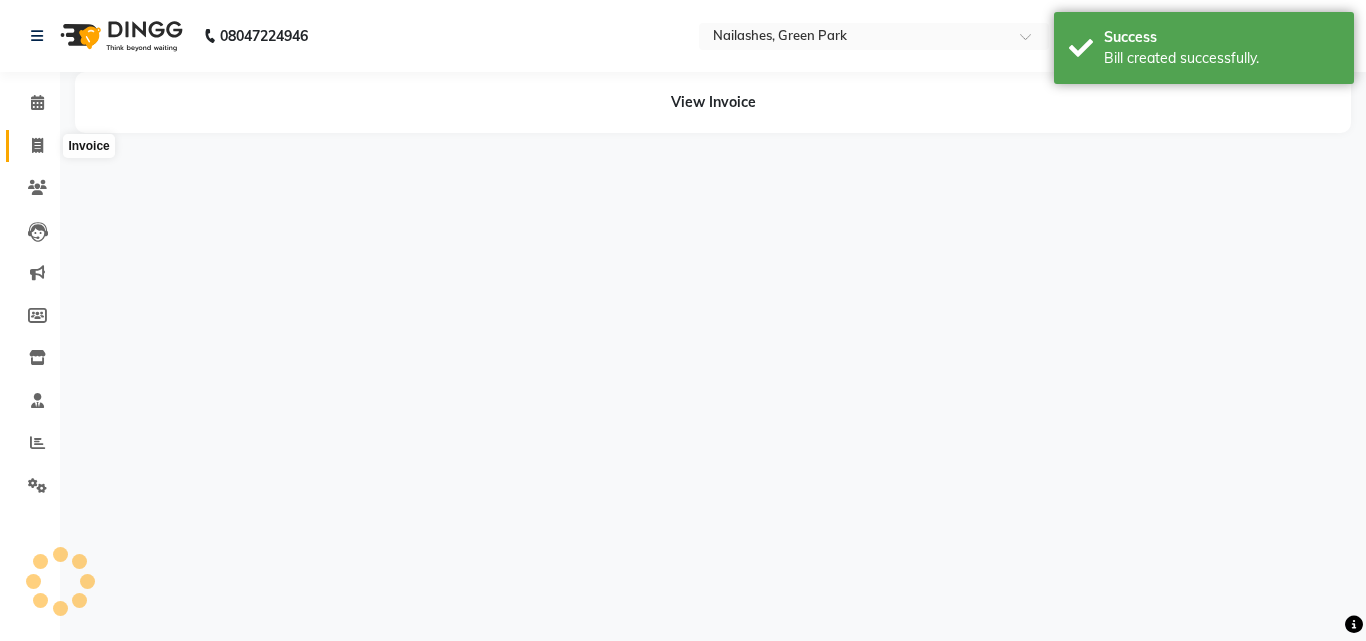 click 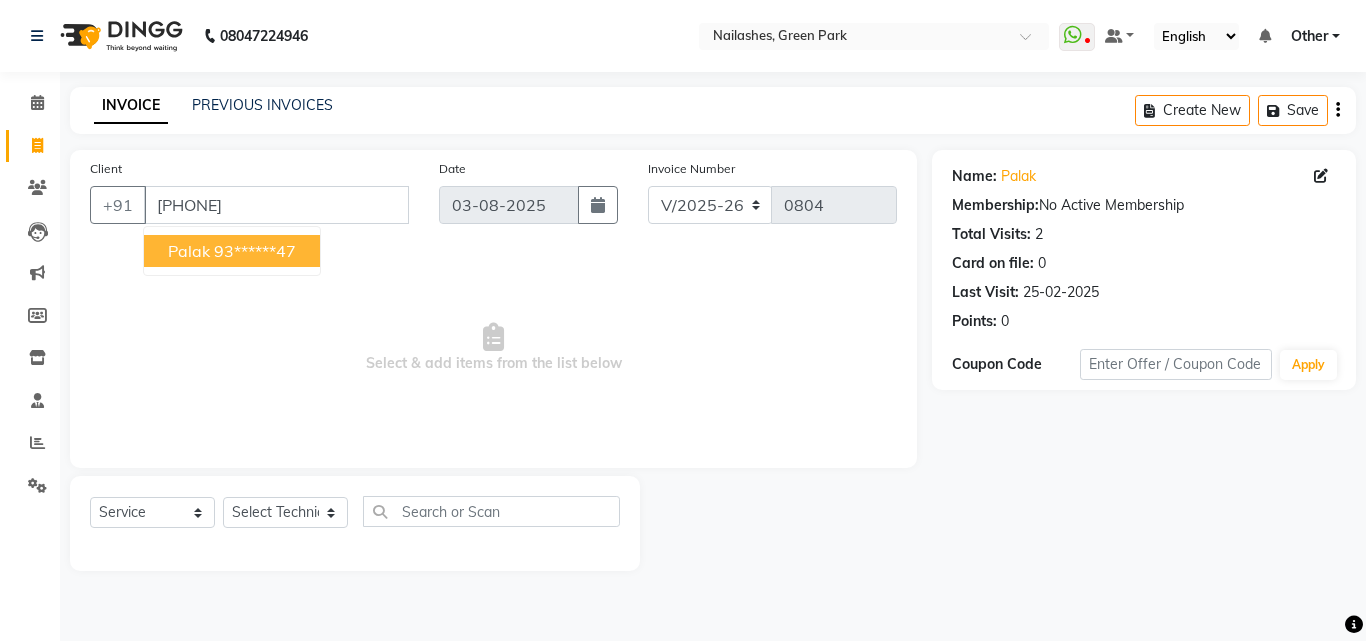 click on "93******47" at bounding box center [255, 251] 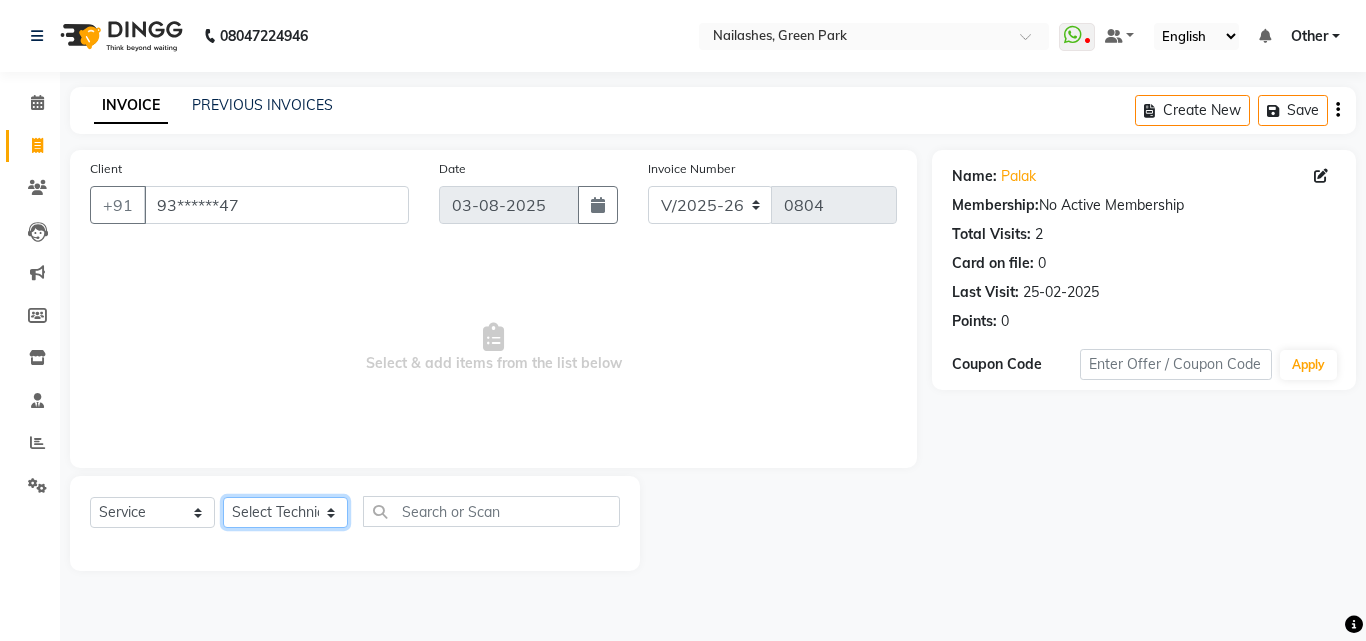 click on "Select Technician [FIRST] Other [FIRST] [FIRST] [FIRST] [FIRST]" 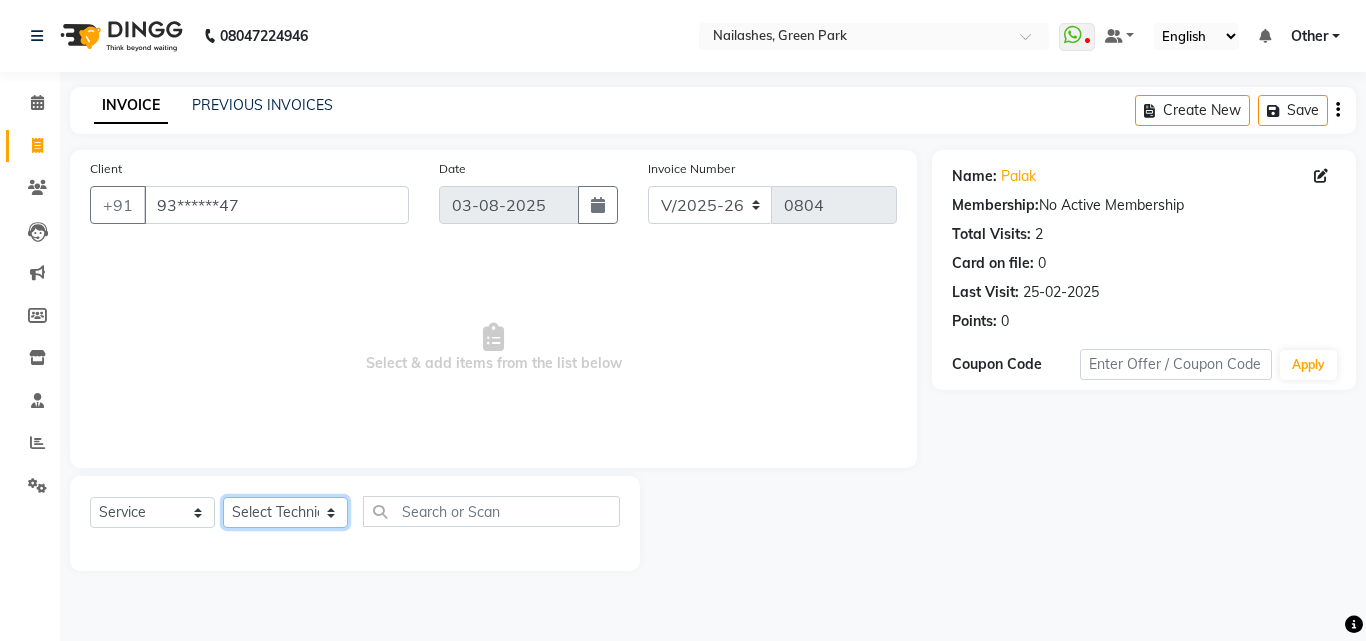 click on "Select Technician [FIRST] Other [FIRST] [FIRST] [FIRST] [FIRST]" 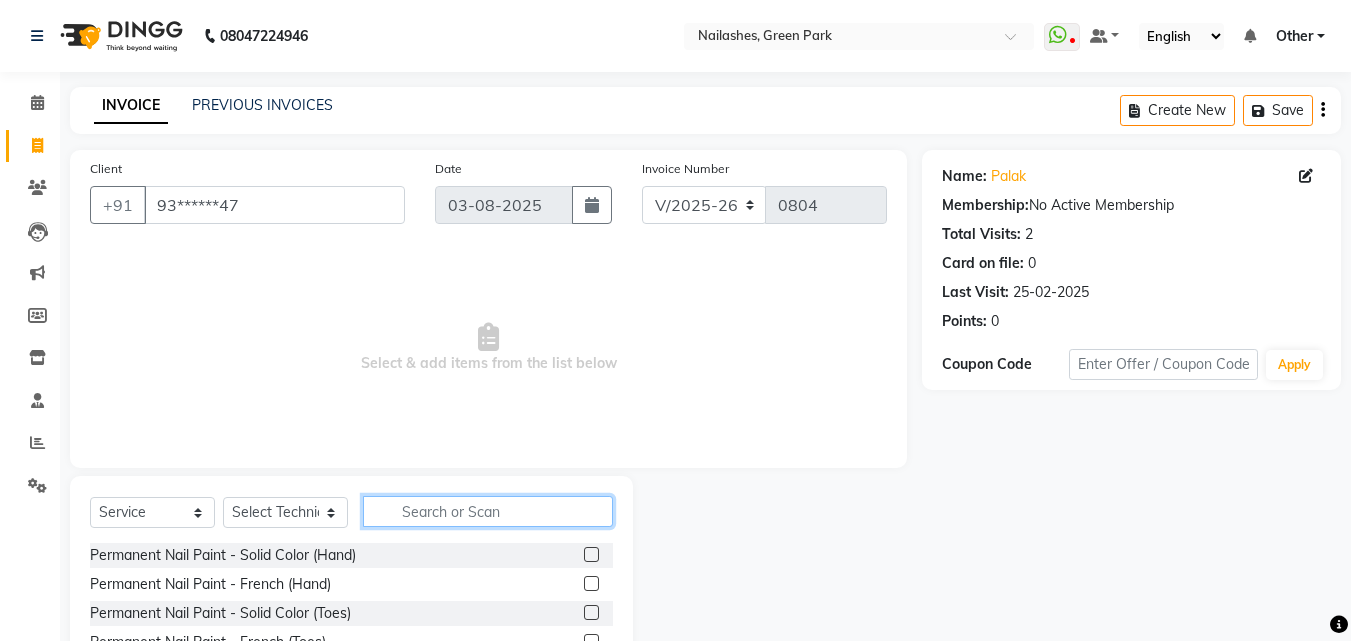click 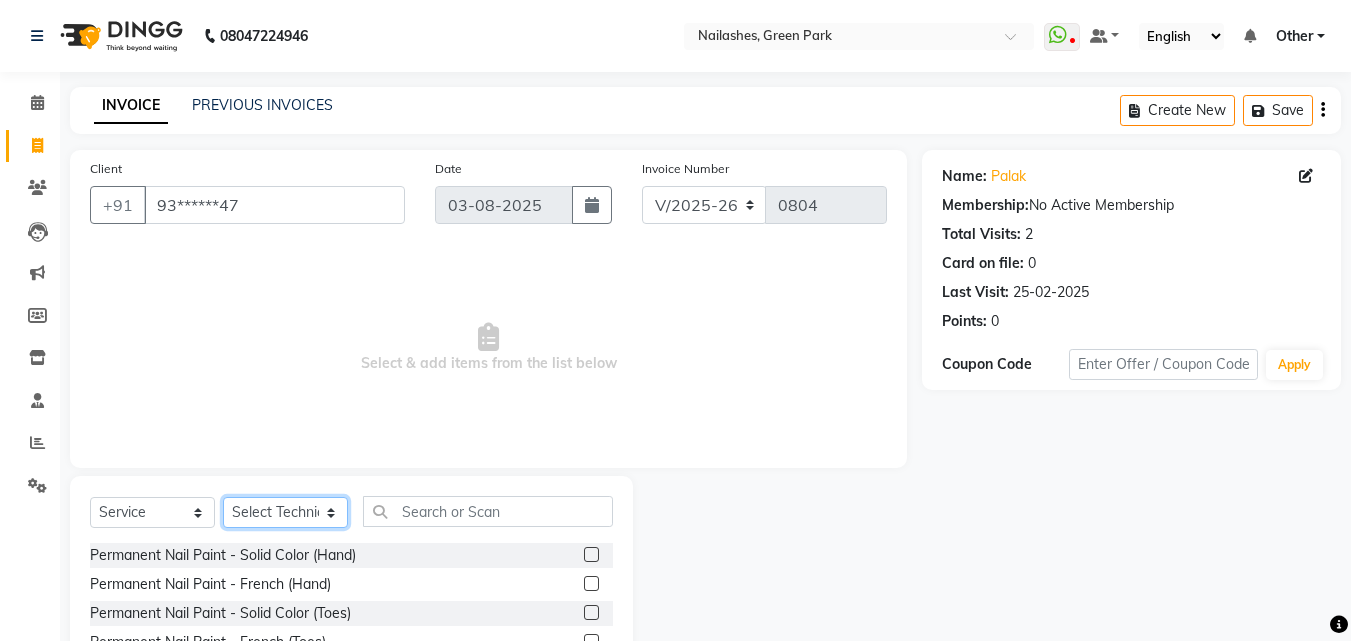 click on "Select Technician [FIRST] Other [FIRST] [FIRST] [FIRST] [FIRST]" 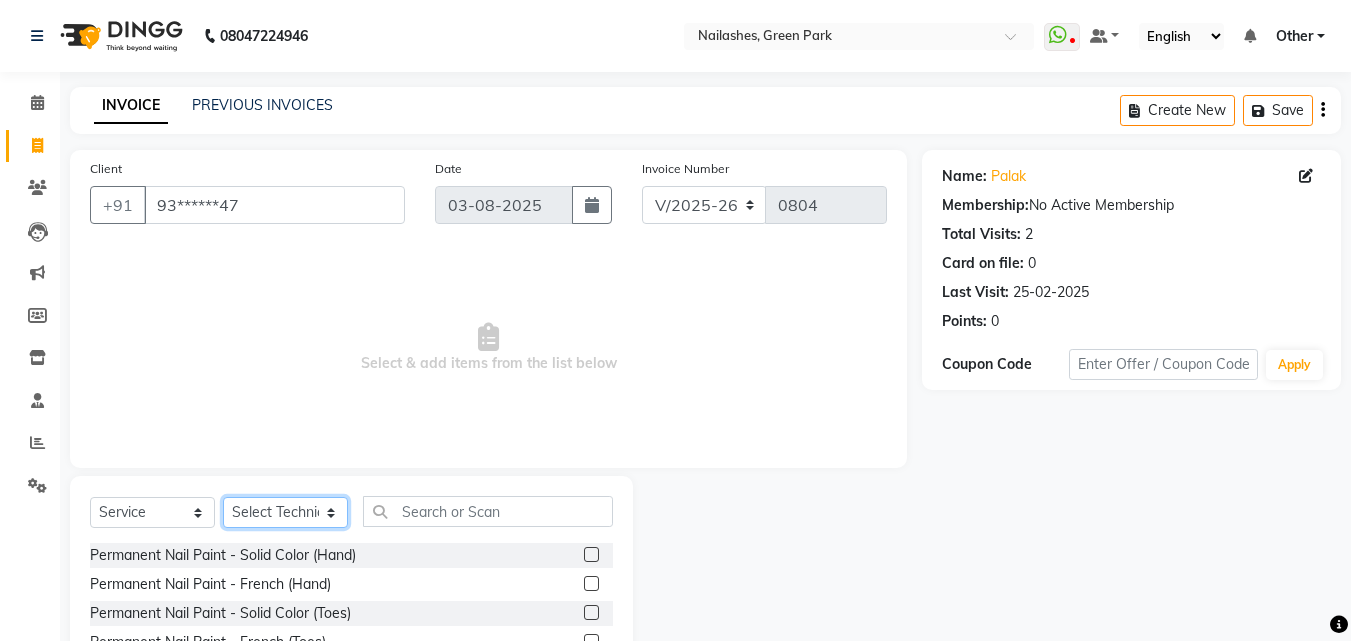 select on "[POSTAL_CODE]" 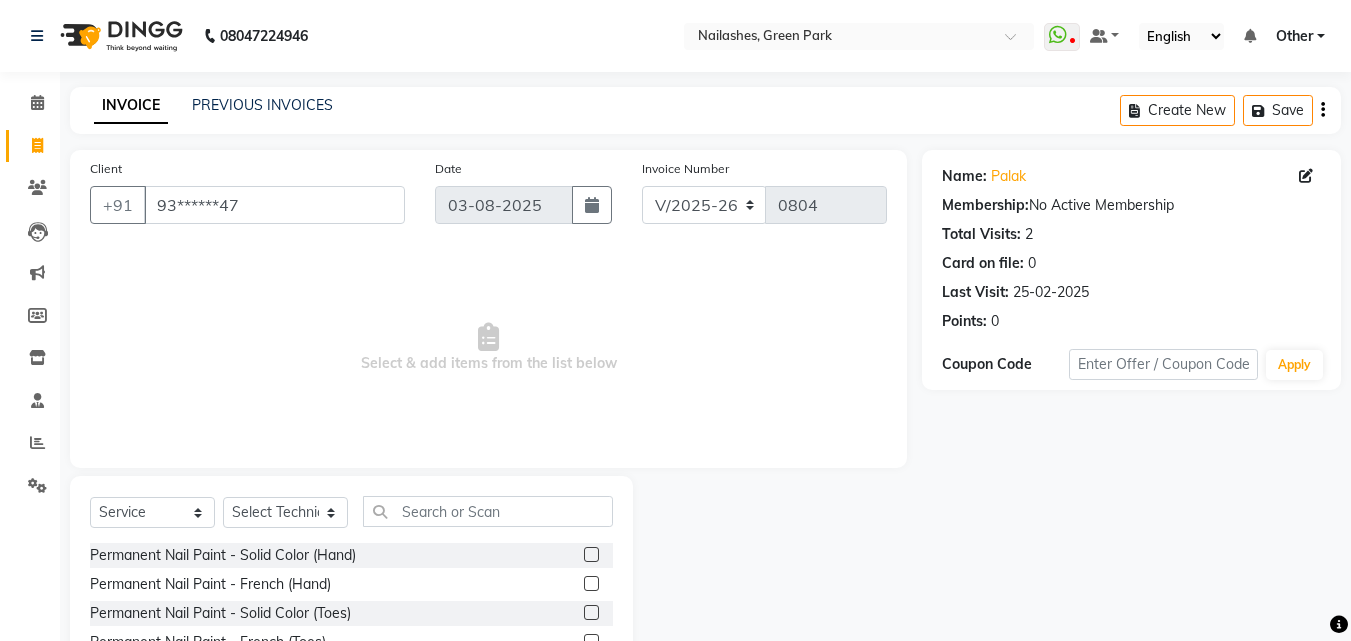 click on "Client +91 [PHONE] Date [DATE] Invoice Number V/2025 V/2025-26 0804 Select & add items from the list below" 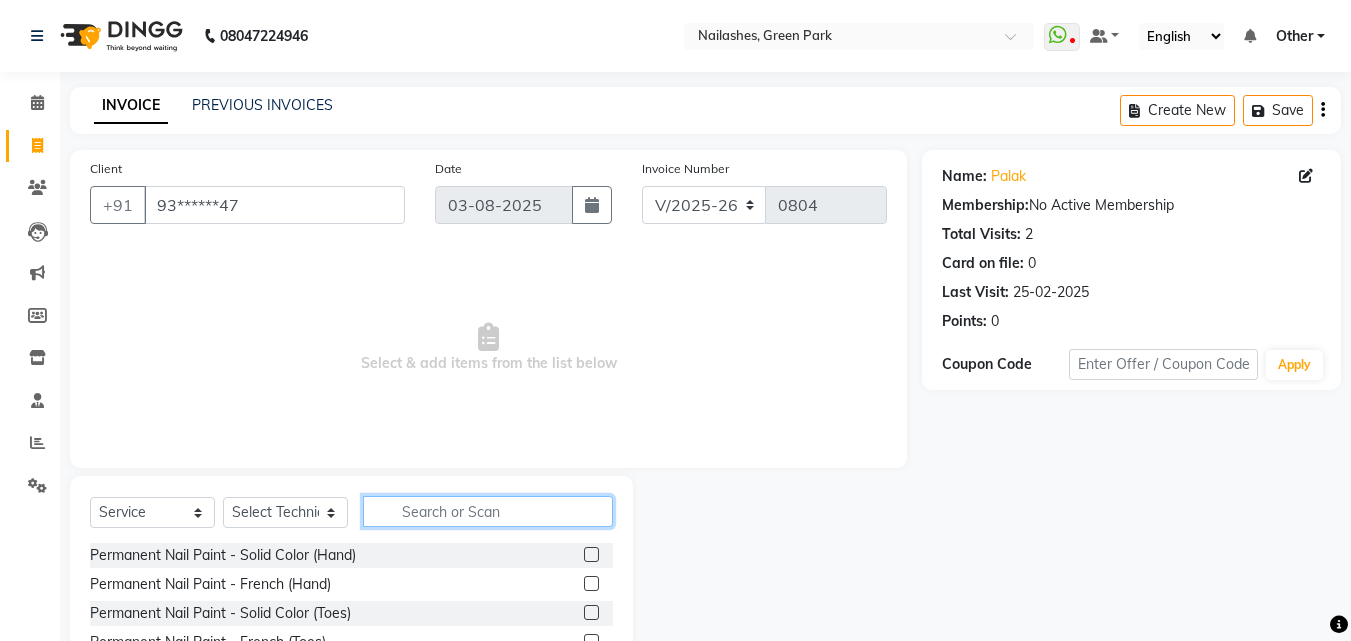 click 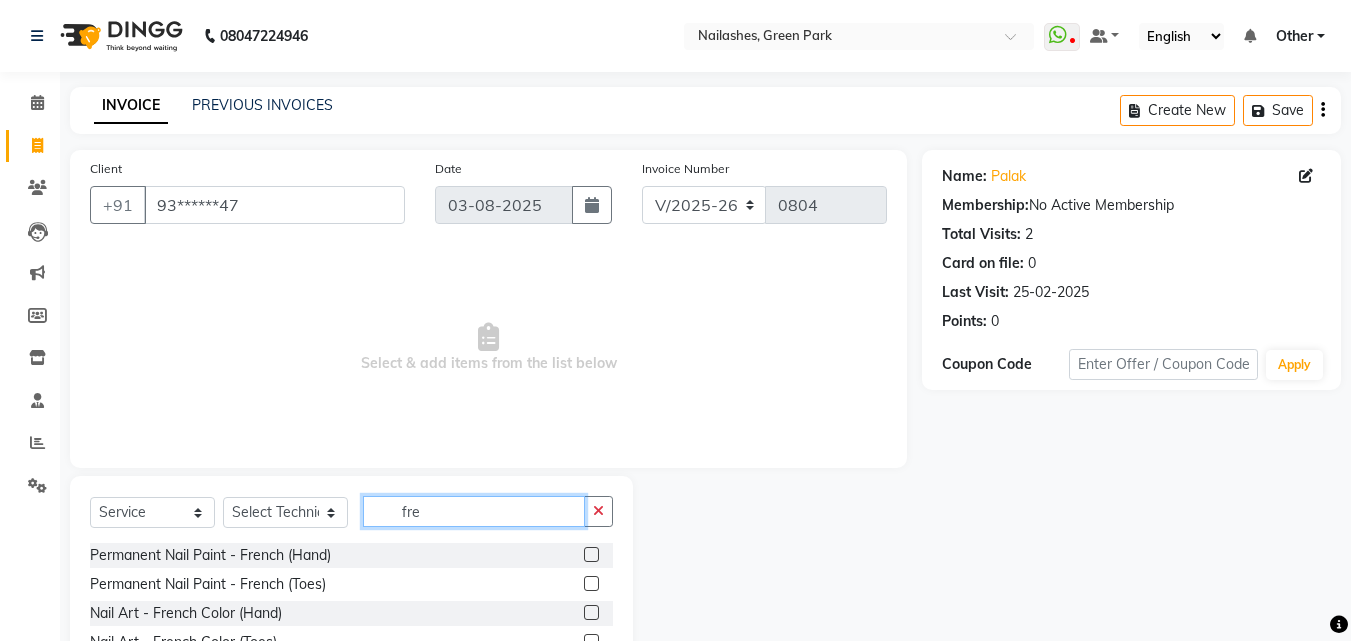 type on "fre" 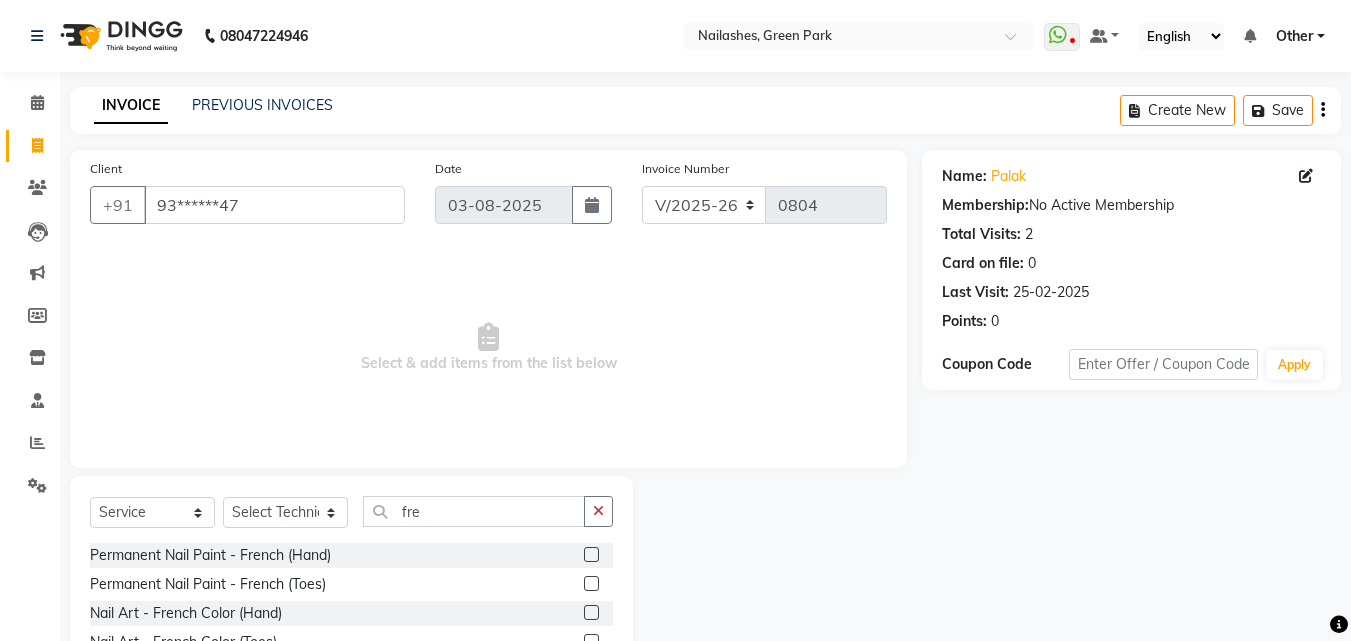 click 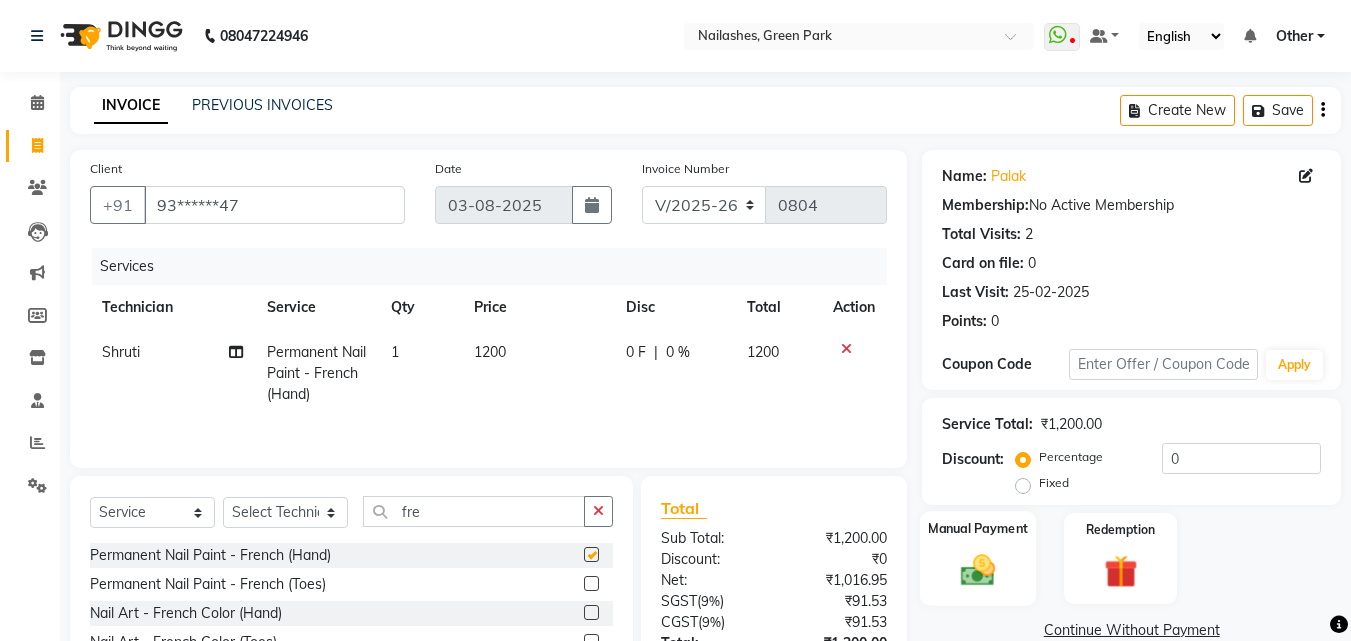 checkbox on "false" 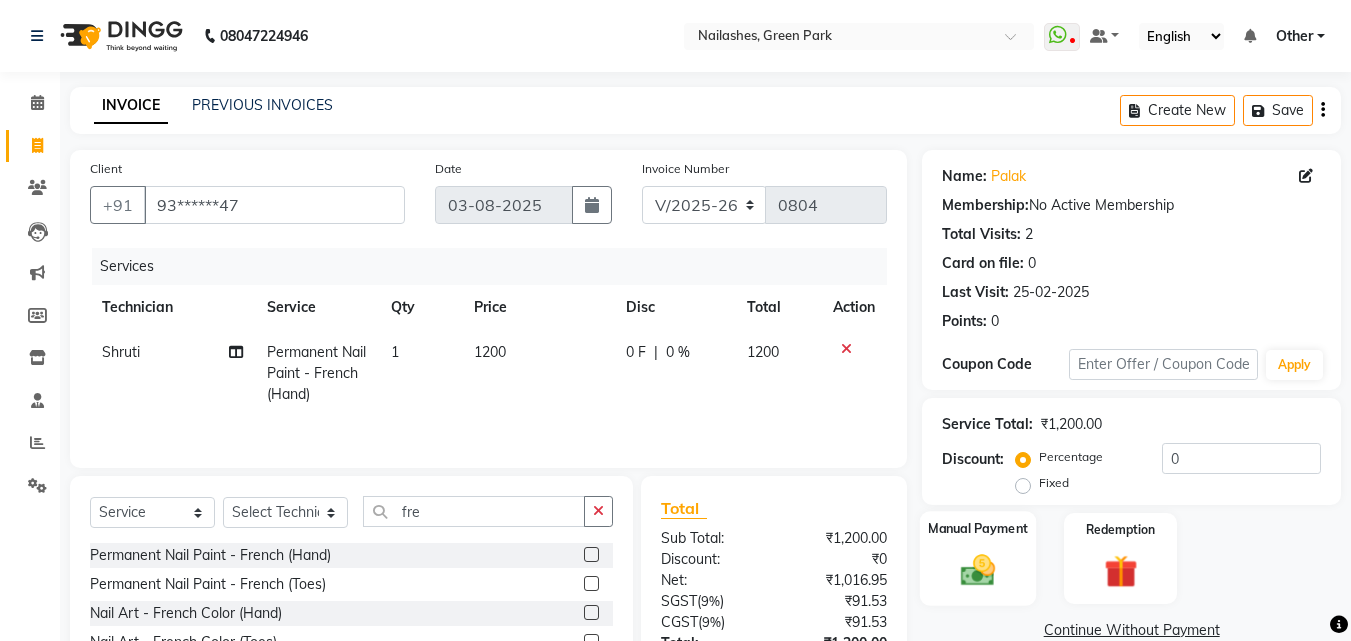 click on "Manual Payment" 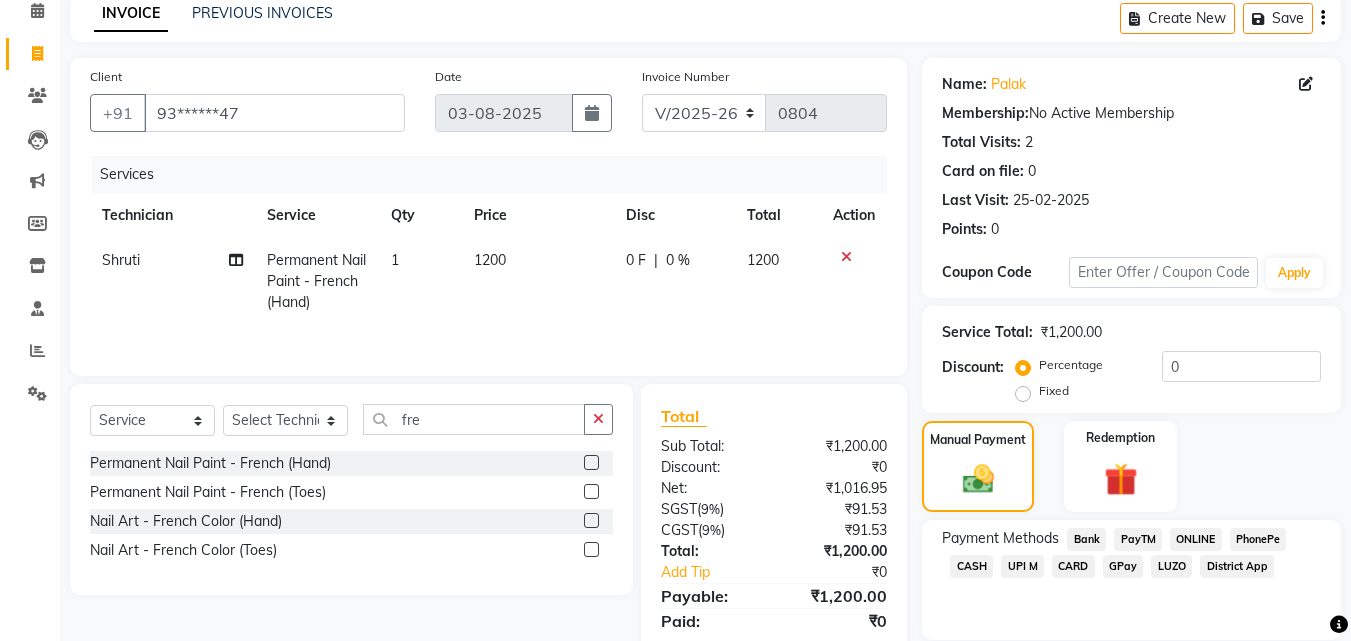 scroll, scrollTop: 135, scrollLeft: 0, axis: vertical 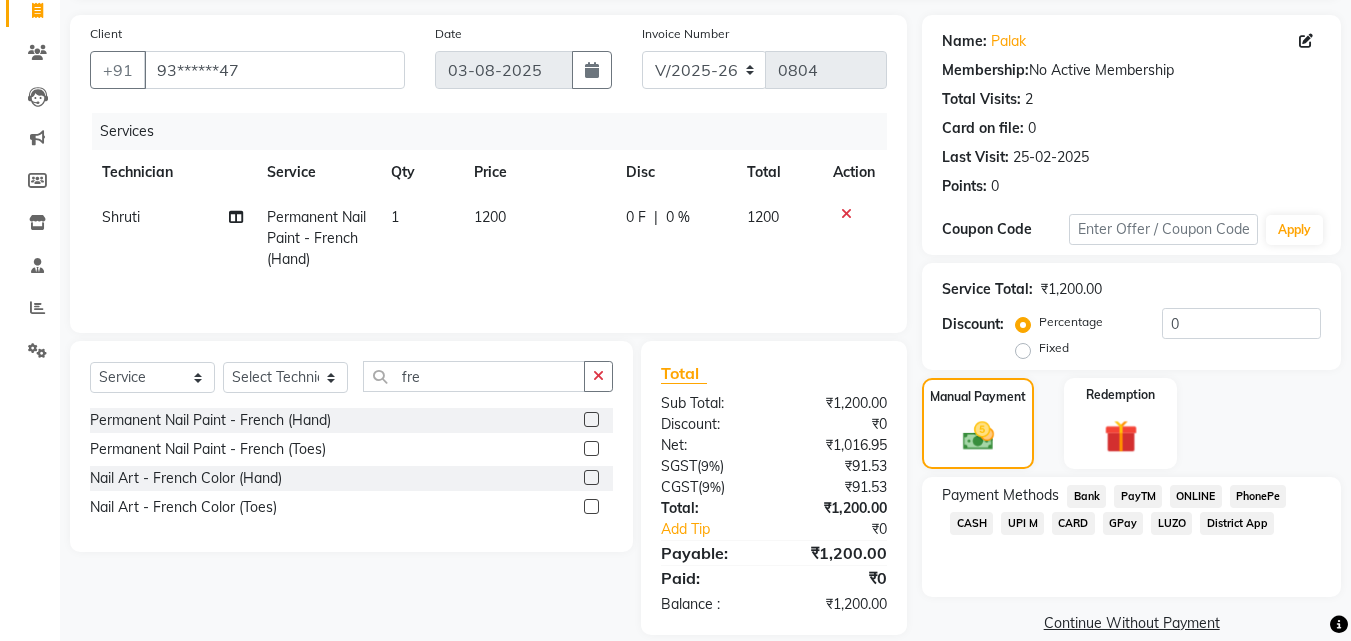 click on "CASH" 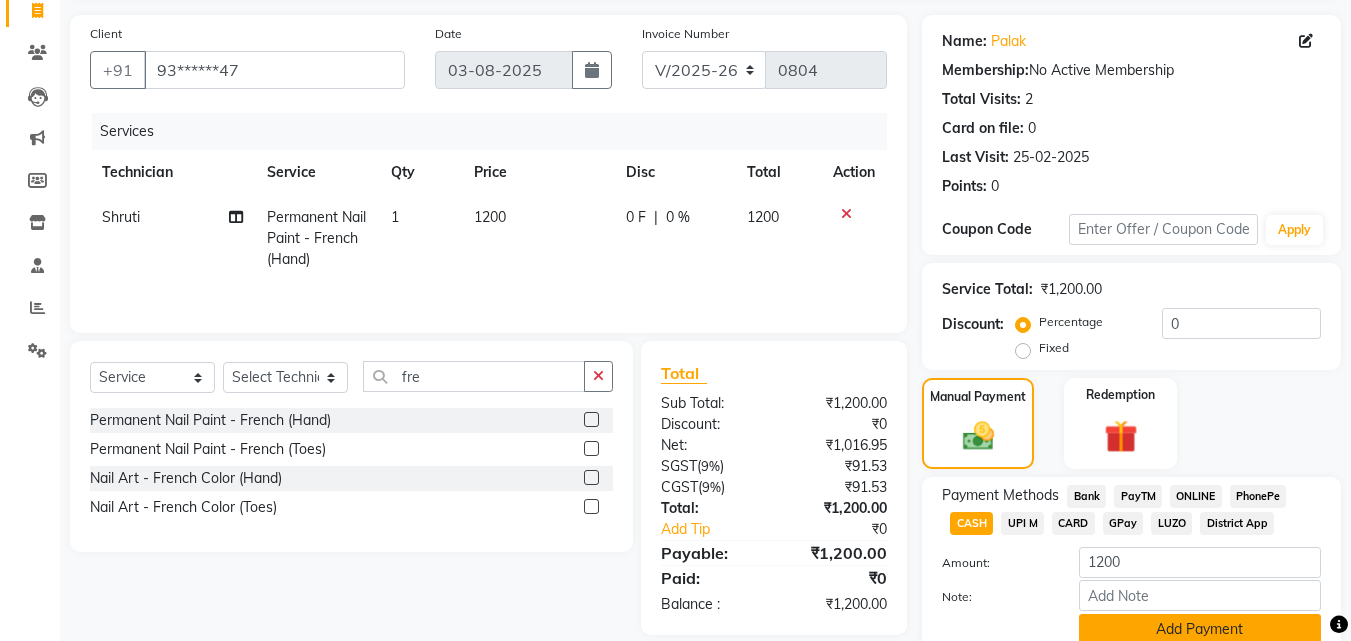 click on "Add Payment" 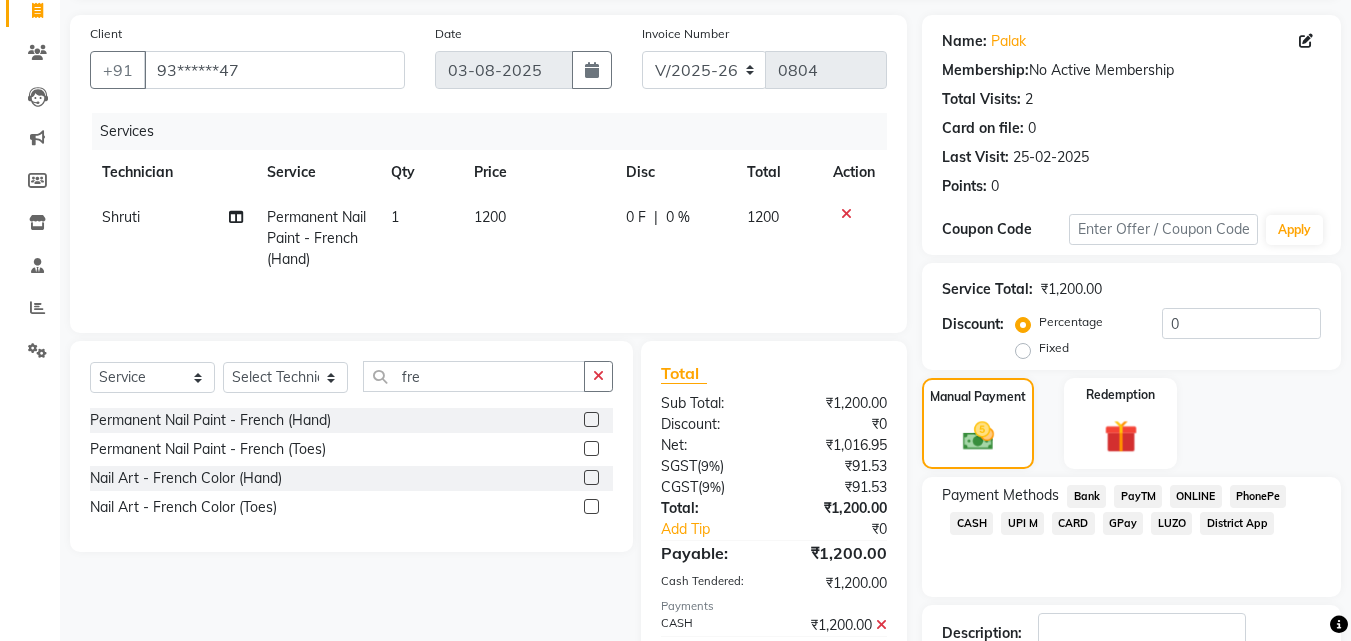scroll, scrollTop: 275, scrollLeft: 0, axis: vertical 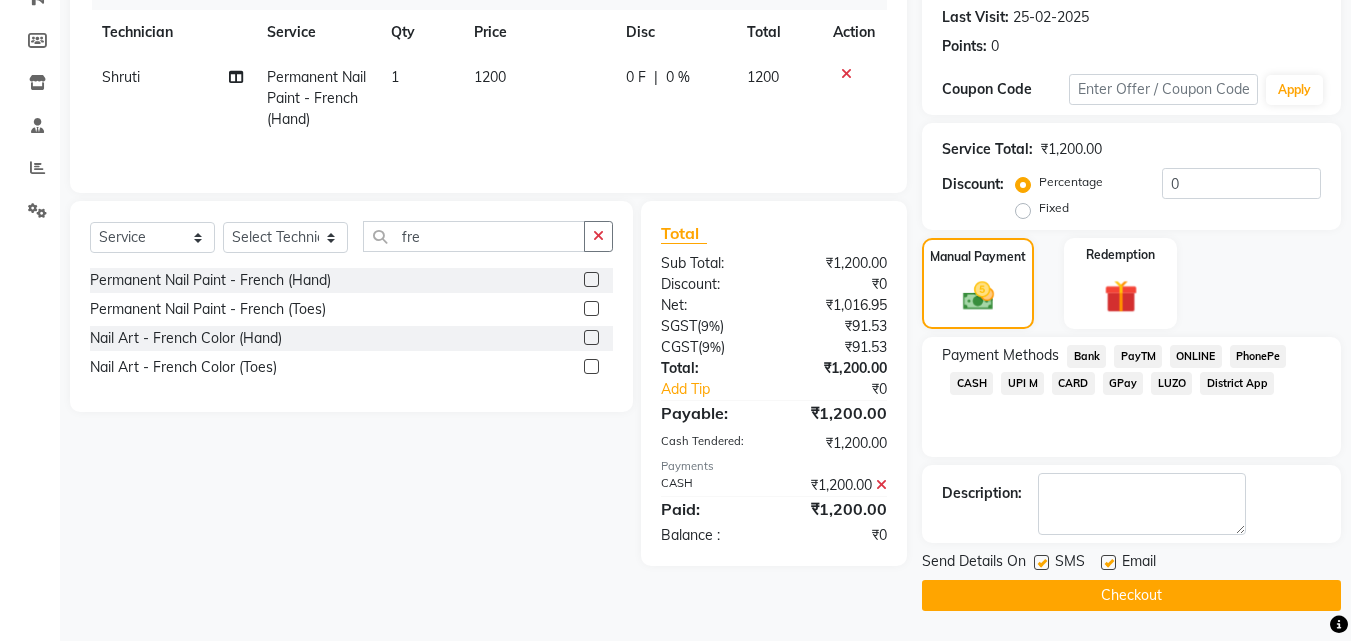click on "Checkout" 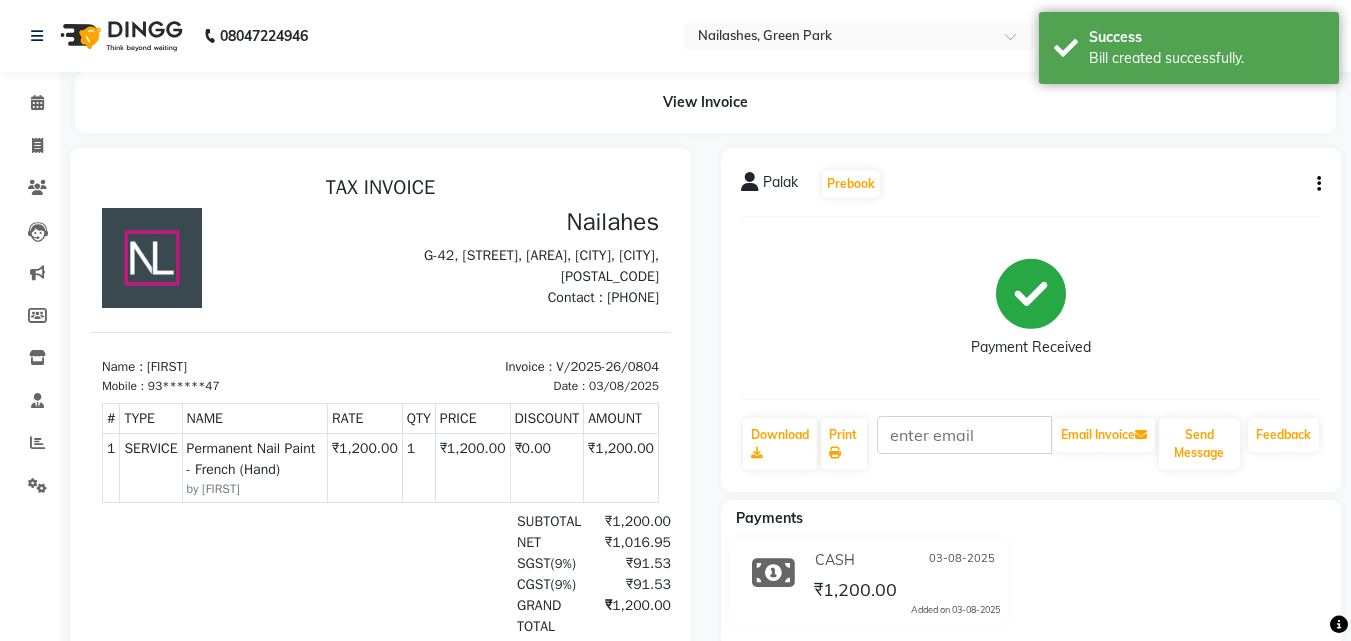 scroll, scrollTop: 0, scrollLeft: 0, axis: both 